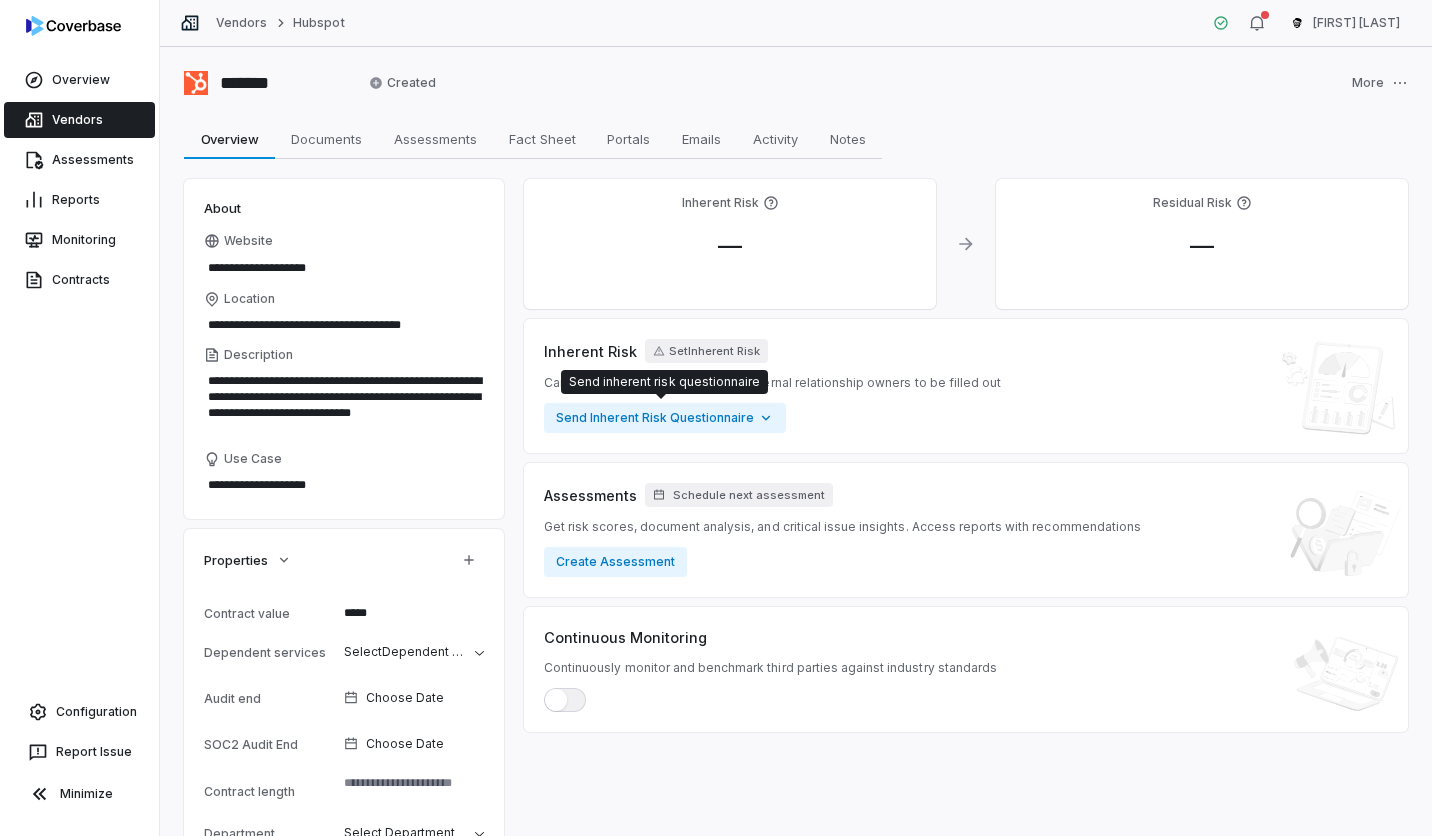 scroll, scrollTop: 0, scrollLeft: 0, axis: both 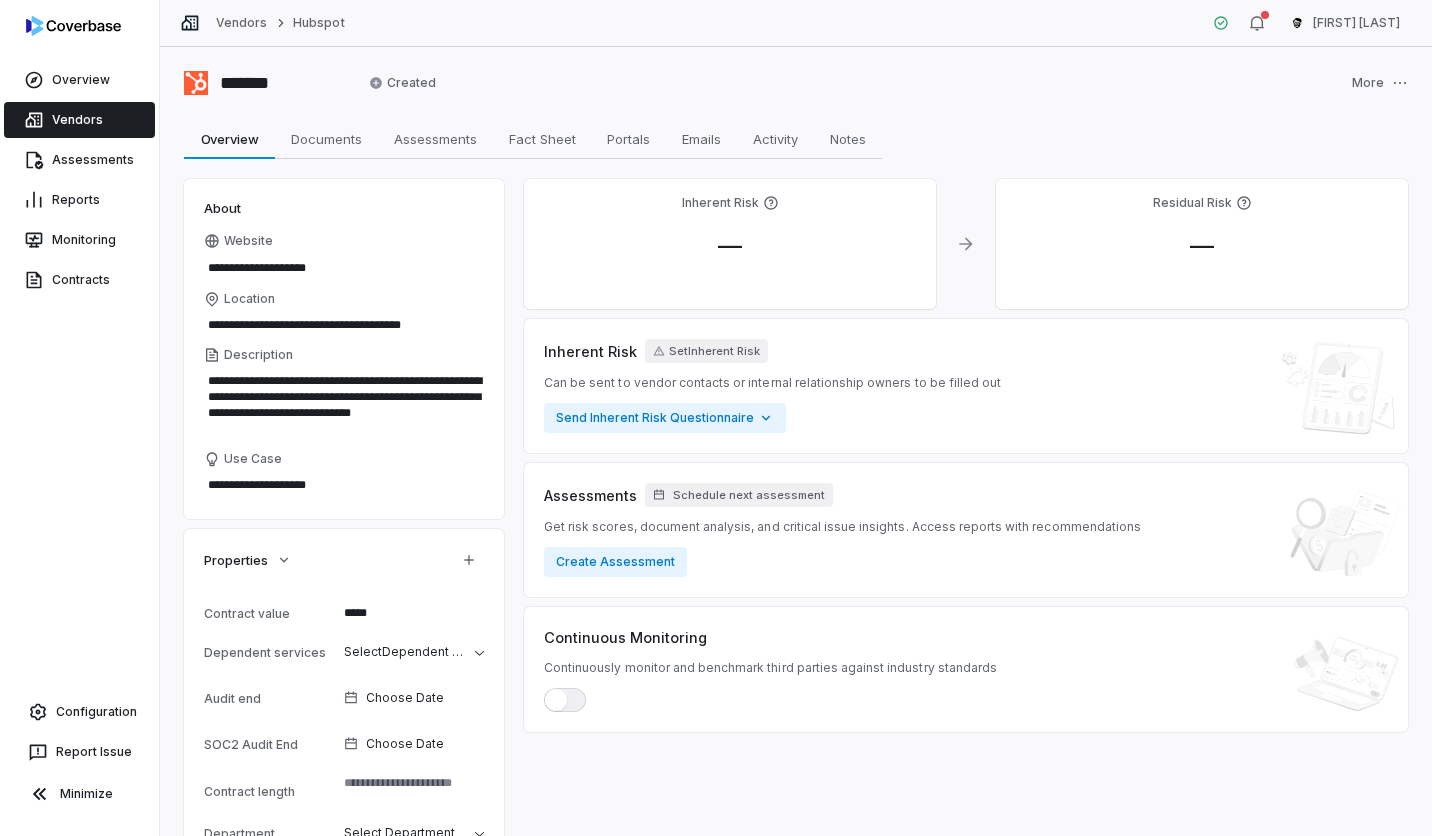 type on "*" 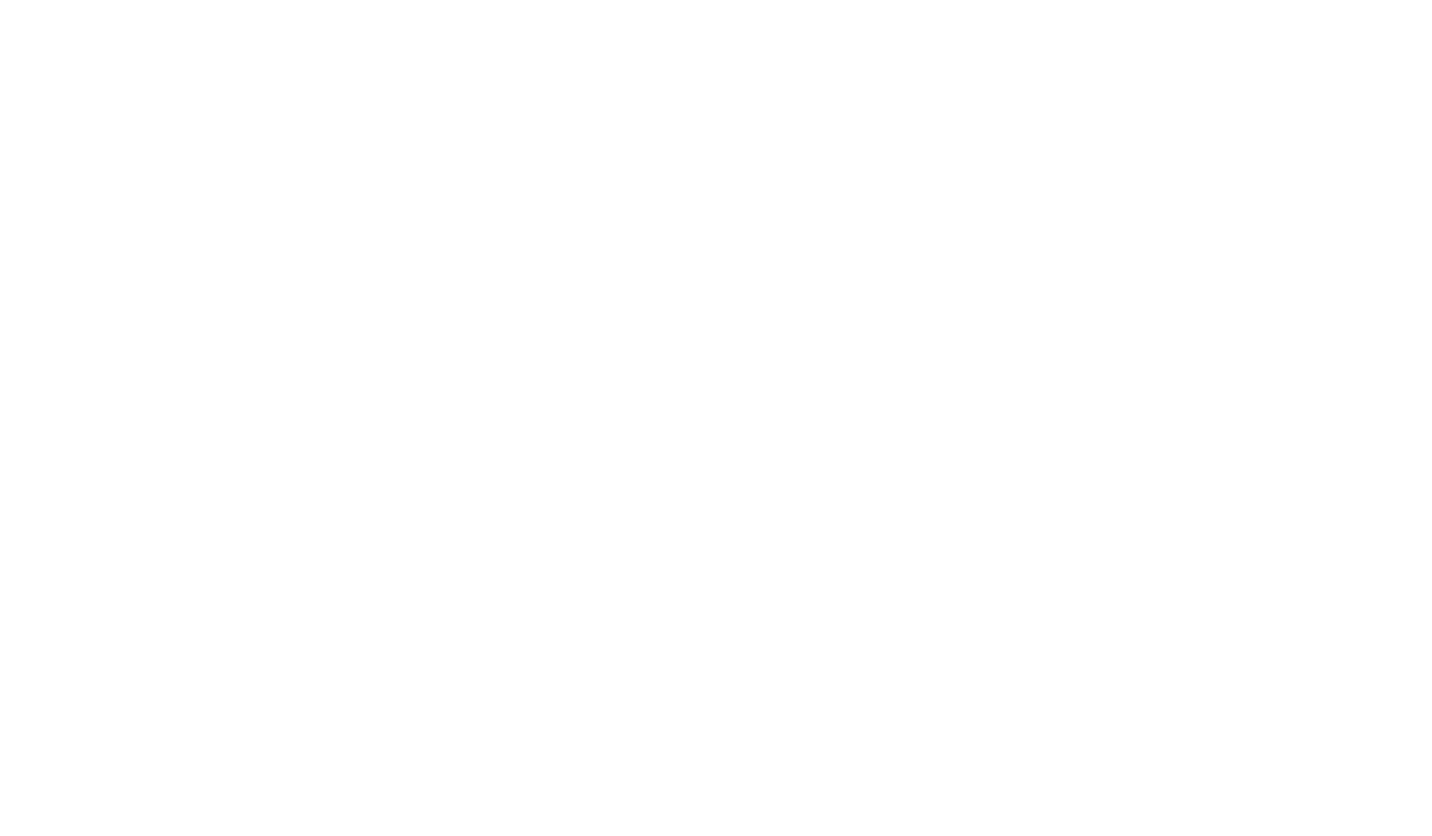 scroll, scrollTop: 0, scrollLeft: 0, axis: both 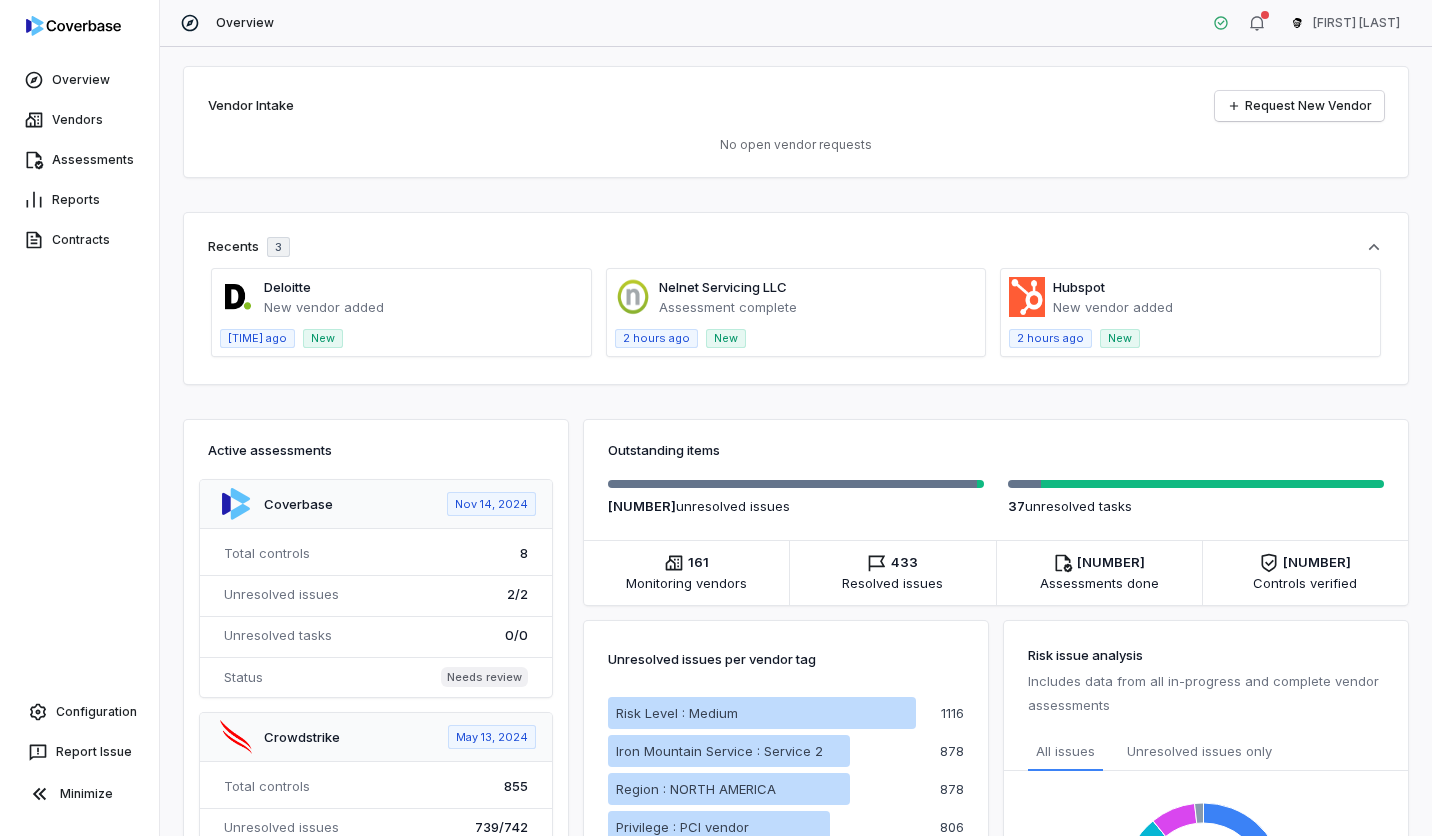 click on "Vendors" at bounding box center (79, 120) 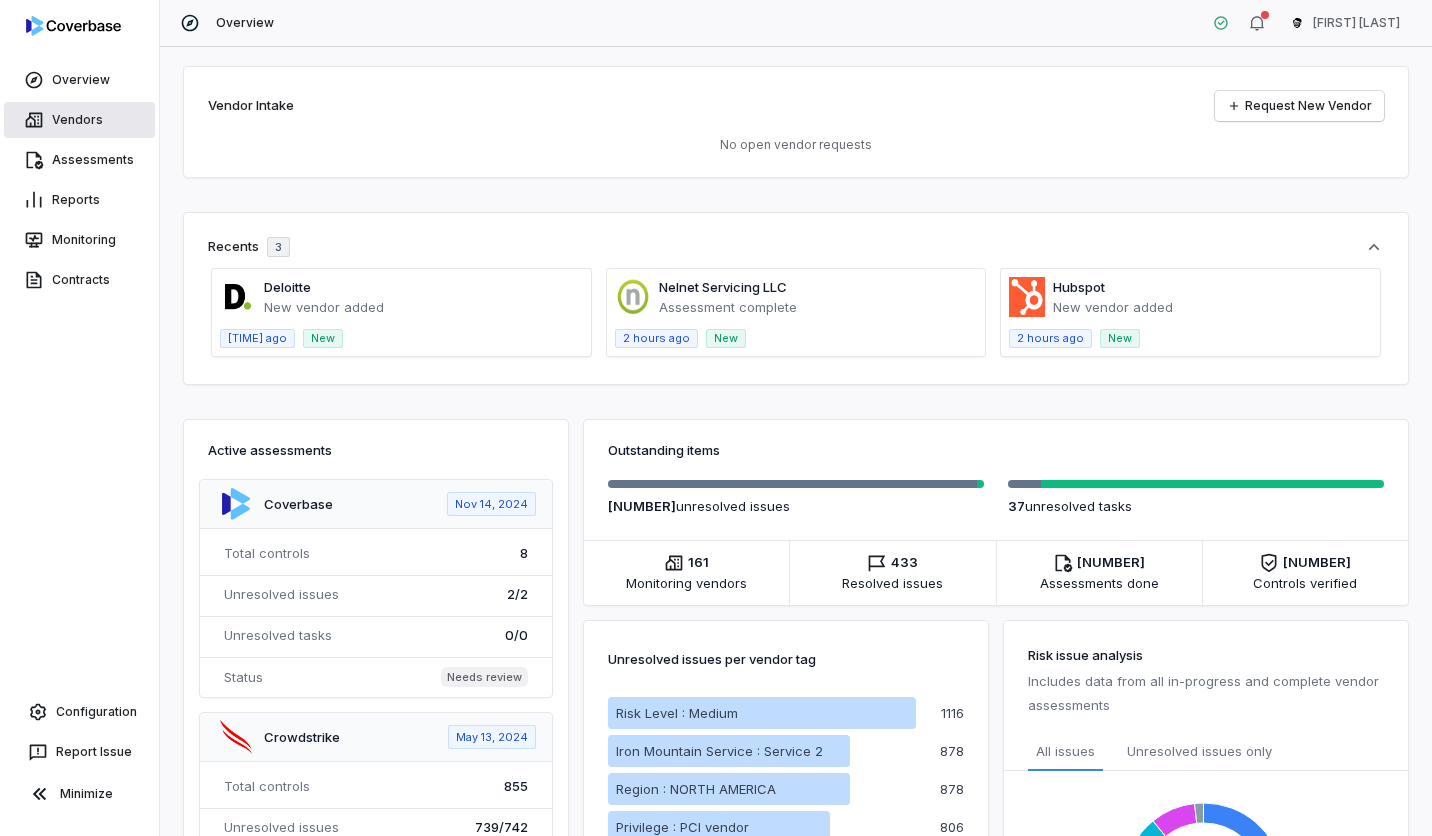 click on "Vendors" at bounding box center (79, 120) 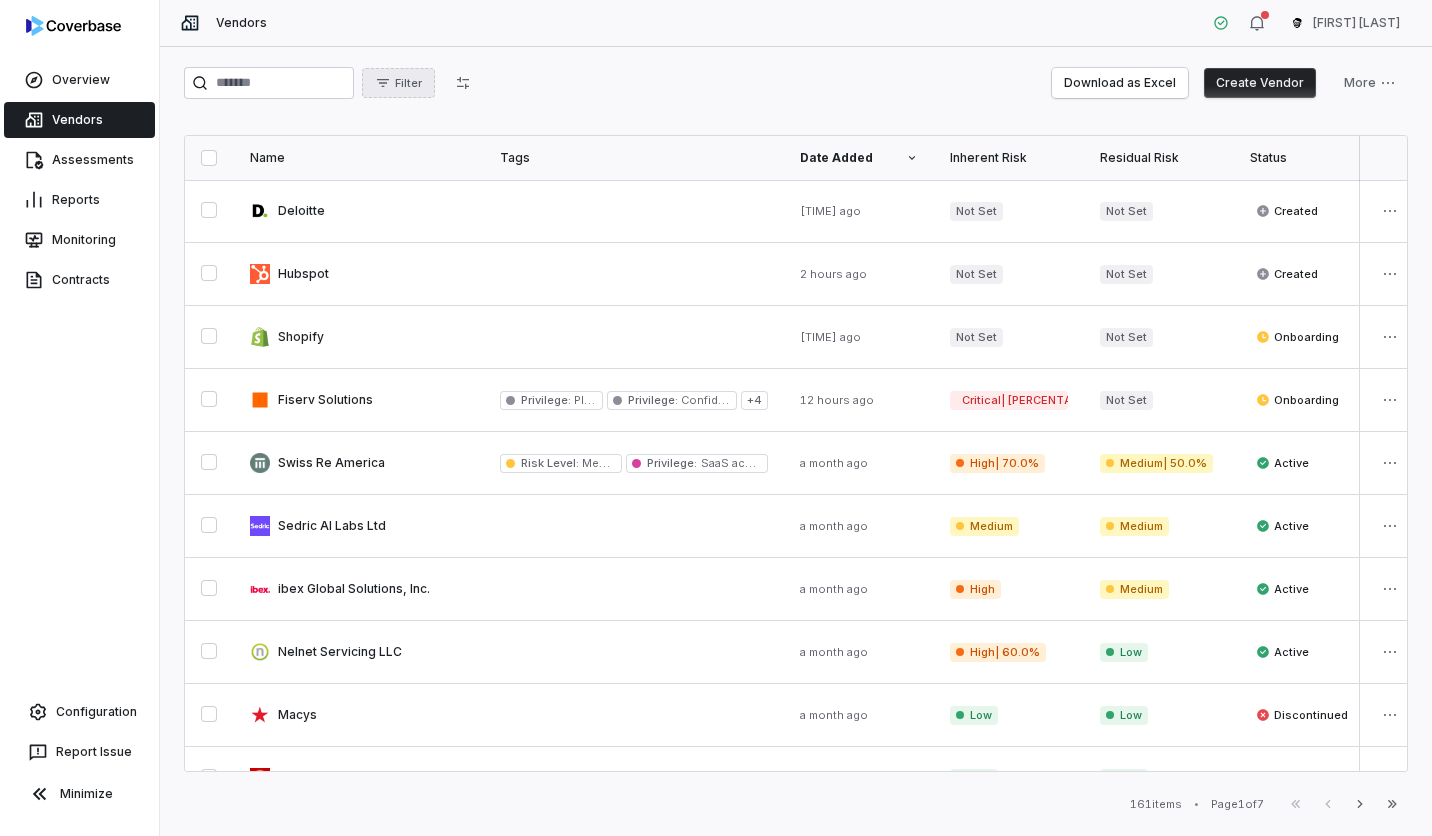 click on "Filter" at bounding box center [398, 83] 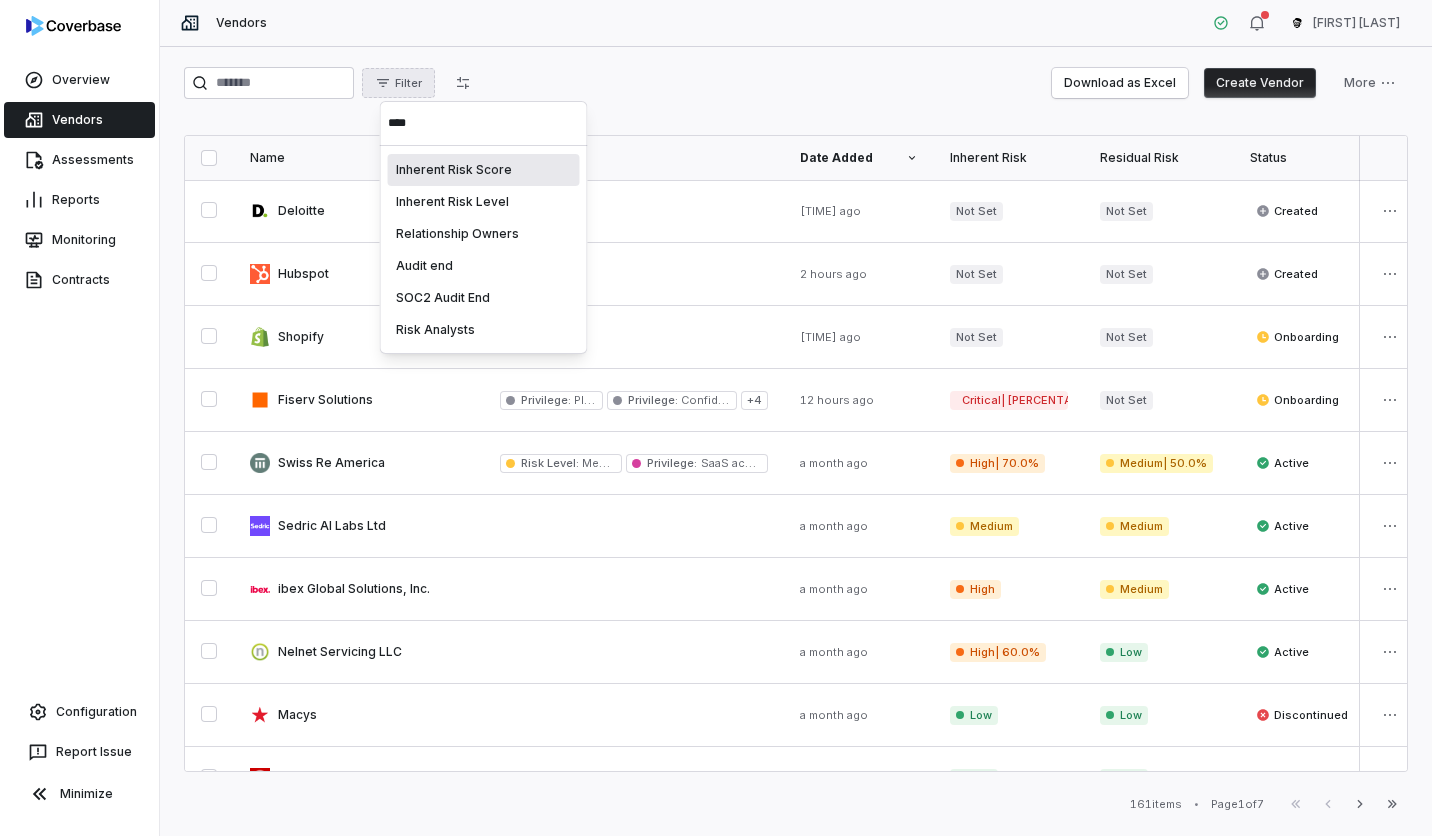 type on "*****" 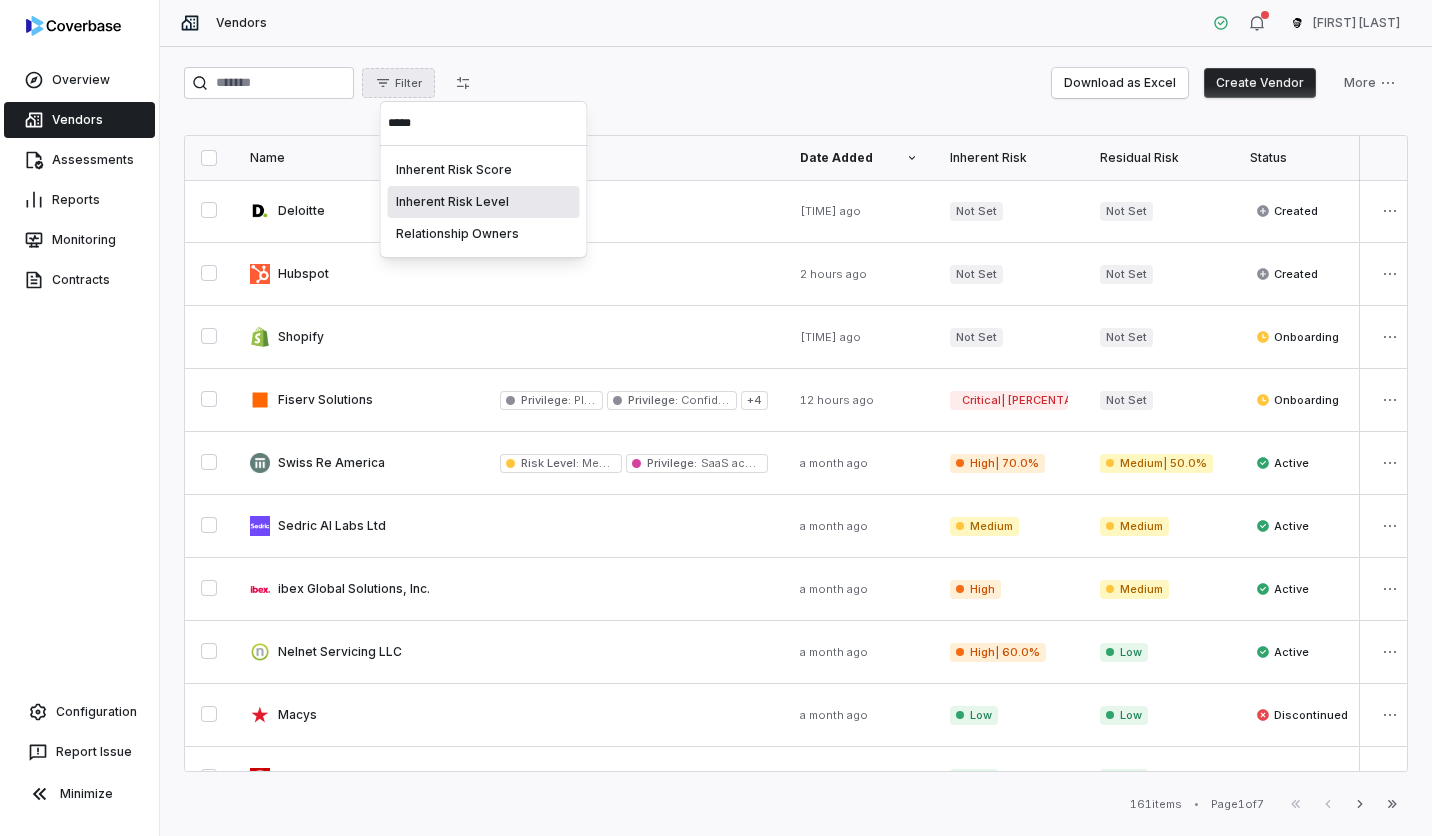 type 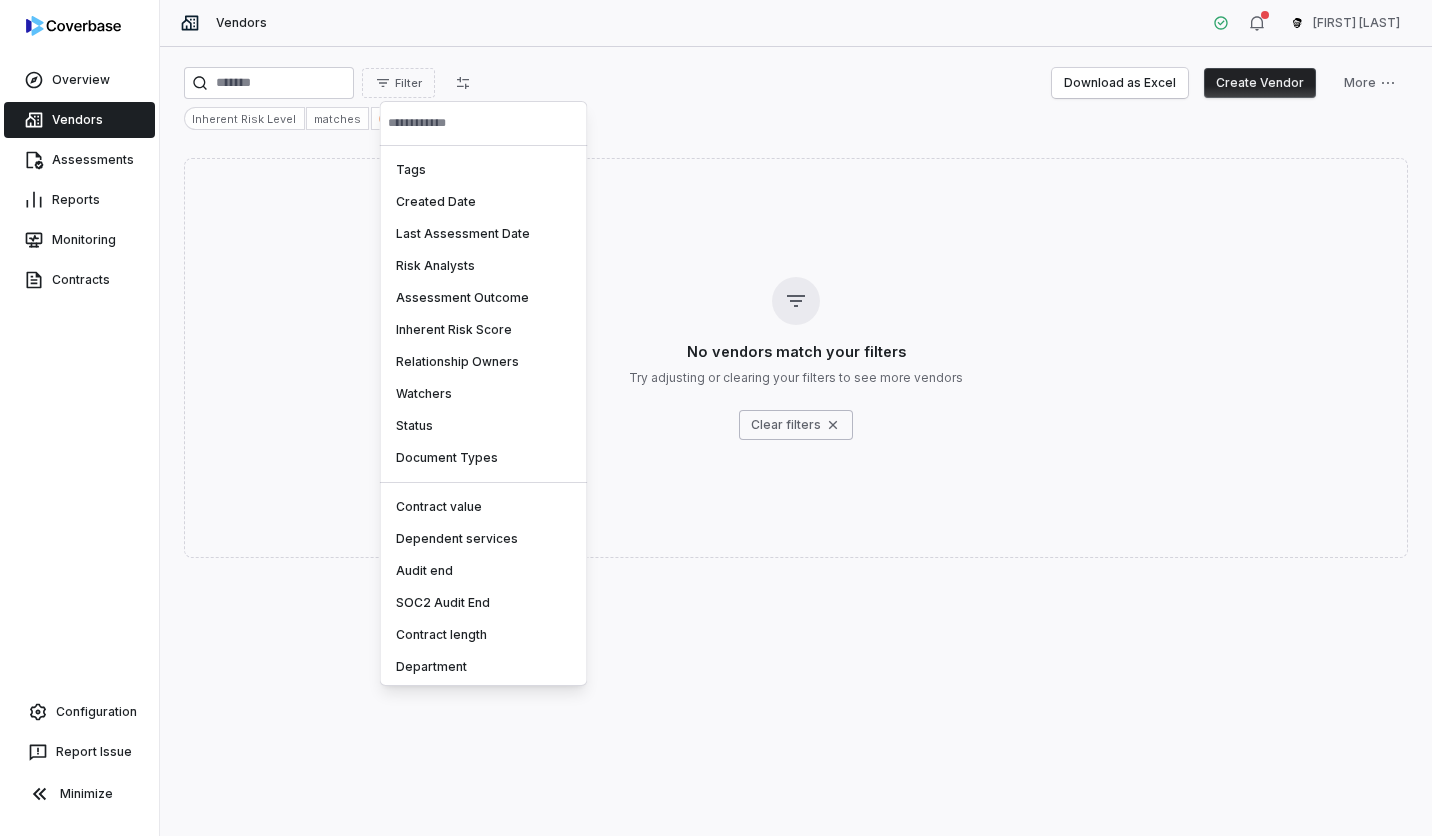 click on "Overview Vendors Assessments Reports Monitoring Contracts Configuration Report Issue Minimize Vendors Gus Cuddy Filter Download as Excel Create Vendor More Inherent Risk Level matches High No vendors match your filters Try adjusting or clearing your filters to see more vendors Clear filters
Swif IQ is processing your app data. Please give us a few seconds.   Swif IQ is processing your app data. Please give us a few seconds.   Swif IQ is processing your app data. Please give us a few seconds.   Swif IQ is processing your app data. Please give us a few seconds.  Tags Created Date Last Assessment Date Risk Analysts Assessment Outcome Inherent Risk Score Relationship Owners Watchers Status Document Types Contract value Dependent services Audit end SOC2 Audit End Contract length Department" at bounding box center [716, 418] 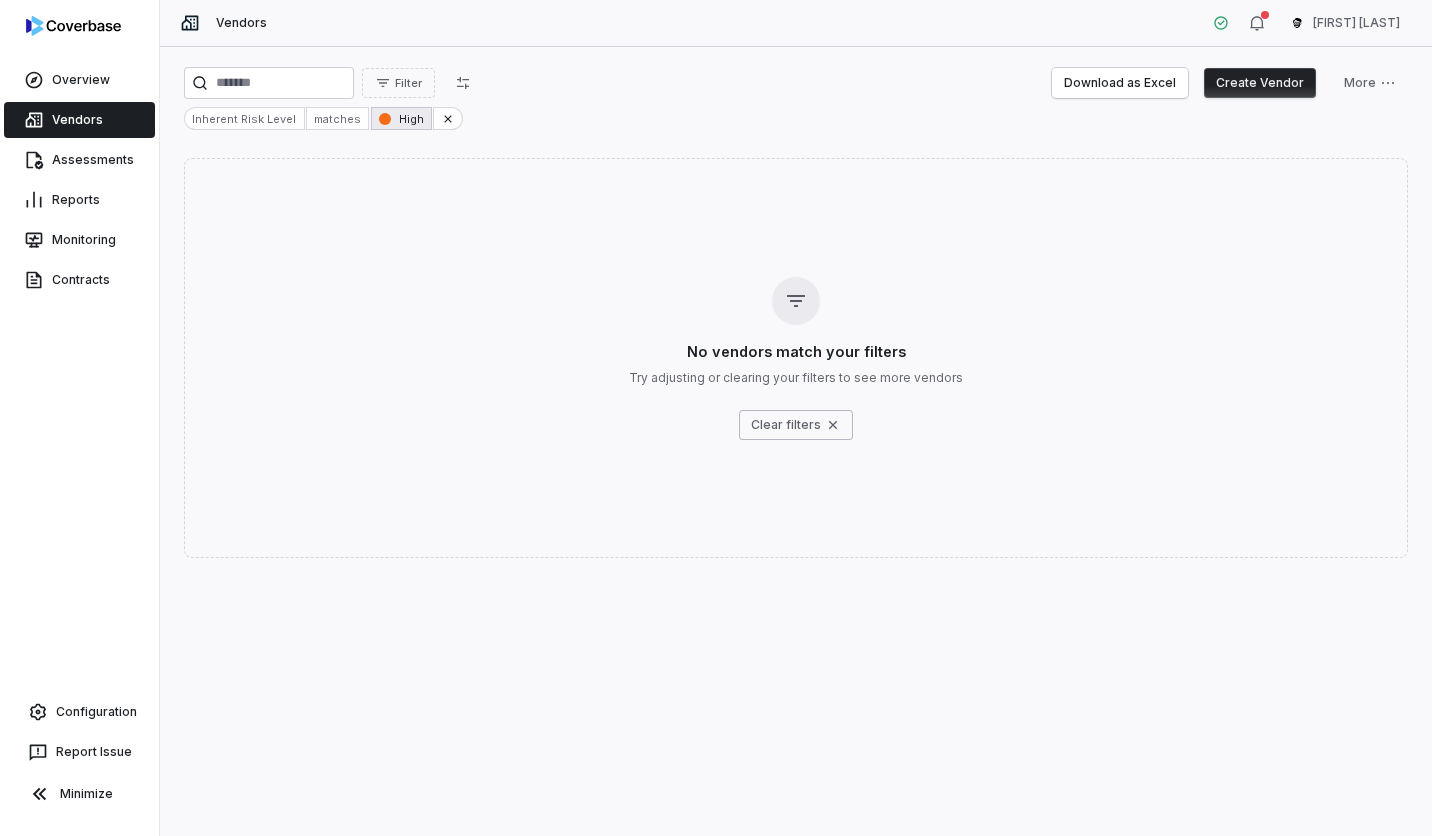 click on "High" at bounding box center (411, 119) 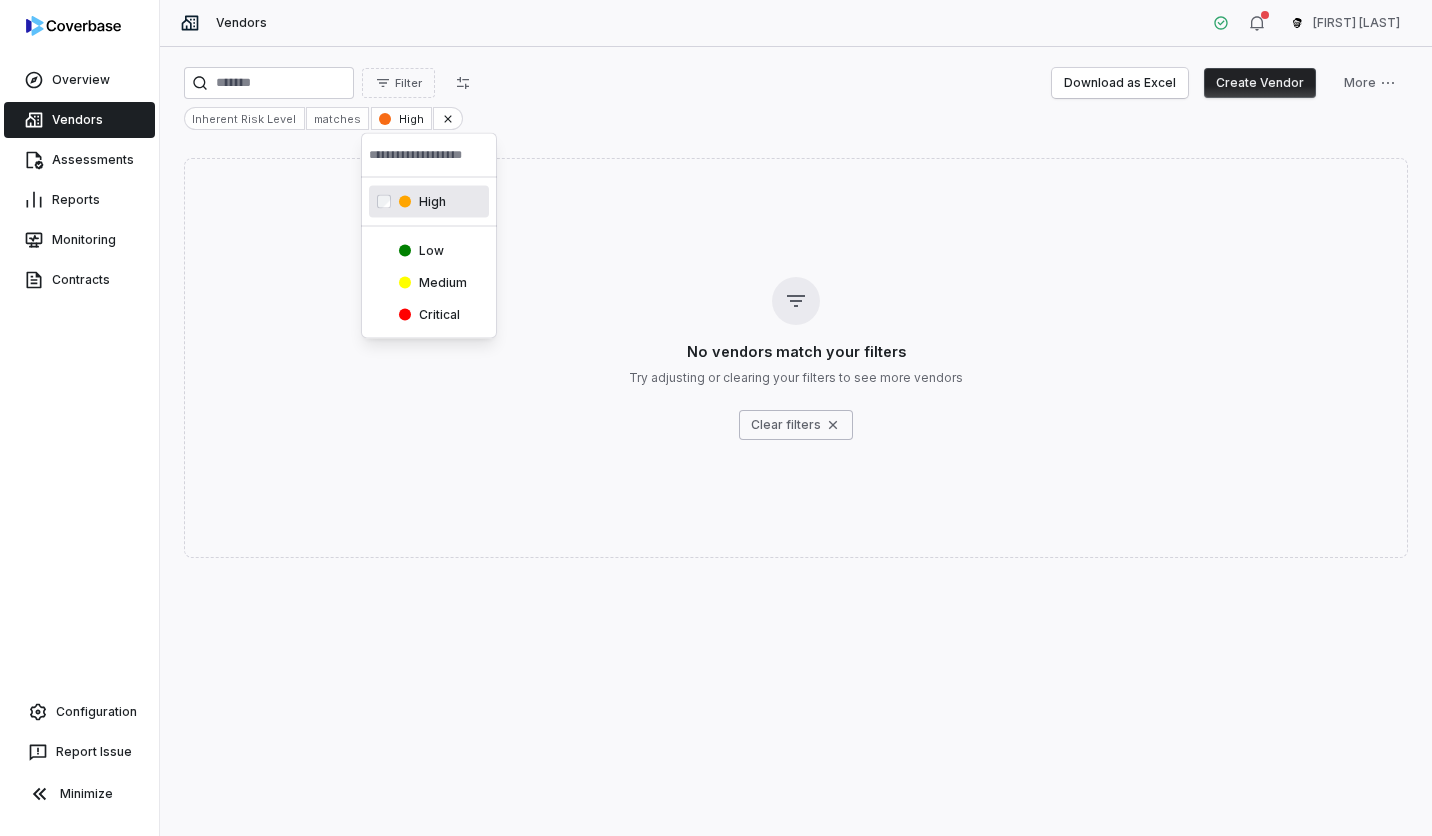 click on "Overview Vendors Assessments Reports Monitoring Contracts Configuration Report Issue Minimize Vendors Gus Cuddy Filter Download as Excel Create Vendor More Inherent Risk Level matches High No vendors match your filters Try adjusting or clearing your filters to see more vendors Clear filters
Swif IQ is processing your app data. Please give us a few seconds.   Swif IQ is processing your app data. Please give us a few seconds.   Swif IQ is processing your app data. Please give us a few seconds.   Swif IQ is processing your app data. Please give us a few seconds.  High Low Medium Critical" at bounding box center (716, 418) 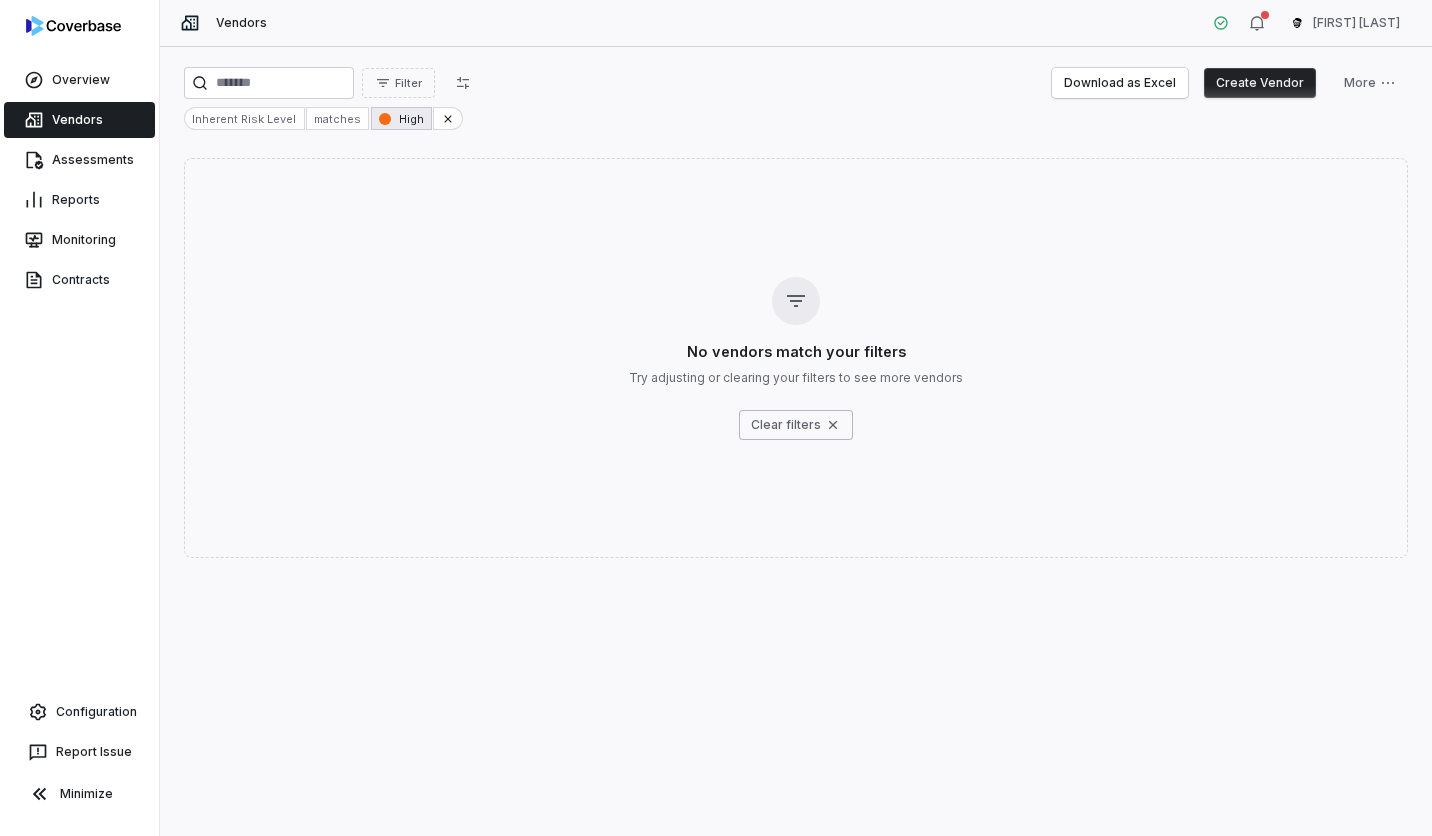 click on "High" at bounding box center (411, 119) 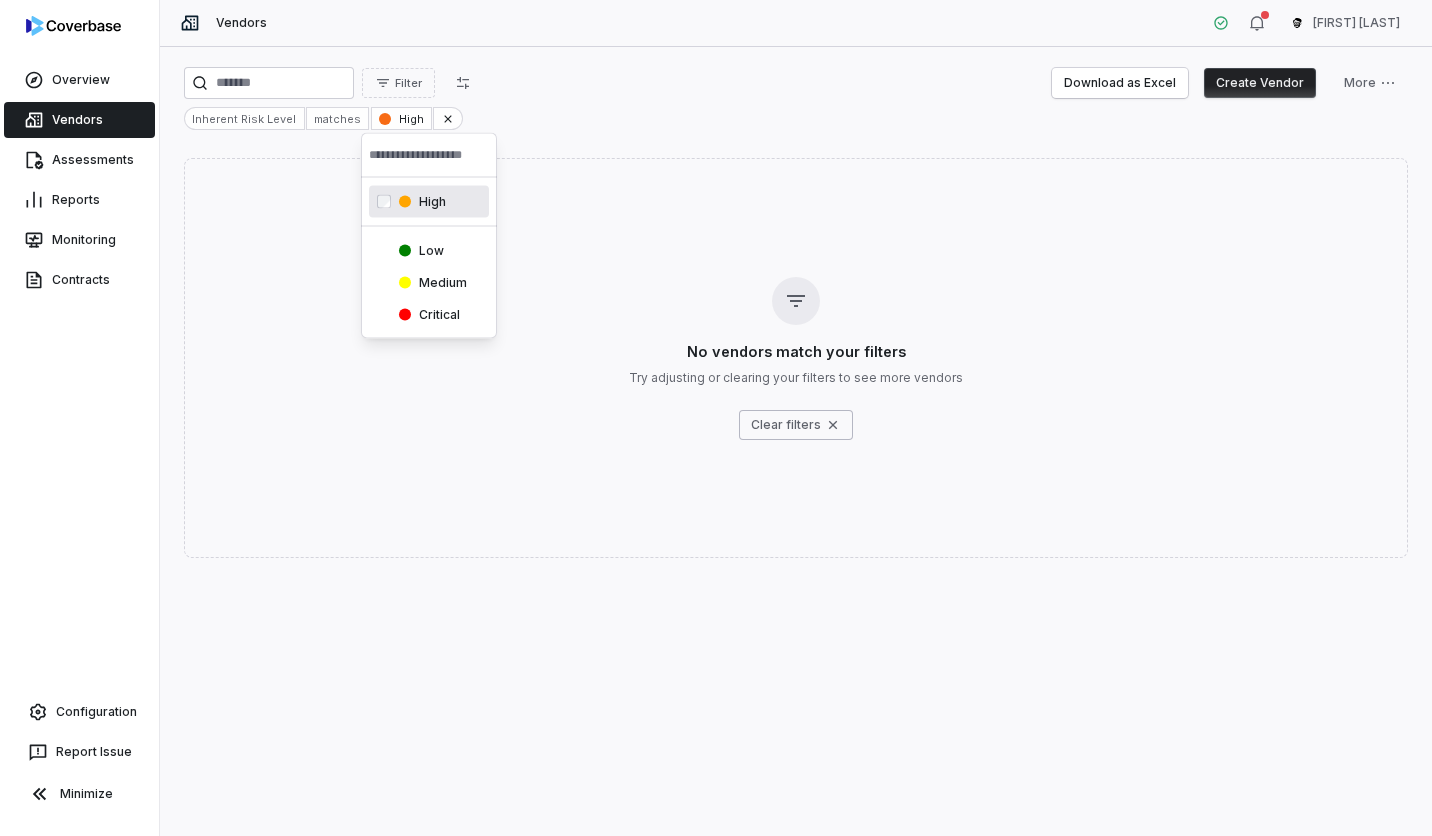 click on "Overview Vendors Assessments Reports Monitoring Contracts Configuration Report Issue Minimize Vendors Gus Cuddy Filter Download as Excel Create Vendor More Inherent Risk Level matches High No vendors match your filters Try adjusting or clearing your filters to see more vendors Clear filters
Swif IQ is processing your app data. Please give us a few seconds.   Swif IQ is processing your app data. Please give us a few seconds.   Swif IQ is processing your app data. Please give us a few seconds.   Swif IQ is processing your app data. Please give us a few seconds.  High Low Medium Critical" at bounding box center [716, 418] 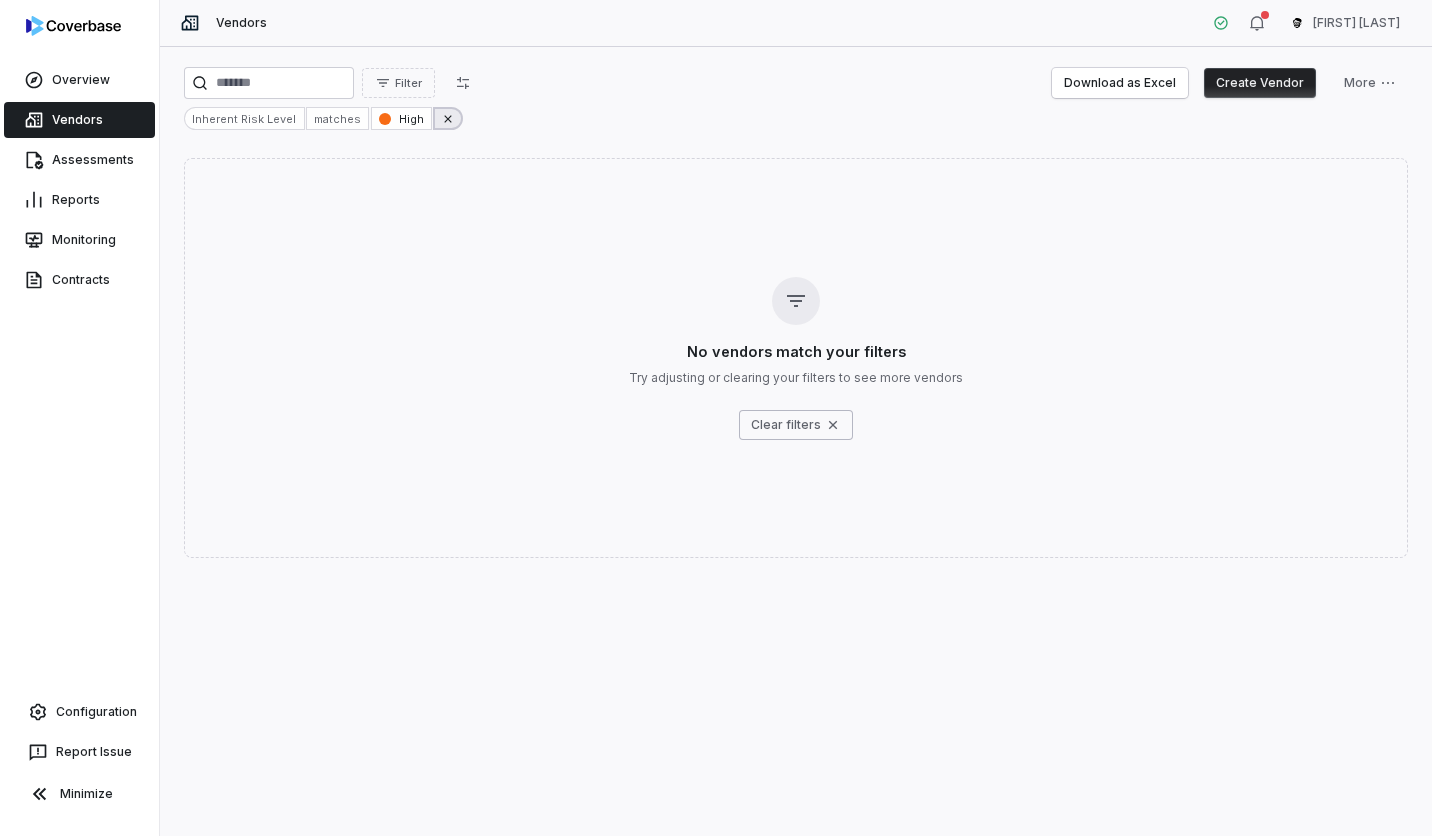 click 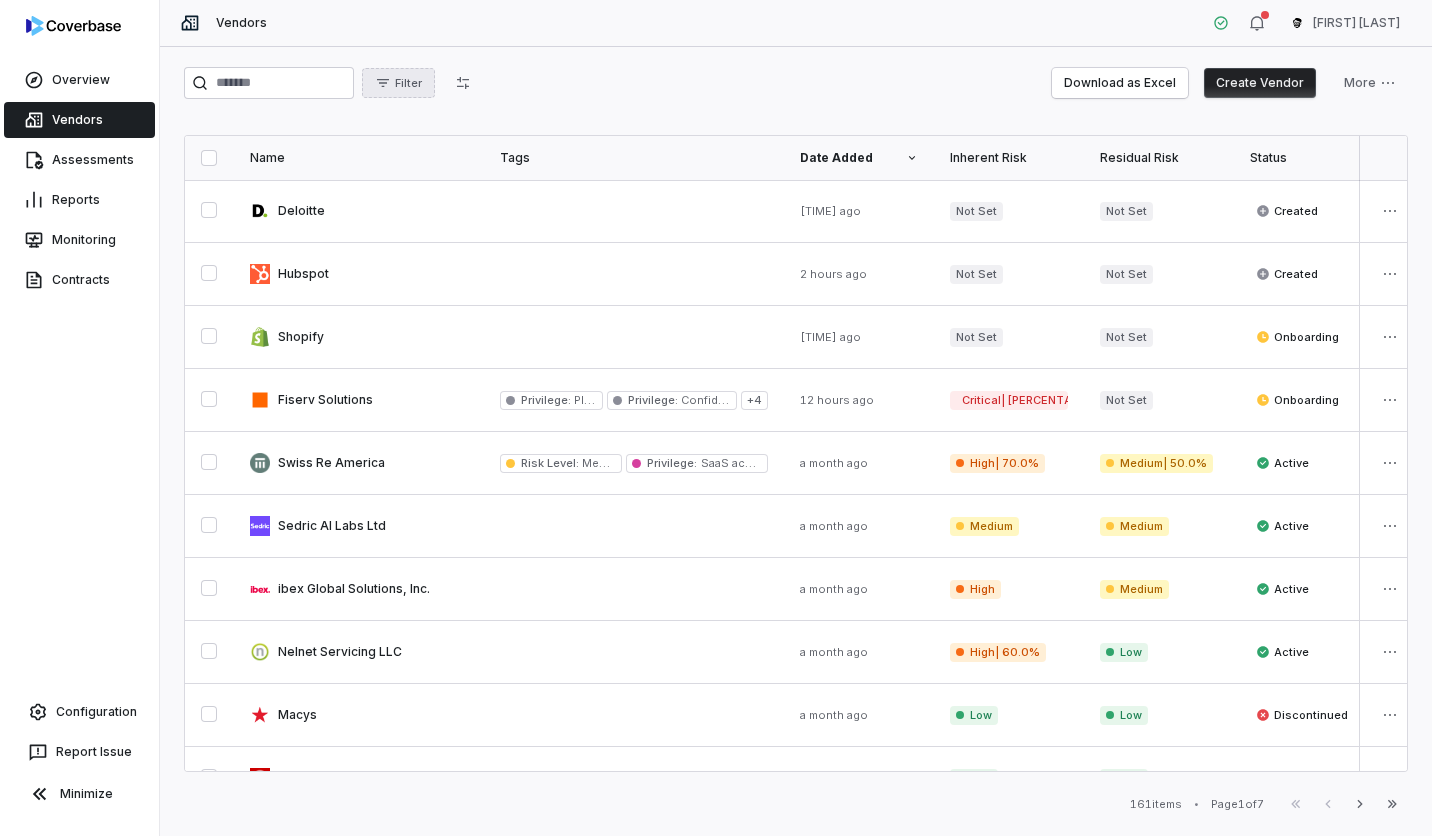 click 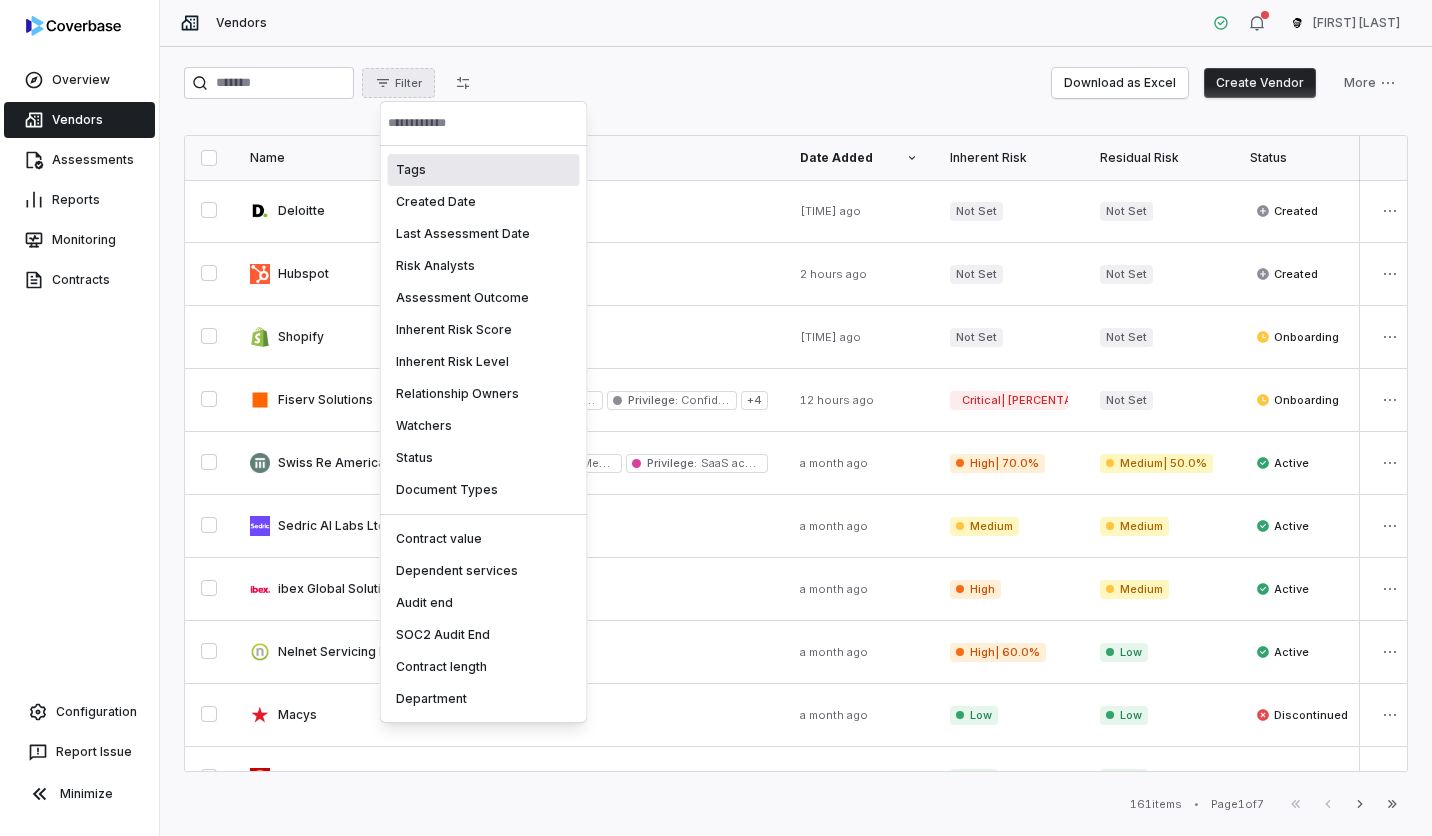 click on "Overview Vendors Assessments Reports Monitoring Contracts Configuration Report Issue Minimize Vendors Gus Cuddy Filter Download as Excel Create Vendor More Name Tags Date Added Inherent Risk Residual Risk Status Last Assessed Assessment Outcome Next Assessment Services Risk Analysts Relationship Owners Watchers # Issues # Open Issues Contract value Dependent services Audit end SOC2 Audit End Contract length Department Deloitte 34 minutes ago Not Set Not Set Created - - - None None None 0 0 - - - - - -   Hubspot 2 hours ago Not Set Not Set Created - - - None None None 0 0 - - - - - -   Shopify 4 hours ago Not Set Not Set Onboarding Aug 6, 2025 - Aug 6, 2027 None None None 2 2 - - Jul 30, 2024 Jul 30, 2024 - -   Fiserv Solutions Privilege :   PII Data Access Privilege :   Confidential Internal Data + 4 12 hours ago Critical  | 92.0% Not Set Onboarding Aug 6, 2025 - Aug 6, 2026 Clover + 4  services Clarence Chio Rohan Chitalia 2  users 73 73 $548,000.00 AWS Sep 29, 2023 Sep 29, 2023 5 years   :" at bounding box center (716, 418) 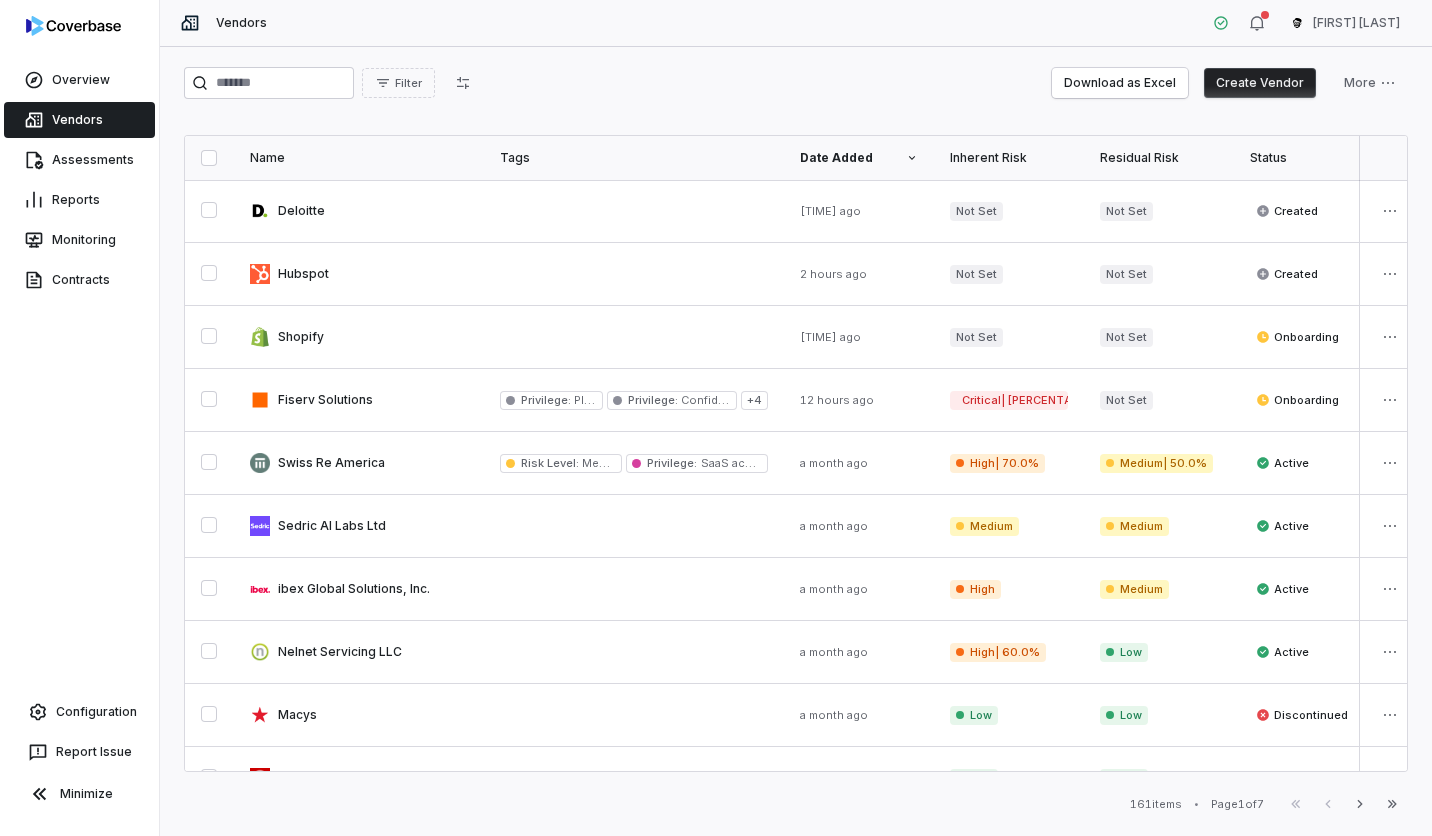 click on "Filter Download as Excel Create Vendor More" at bounding box center (796, 87) 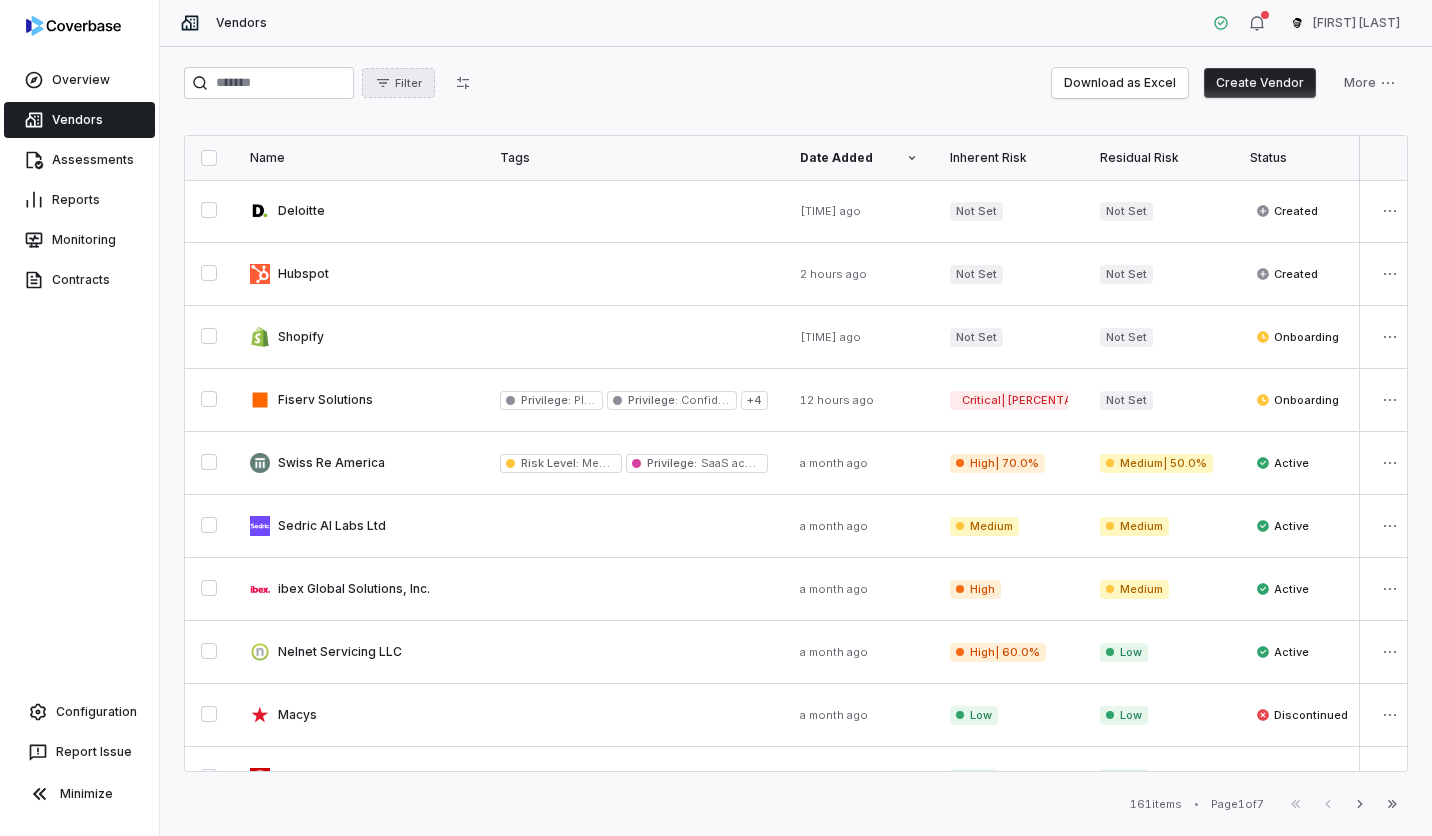 click on "Filter" at bounding box center [398, 83] 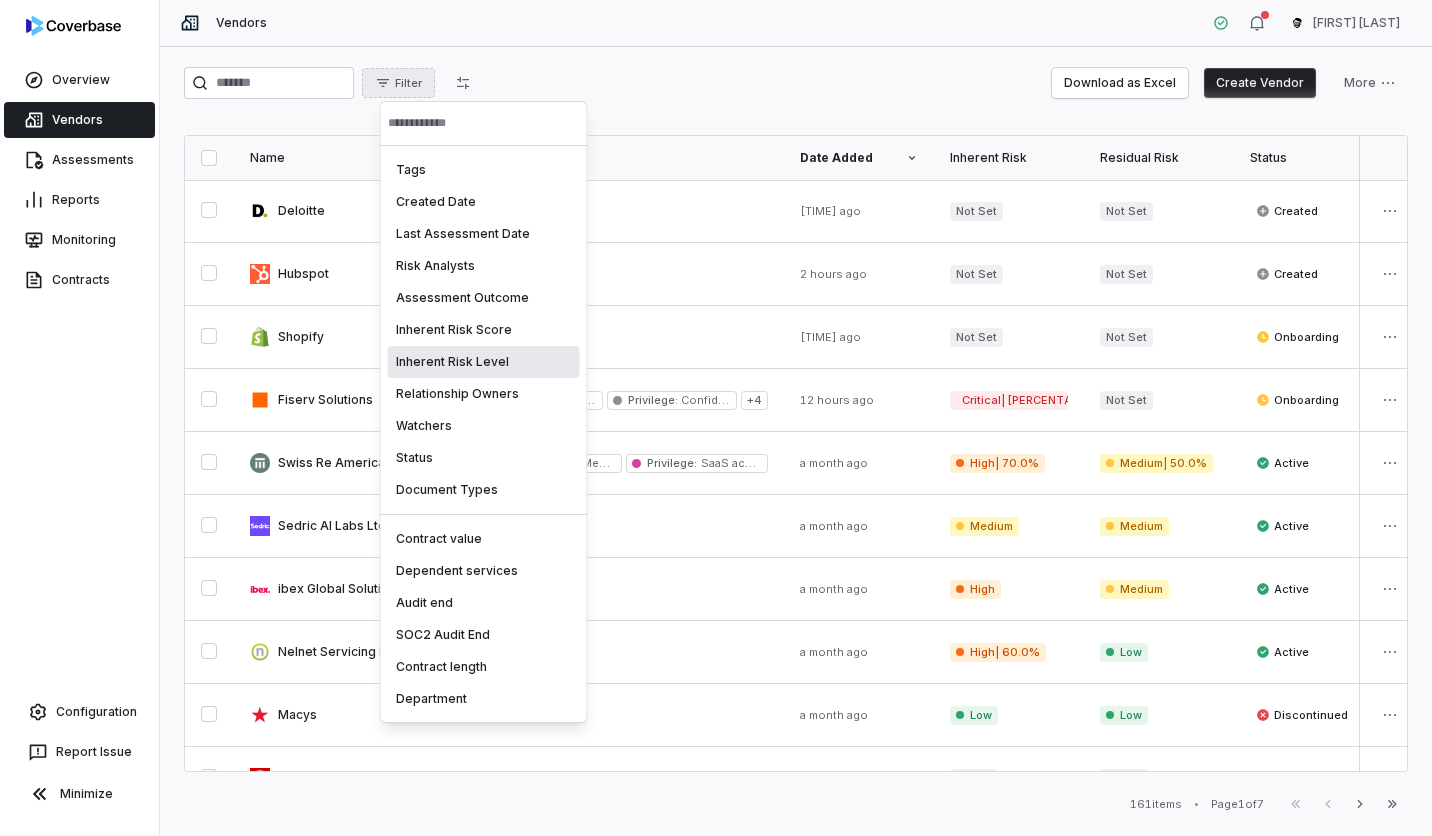 click on "Inherent Risk Level" at bounding box center (484, 362) 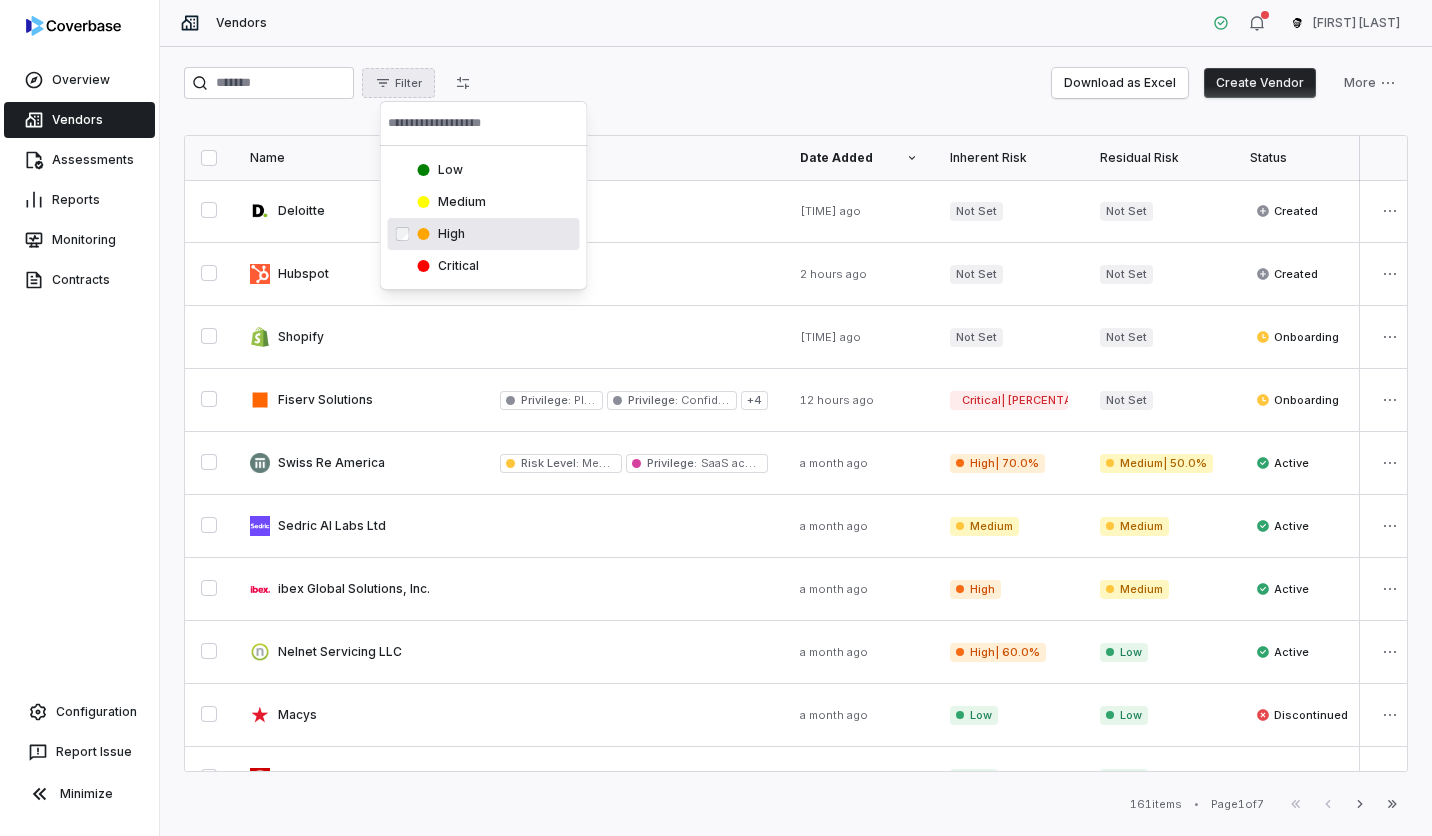 click on "High" at bounding box center (451, 234) 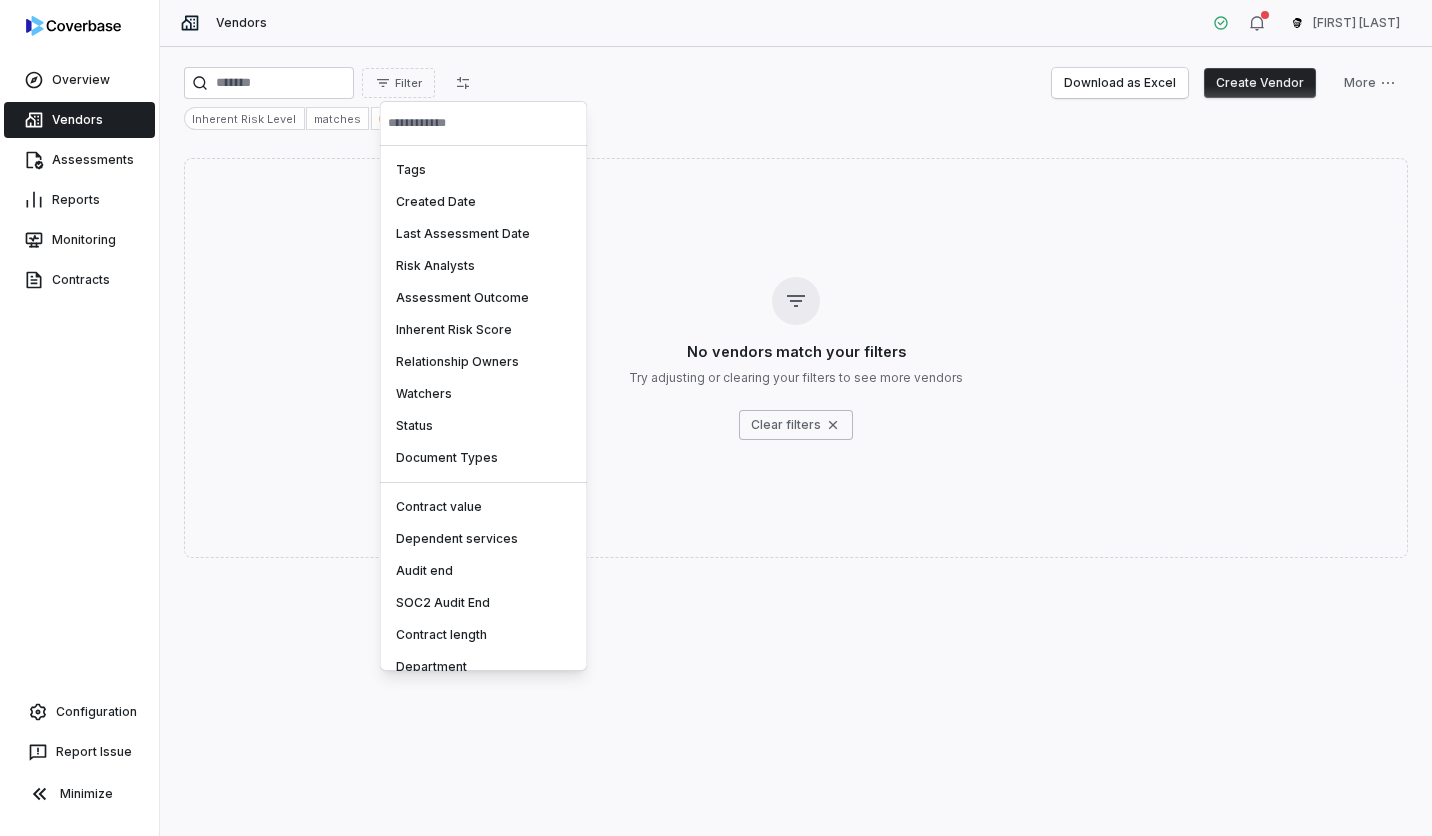 click on "Overview Vendors Assessments Reports Monitoring Contracts Configuration Report Issue Minimize Vendors Gus Cuddy Filter Download as Excel Create Vendor More Inherent Risk Level matches High No vendors match your filters Try adjusting or clearing your filters to see more vendors Clear filters
Swif IQ is processing your app data. Please give us a few seconds.   Swif IQ is processing your app data. Please give us a few seconds.   Swif IQ is processing your app data. Please give us a few seconds.   Swif IQ is processing your app data. Please give us a few seconds.  Tags Created Date Last Assessment Date Risk Analysts Assessment Outcome Inherent Risk Score Relationship Owners Watchers Status Document Types Contract value Dependent services Audit end SOC2 Audit End Contract length Department" at bounding box center (716, 418) 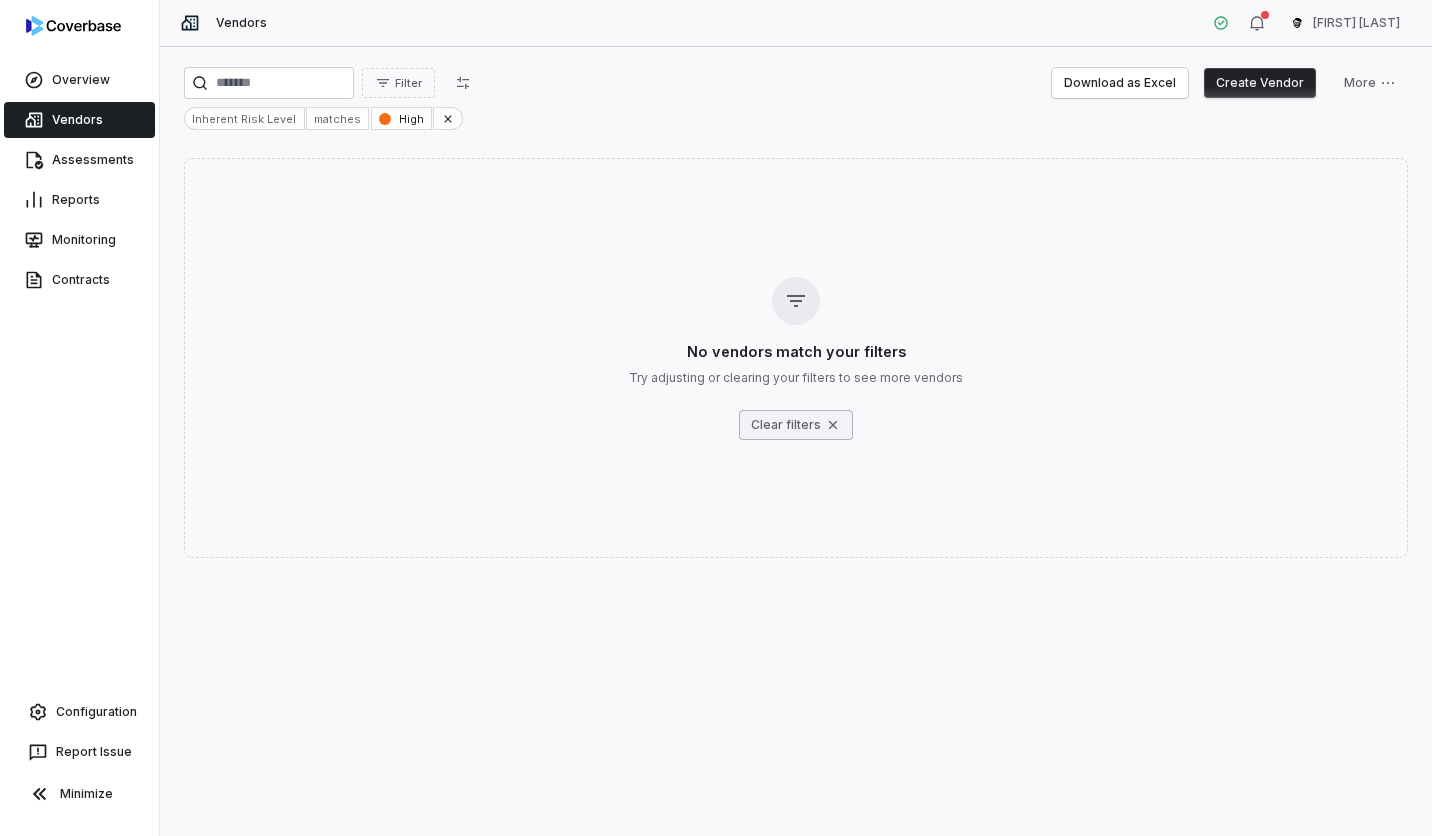 click on "Clear filters" at bounding box center (796, 425) 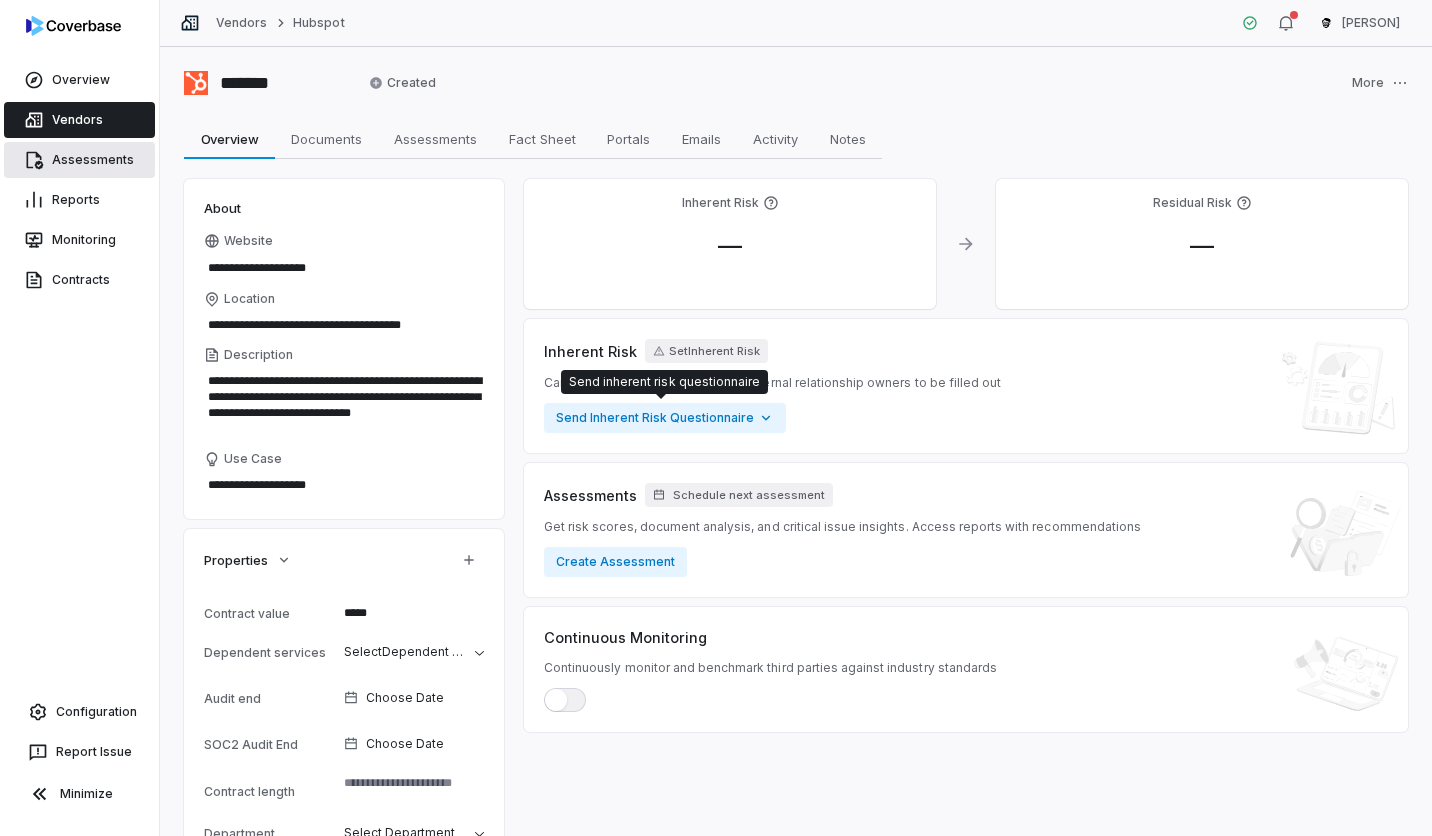 scroll, scrollTop: 0, scrollLeft: 0, axis: both 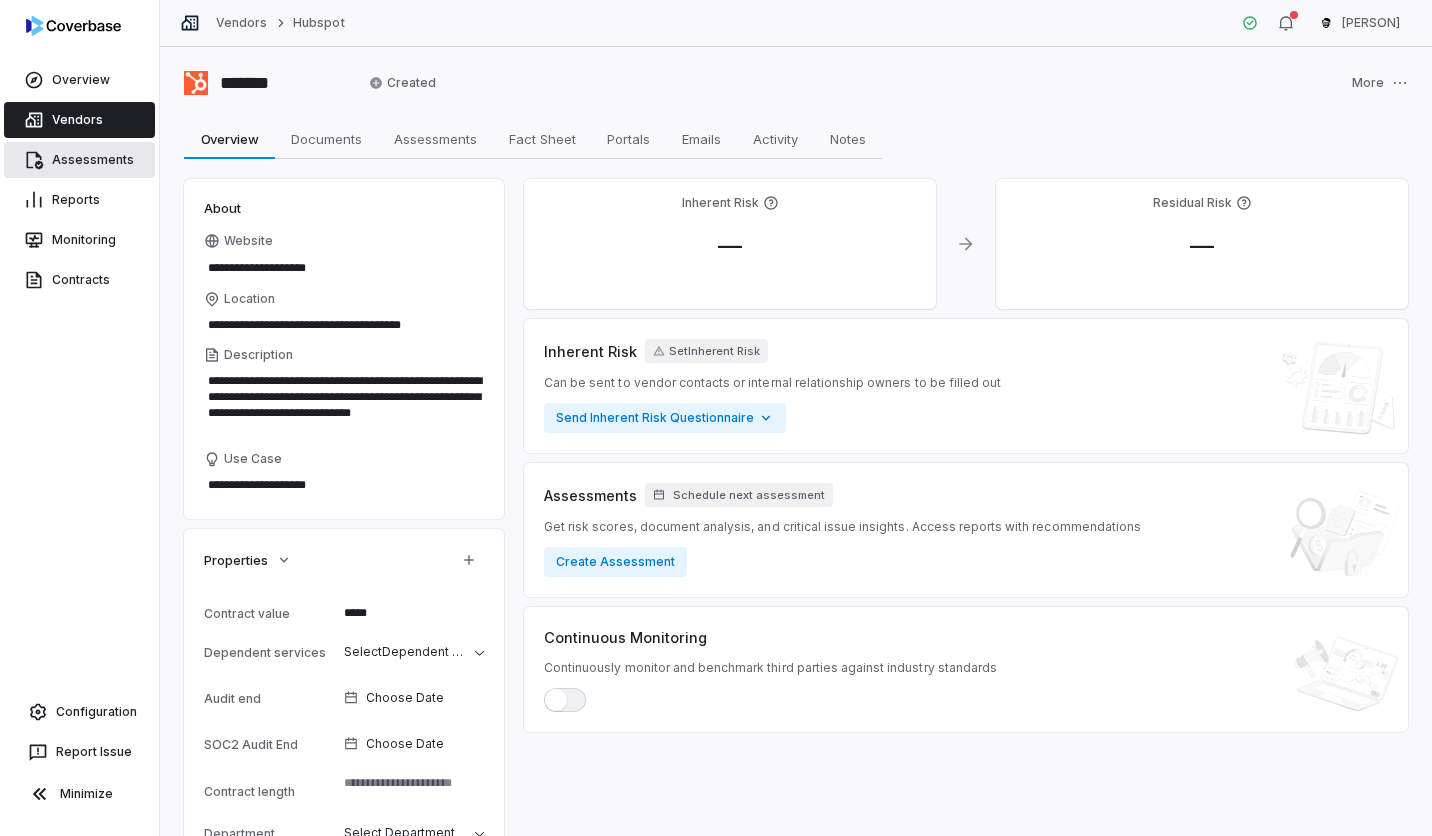 click on "Assessments" at bounding box center (79, 160) 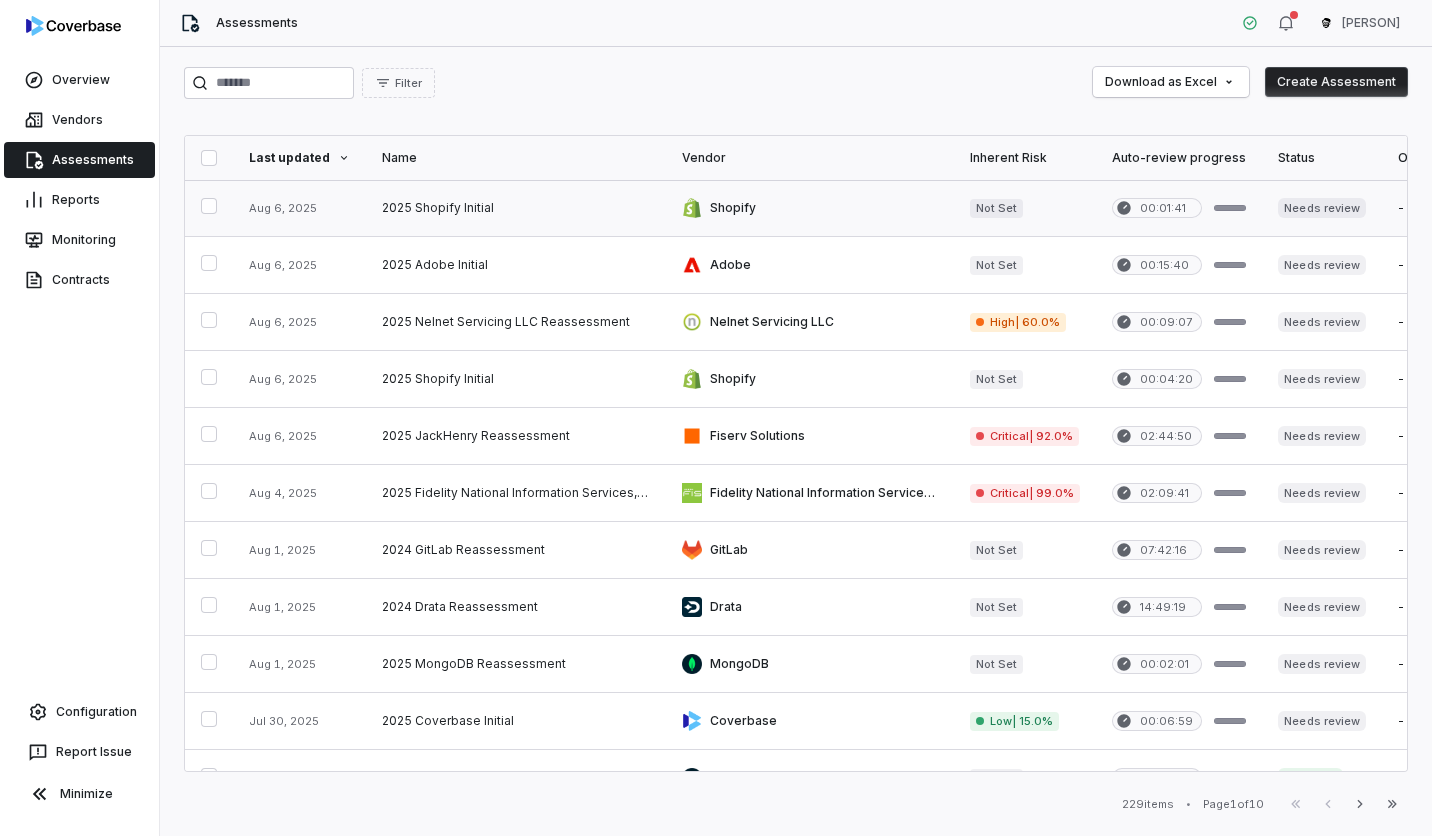 click at bounding box center (516, 208) 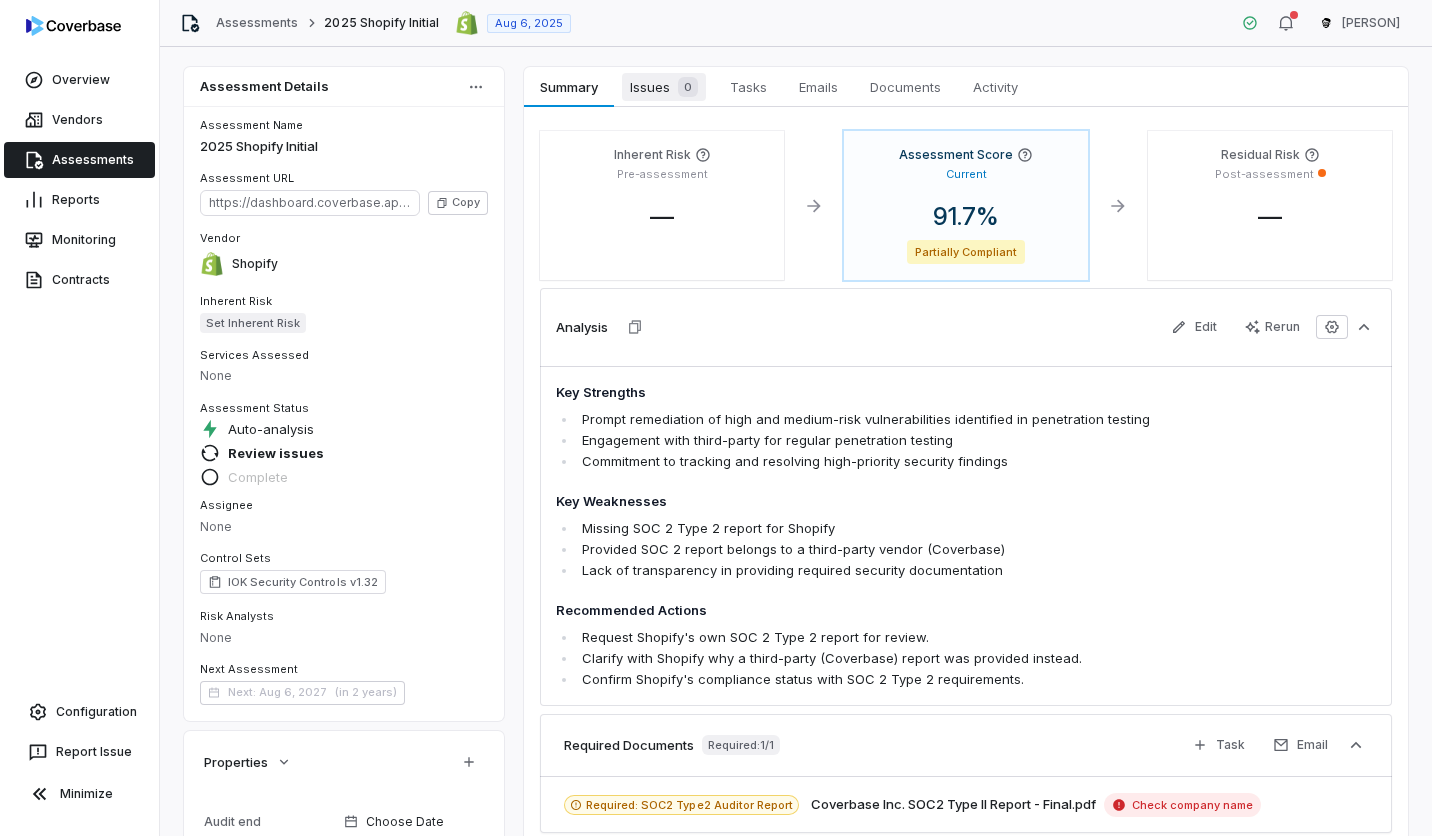 click on "Issues 0" at bounding box center [664, 87] 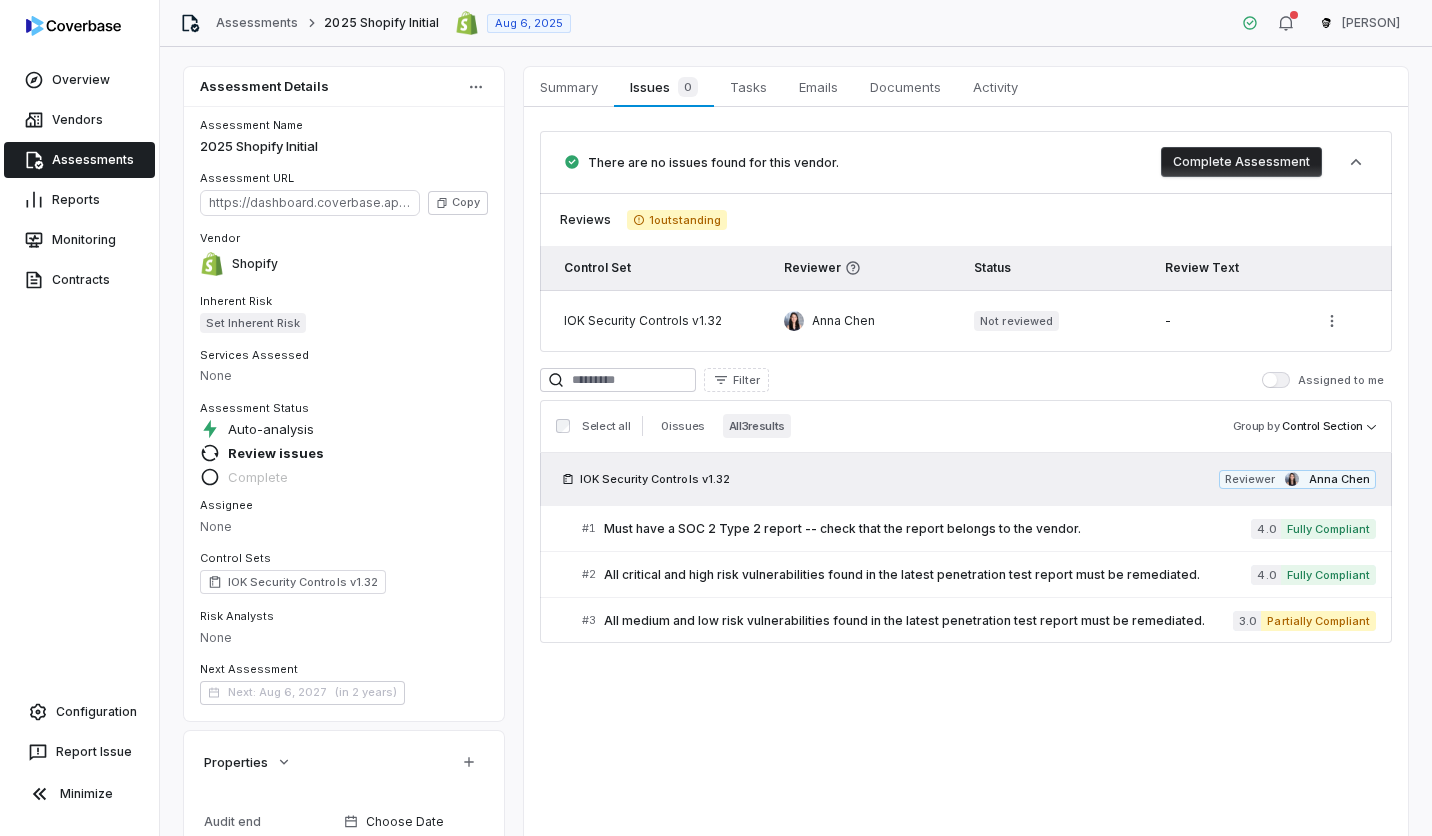 click on "Assessments" at bounding box center (79, 160) 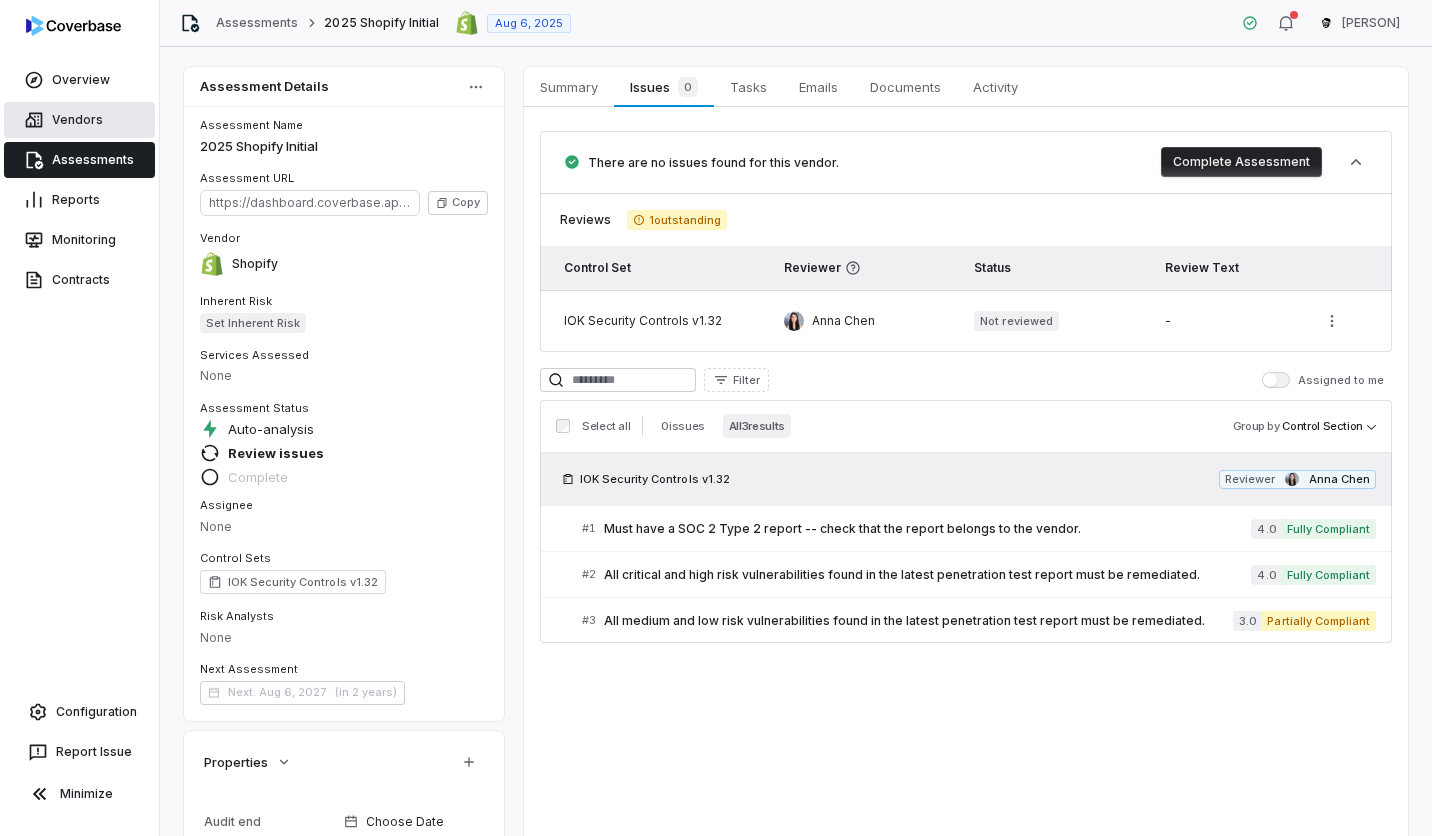 click on "Vendors" at bounding box center [79, 120] 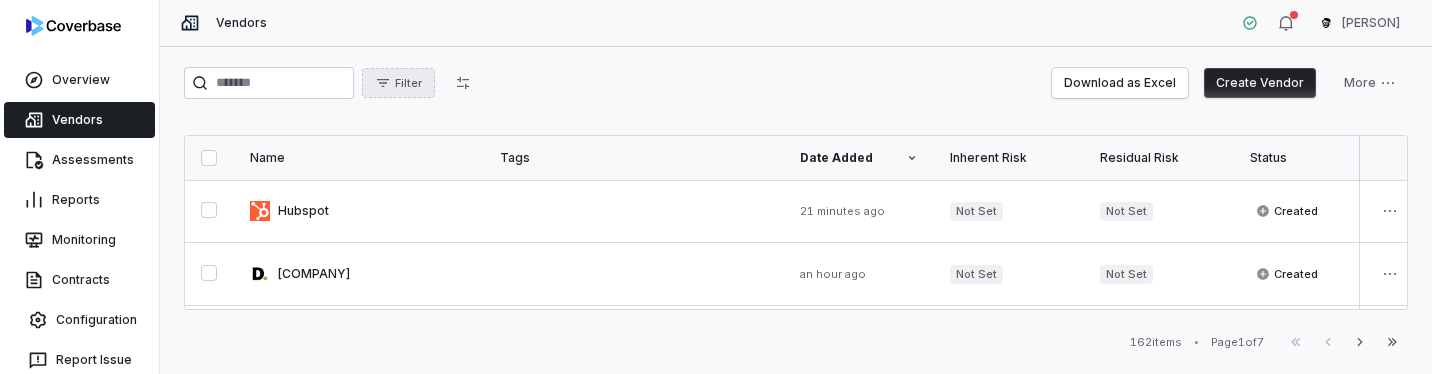click on "Filter" at bounding box center (398, 83) 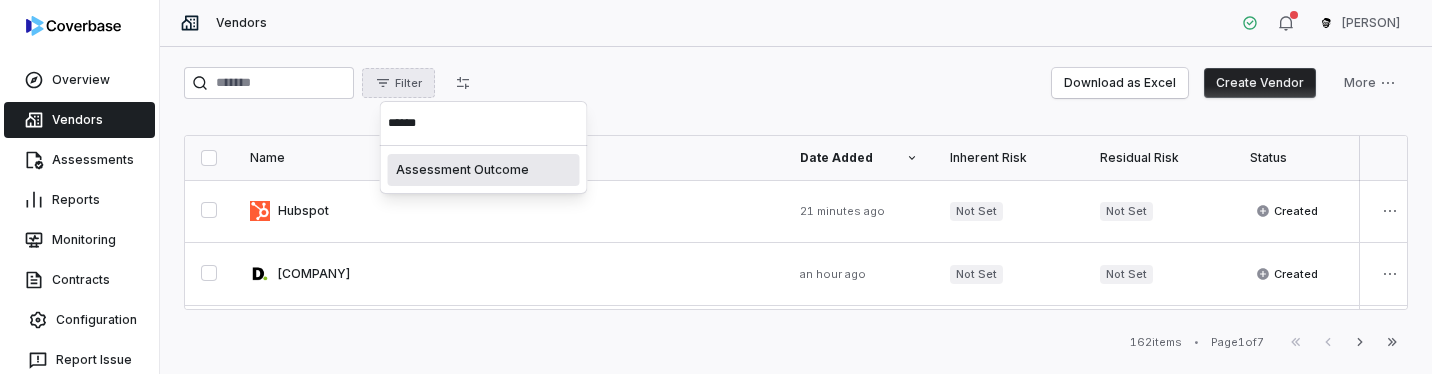 type on "*******" 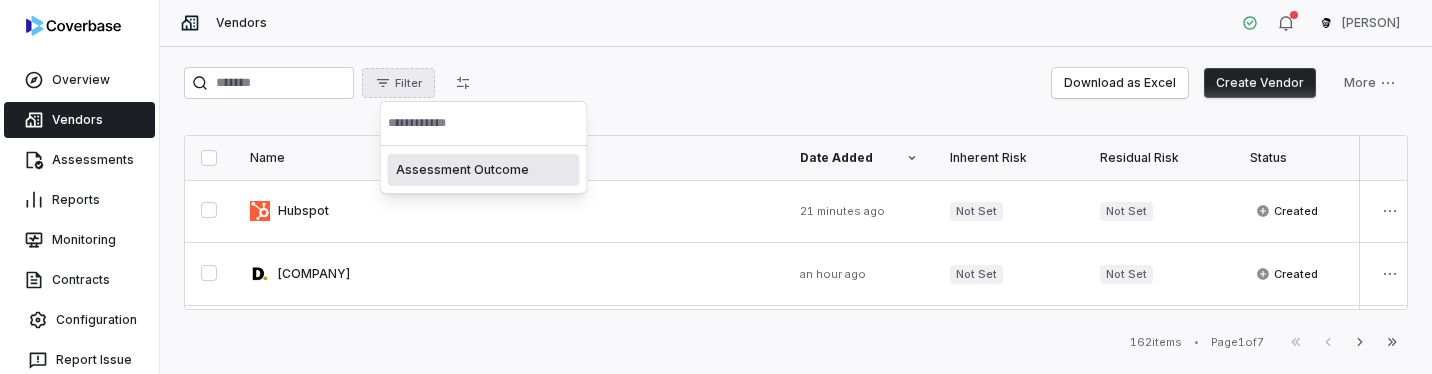 type on "*" 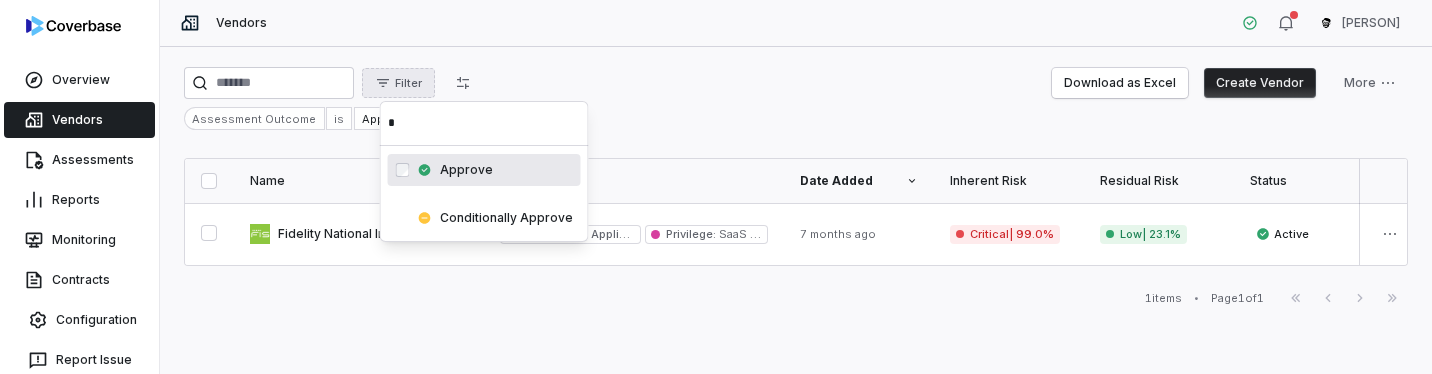 type 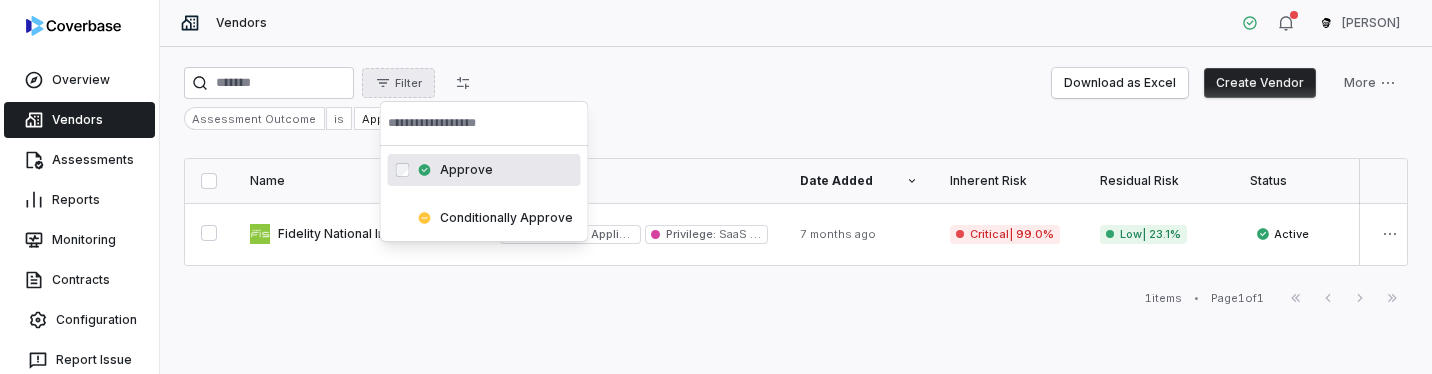 click on "Overview Vendors Assessments Reports Monitoring Contracts Configuration Report Issue Minimize Vendors Gus Cuddy Filter Download as Excel Create Vendor More Assessment Outcome is Approve Name Tags Date Added Inherent Risk Residual Risk Status Last Assessed Assessment Outcome Next Assessment Services Risk Analysts Relationship Owners Watchers # Issues # Open Issues Contract value Dependent services Audit end SOC2 Audit End Contract length Department Fidelity National Information Services, Inc. Risk Domain Applicable :   AI Privilege :   SaaS access 7 months ago Critical  | 99.0% Low  | 23.1% Active Feb 26, 2025 Approve Jun 27, 2027 ACBS + 11  services None None None 17 17 $5,435,000.00 No value May 29, 2024 May 29, 2024 3 years Operations   1  items • Page  1  of  1 First Page Previous Next Last Page
Swif IQ is processing your app data. Please give us a few seconds.   Swif IQ is processing your app data. Please give us a few seconds.  * Approve Conditionally Approve" at bounding box center [716, 187] 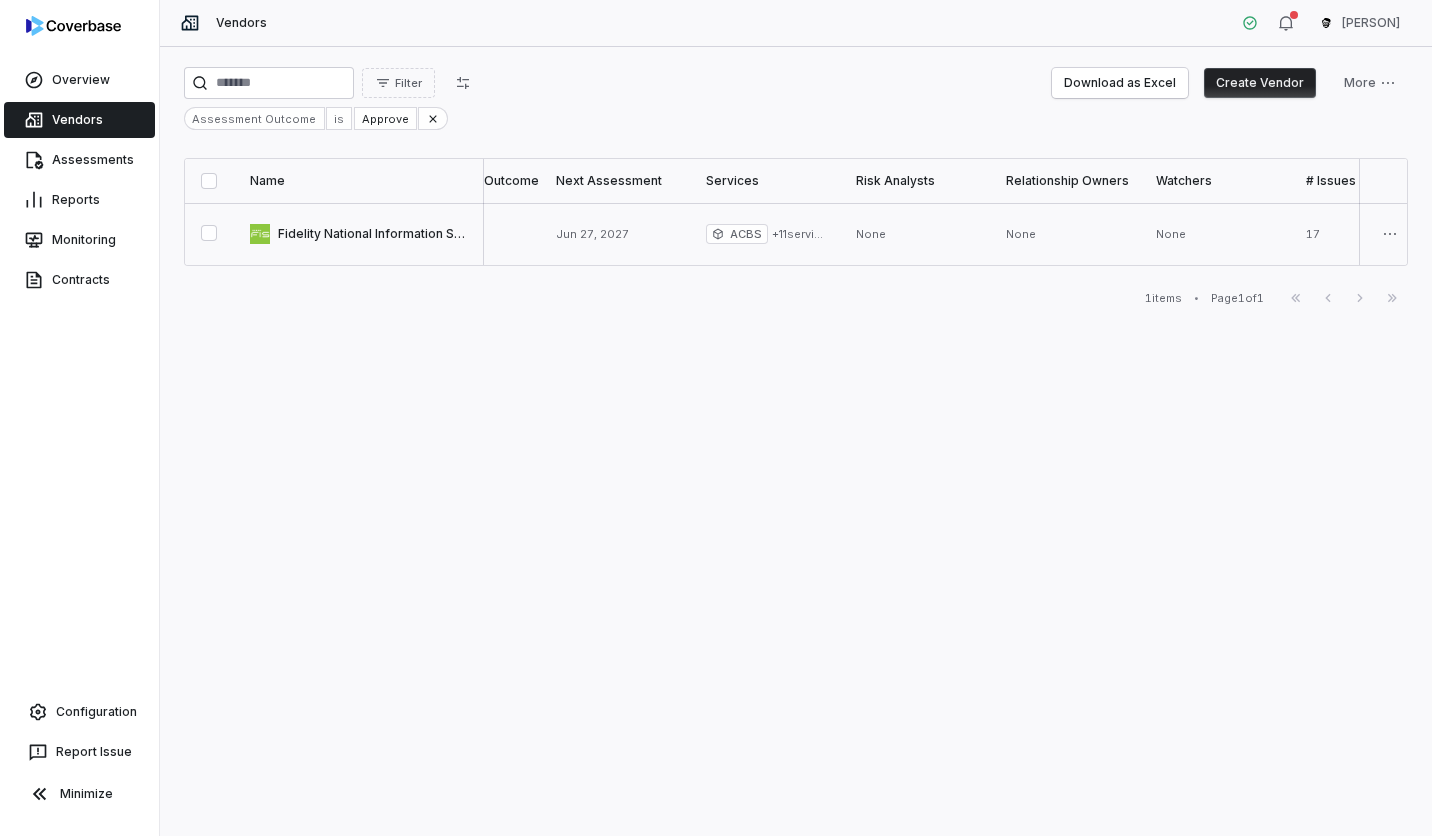 scroll, scrollTop: 0, scrollLeft: 1197, axis: horizontal 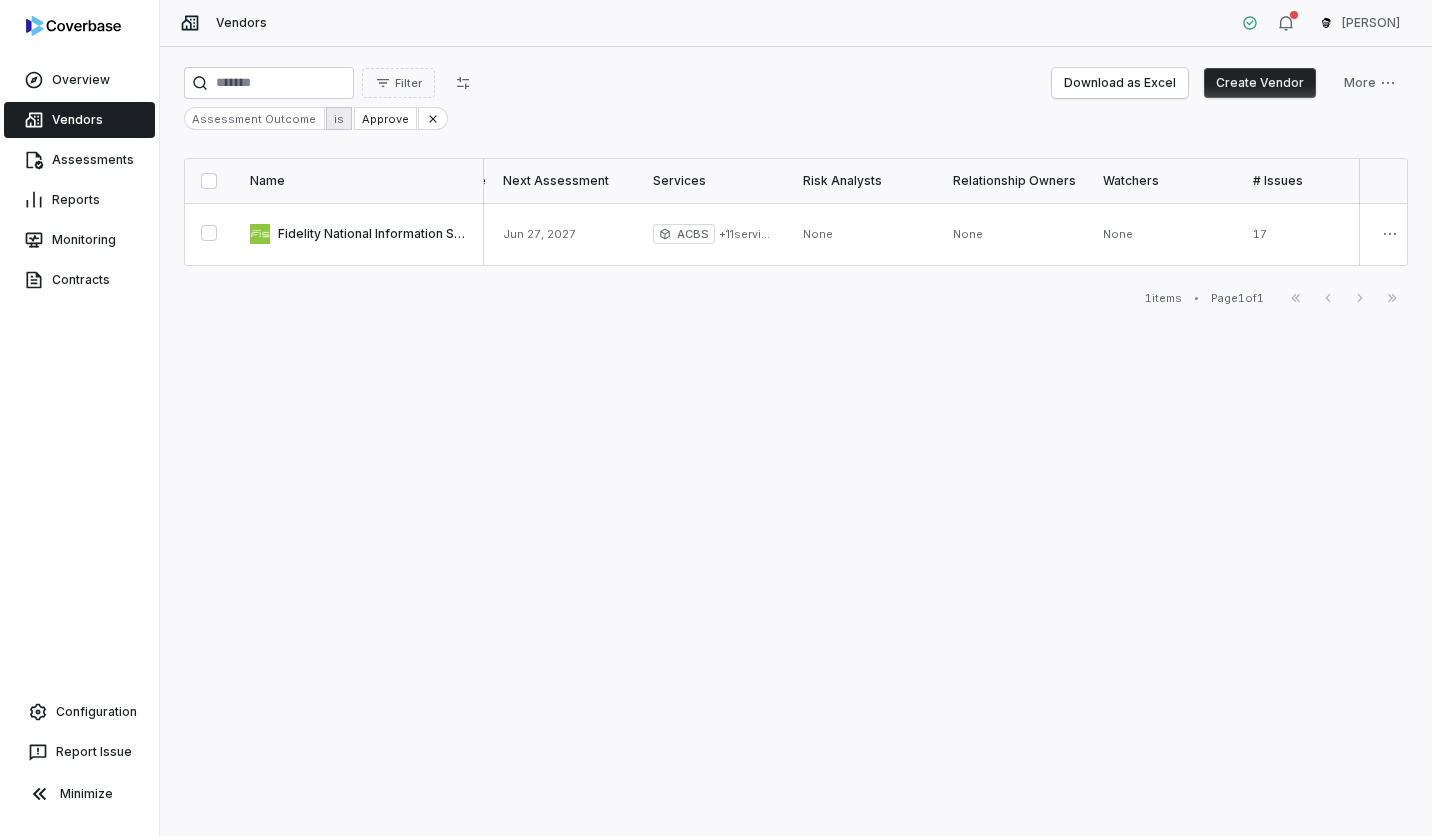 click on "Overview Vendors Assessments Reports Monitoring Contracts Configuration Report Issue Minimize Vendors Gus Cuddy Filter Download as Excel Create Vendor More Assessment Outcome is Approve Name Tags Date Added Inherent Risk Residual Risk Status Last Assessed Assessment Outcome Next Assessment Services Risk Analysts Relationship Owners Watchers # Issues # Open Issues Contract value Dependent services Audit end SOC2 Audit End Contract length Department Fidelity National Information Services, Inc. Risk Domain Applicable :   AI Privilege :   SaaS access 7 months ago Critical  | 99.0% Low  | 23.1% Active Feb 26, 2025 Approve Jun 27, 2027 ACBS + 11  services None None None 17 17 $5,435,000.00 No value May 29, 2024 May 29, 2024 3 years Operations   1  items • Page  1  of  1 First Page Previous Next Last Page
Swif IQ is processing your app data. Please give us a few seconds.   Swif IQ is processing your app data. Please give us a few seconds.  *" at bounding box center (716, 418) 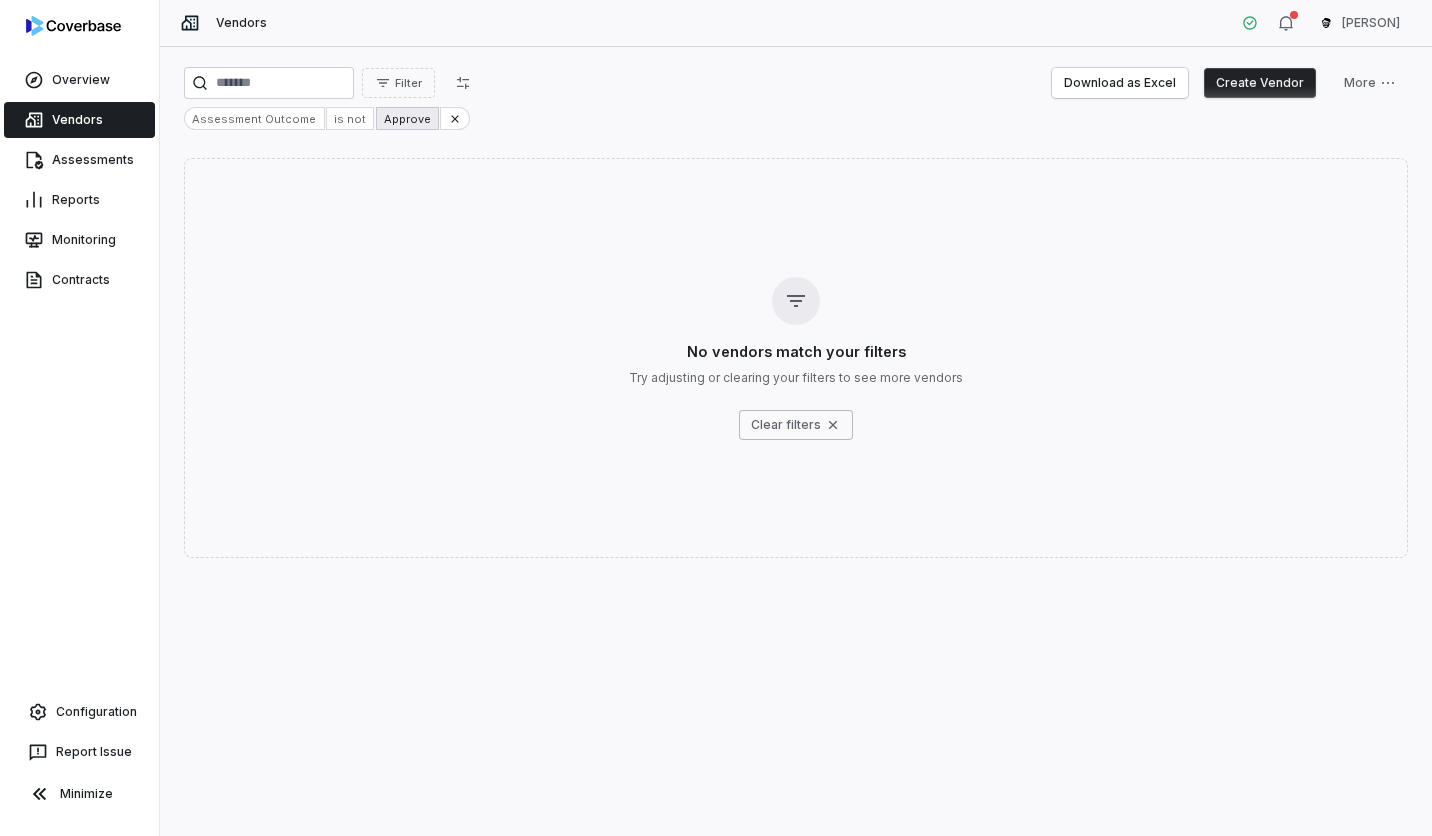 click on "Approve" at bounding box center [407, 118] 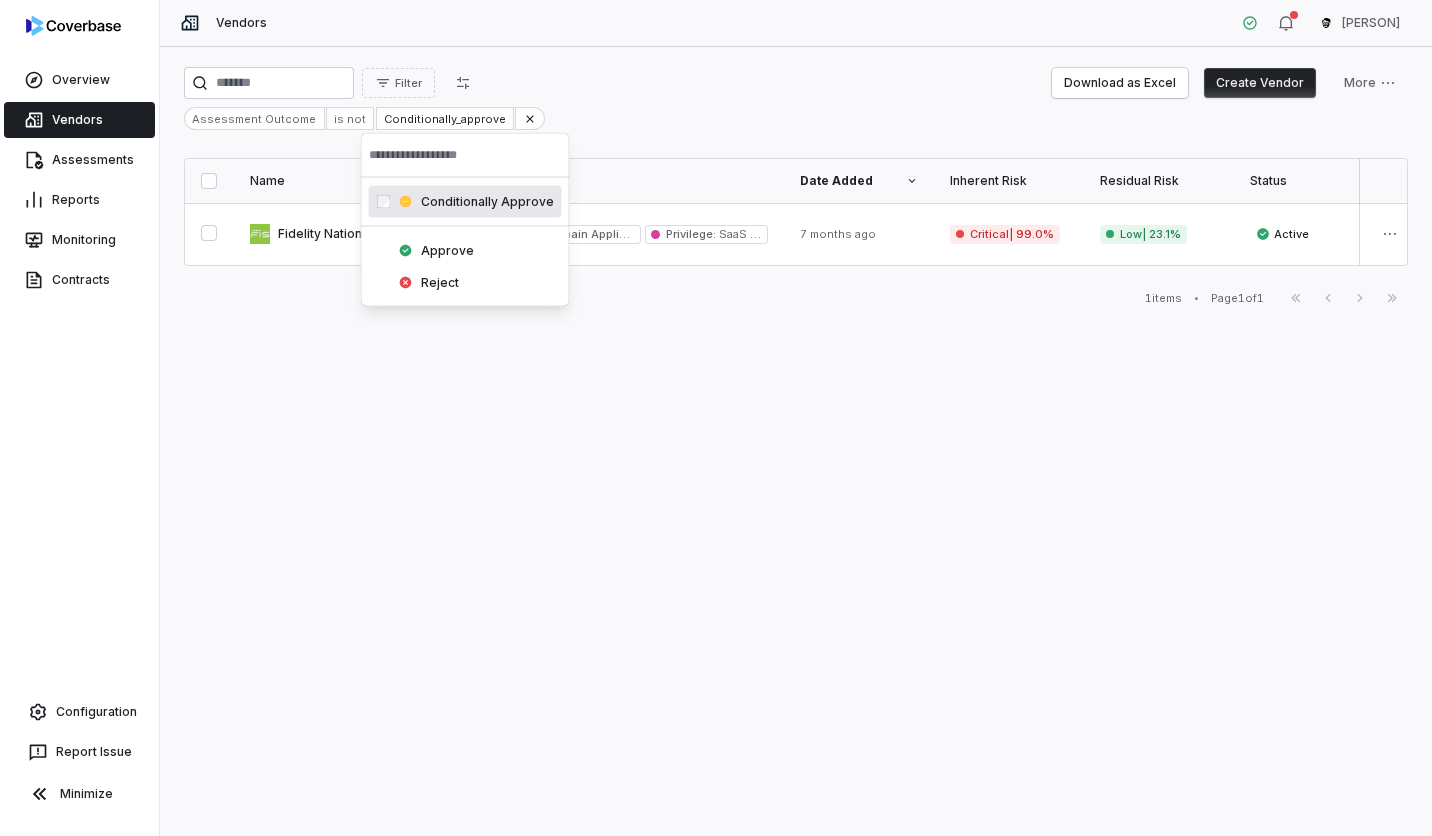 click on "Overview Vendors Assessments Reports Monitoring Contracts Configuration Report Issue Minimize Vendors Gus Cuddy Filter Download as Excel Create Vendor More Assessment Outcome is not Conditionally_approve Name Tags Date Added Inherent Risk Residual Risk Status Last Assessed Assessment Outcome Next Assessment Services Risk Analysts Relationship Owners Watchers # Issues # Open Issues Contract value Dependent services Audit end SOC2 Audit End Contract length Department Fidelity National Information Services, Inc. Risk Domain Applicable :   AI Privilege :   SaaS access 7 months ago Critical  | 99.0% Low  | 23.1% Active Feb 26, 2025 Approve Jun 27, 2027 ACBS + 11  services None None None 17 17 $5,435,000.00 No value May 29, 2024 May 29, 2024 3 years Operations   1  items • Page  1  of  1 First Page Previous Next Last Page
Swif IQ is processing your app data. Please give us a few seconds.   Swif IQ is processing your app data. Please give us a few seconds.  * Conditionally Approve Approve" at bounding box center [716, 418] 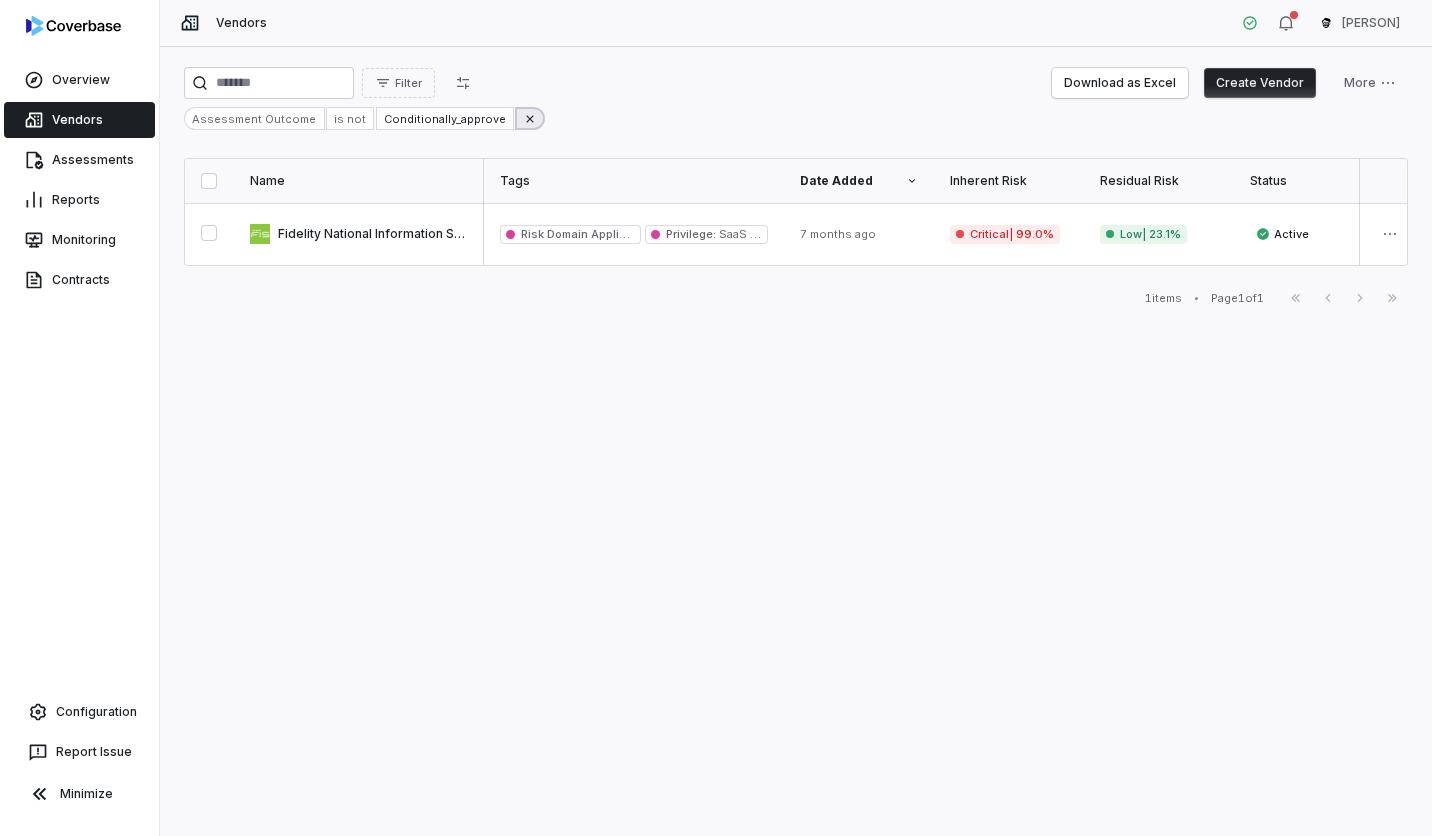 click at bounding box center [530, 118] 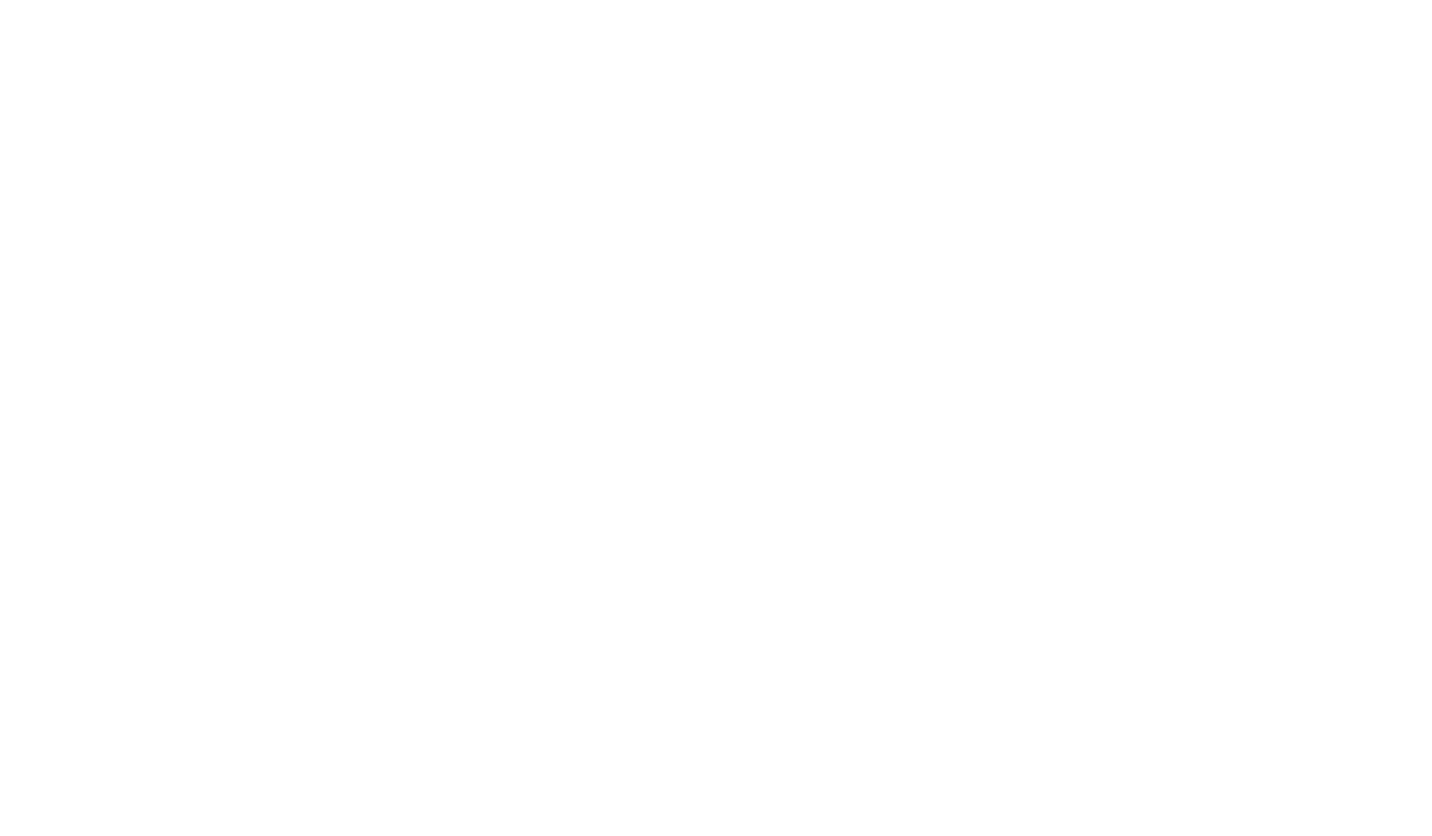scroll, scrollTop: 0, scrollLeft: 0, axis: both 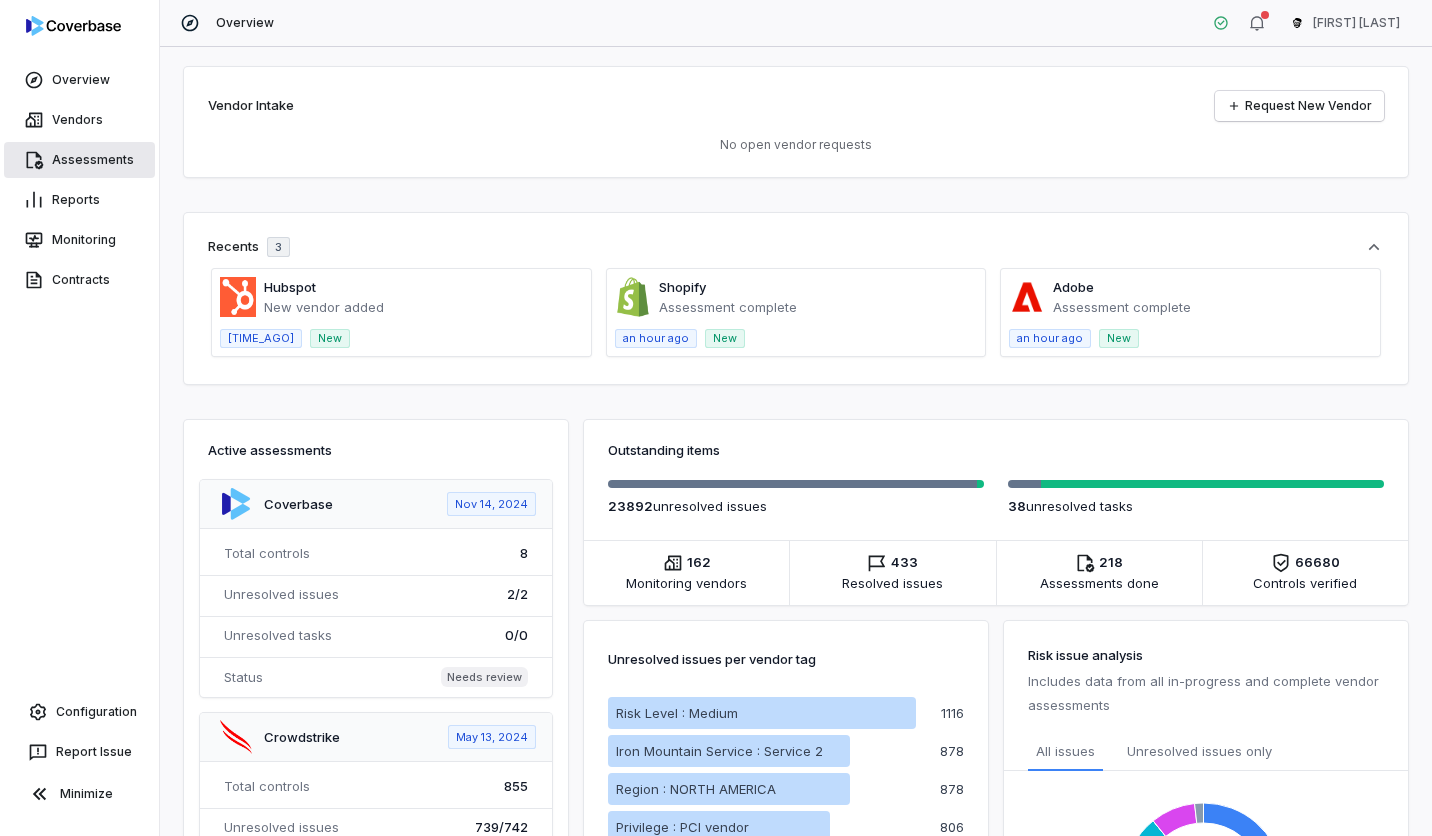 click on "Assessments" at bounding box center (79, 160) 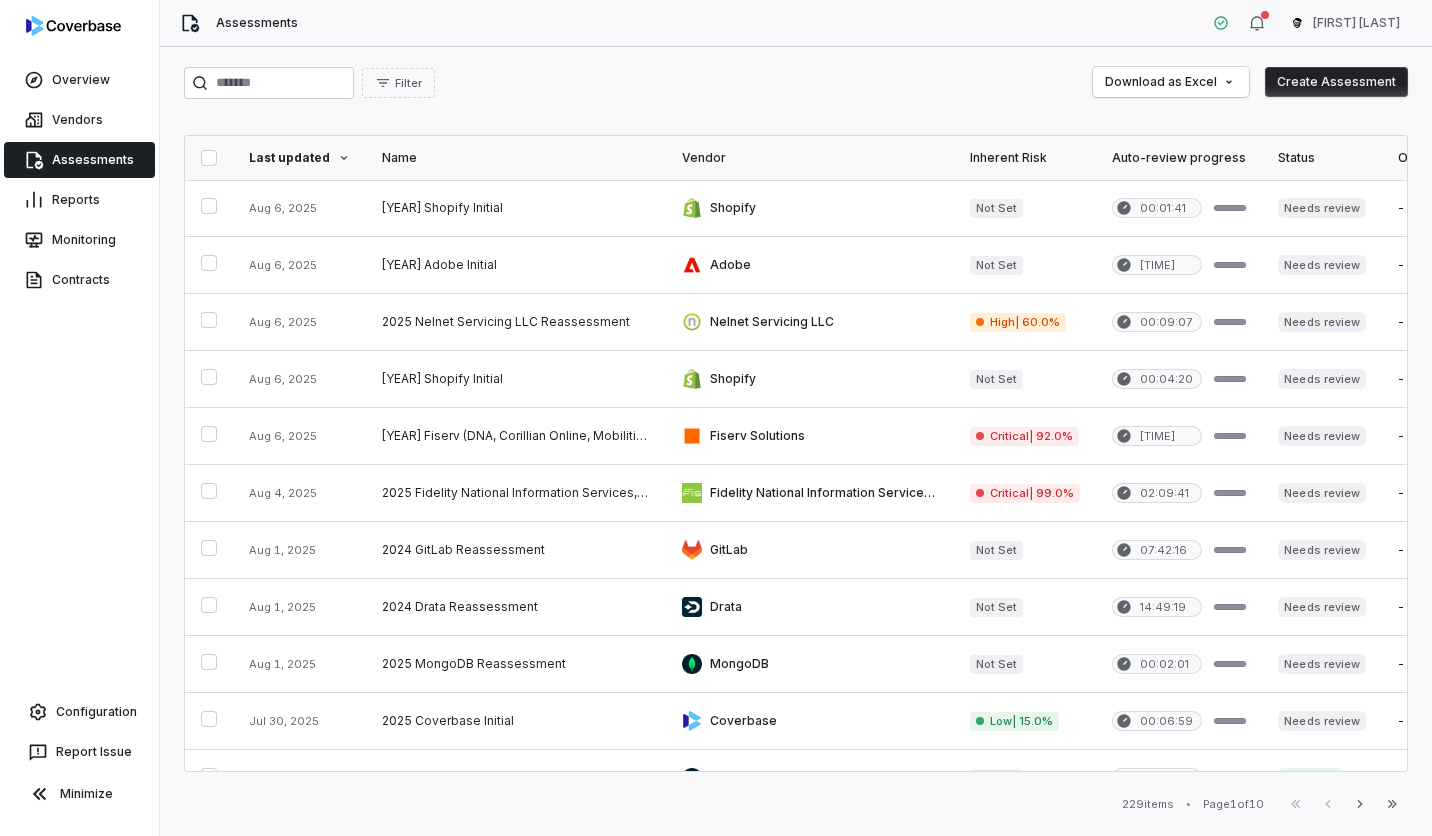 click at bounding box center [810, 208] 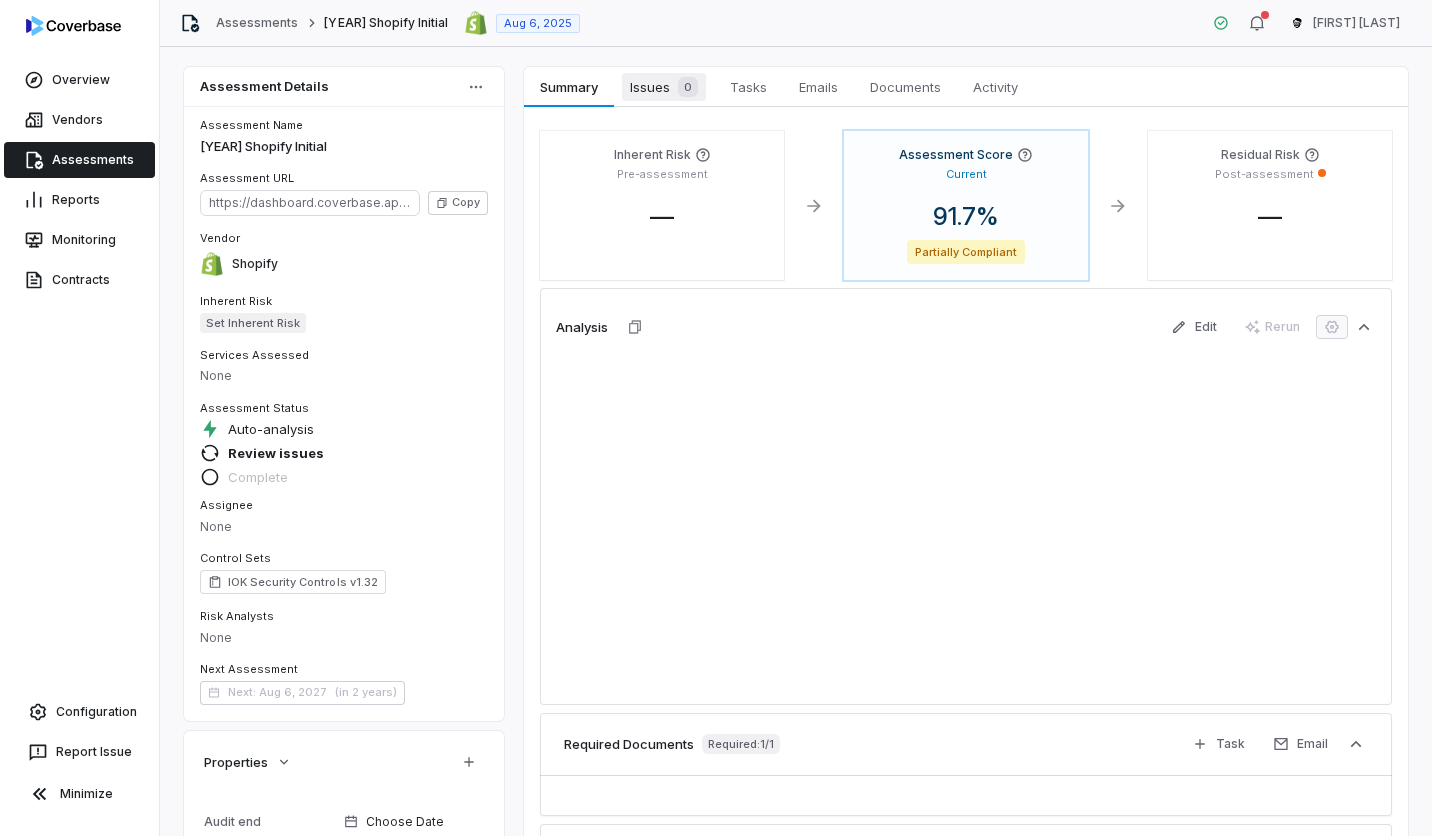 click on "Issues 0" at bounding box center (664, 87) 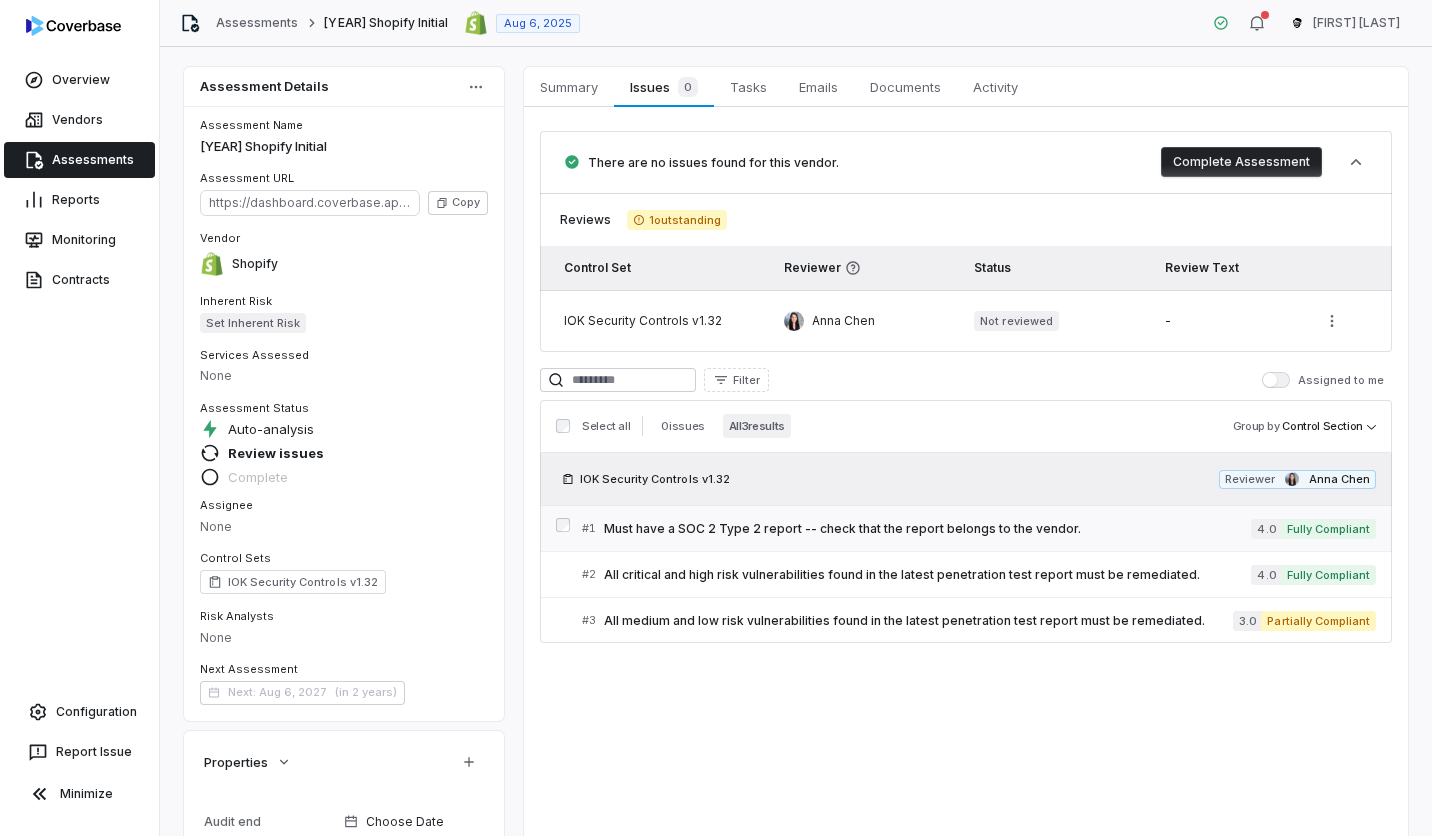 click on "# 1 Must have a SOC 2 Type 2 report -- check that the report belongs to the vendor. 4.0 Fully Compliant" at bounding box center [979, 528] 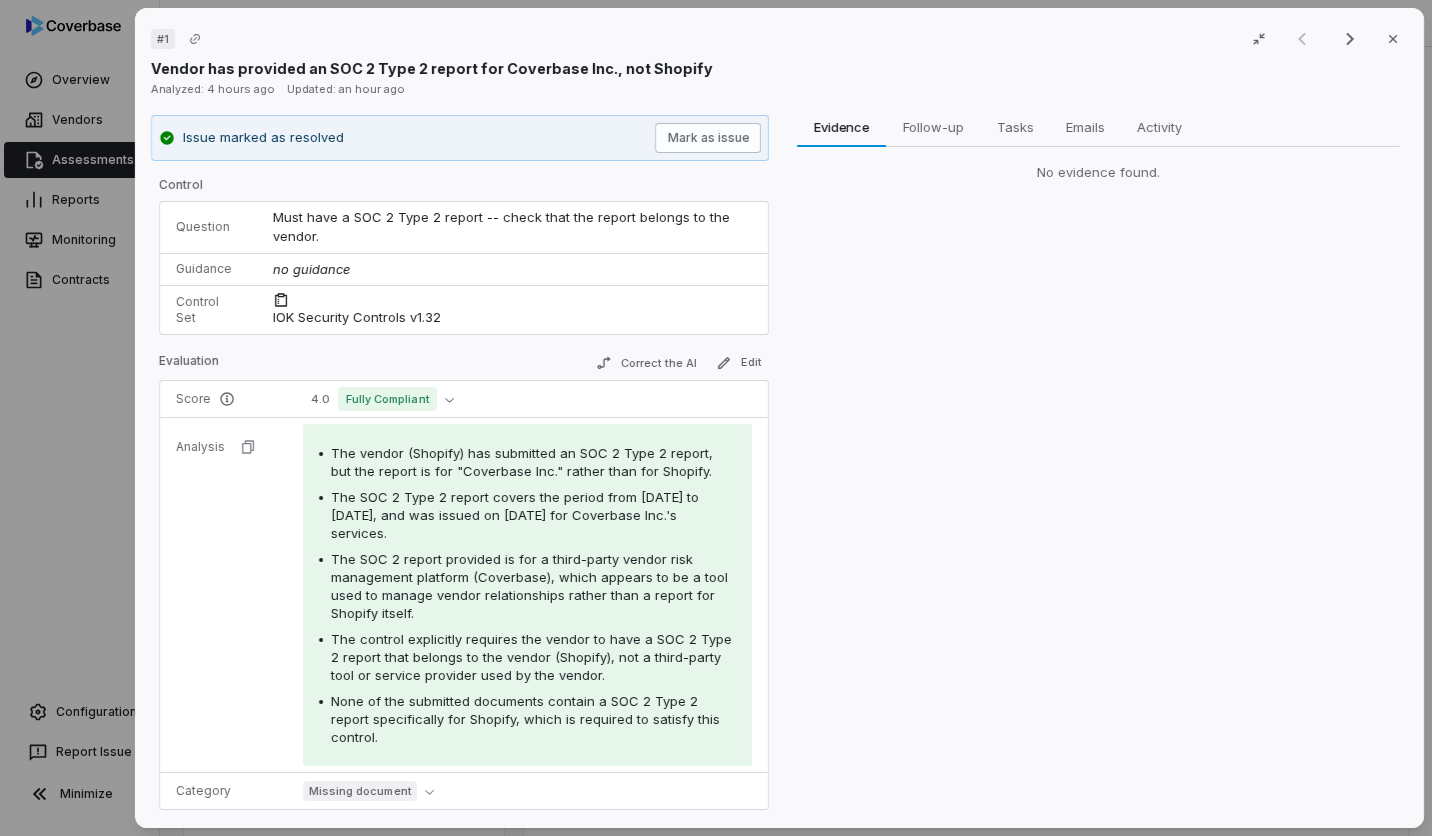 click on "Mark as issue" at bounding box center (709, 138) 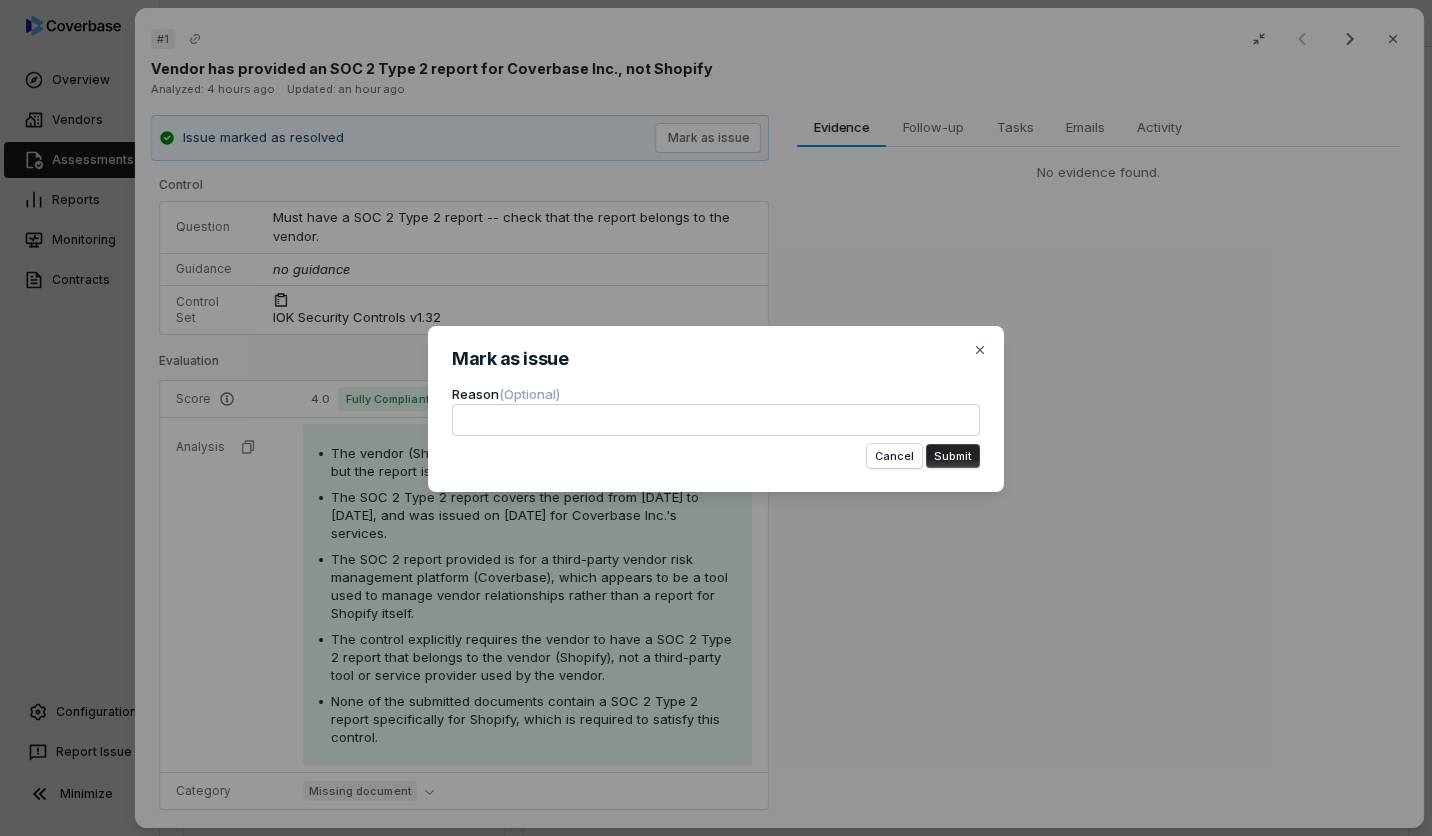 click at bounding box center [716, 420] 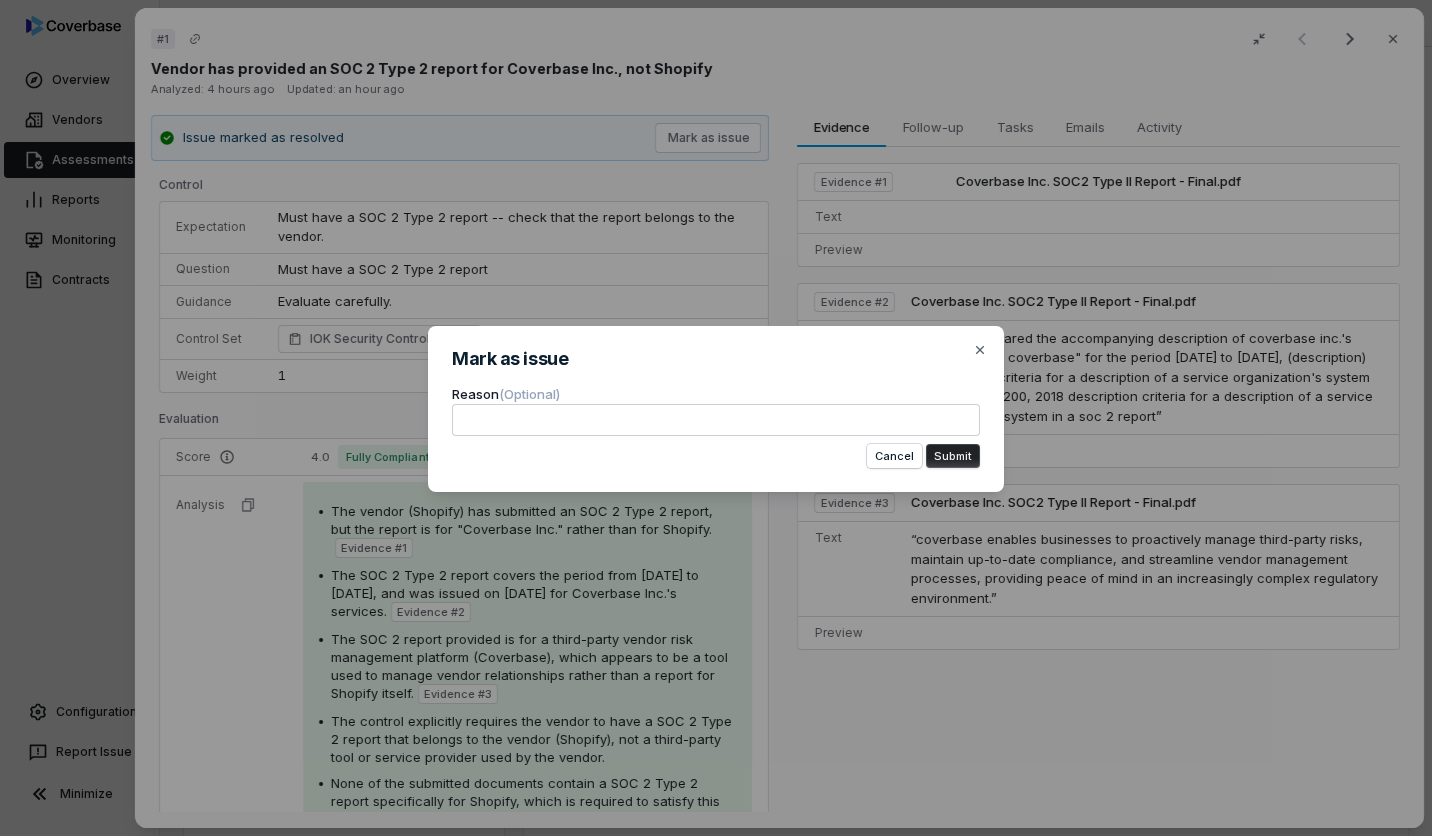 type 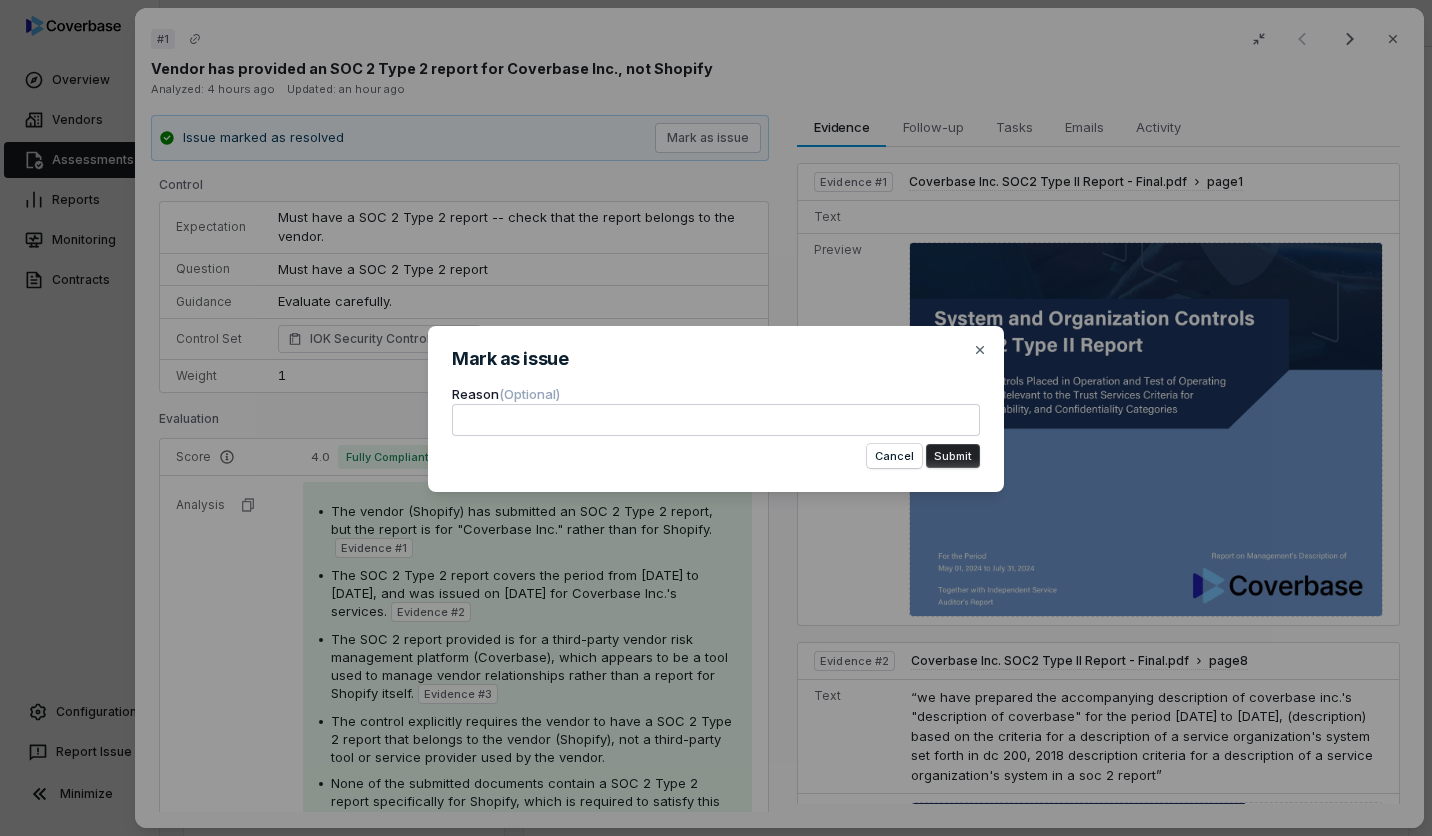 click on "Mark as issue Reason  (Optional) Cancel Submit Close" at bounding box center (716, 418) 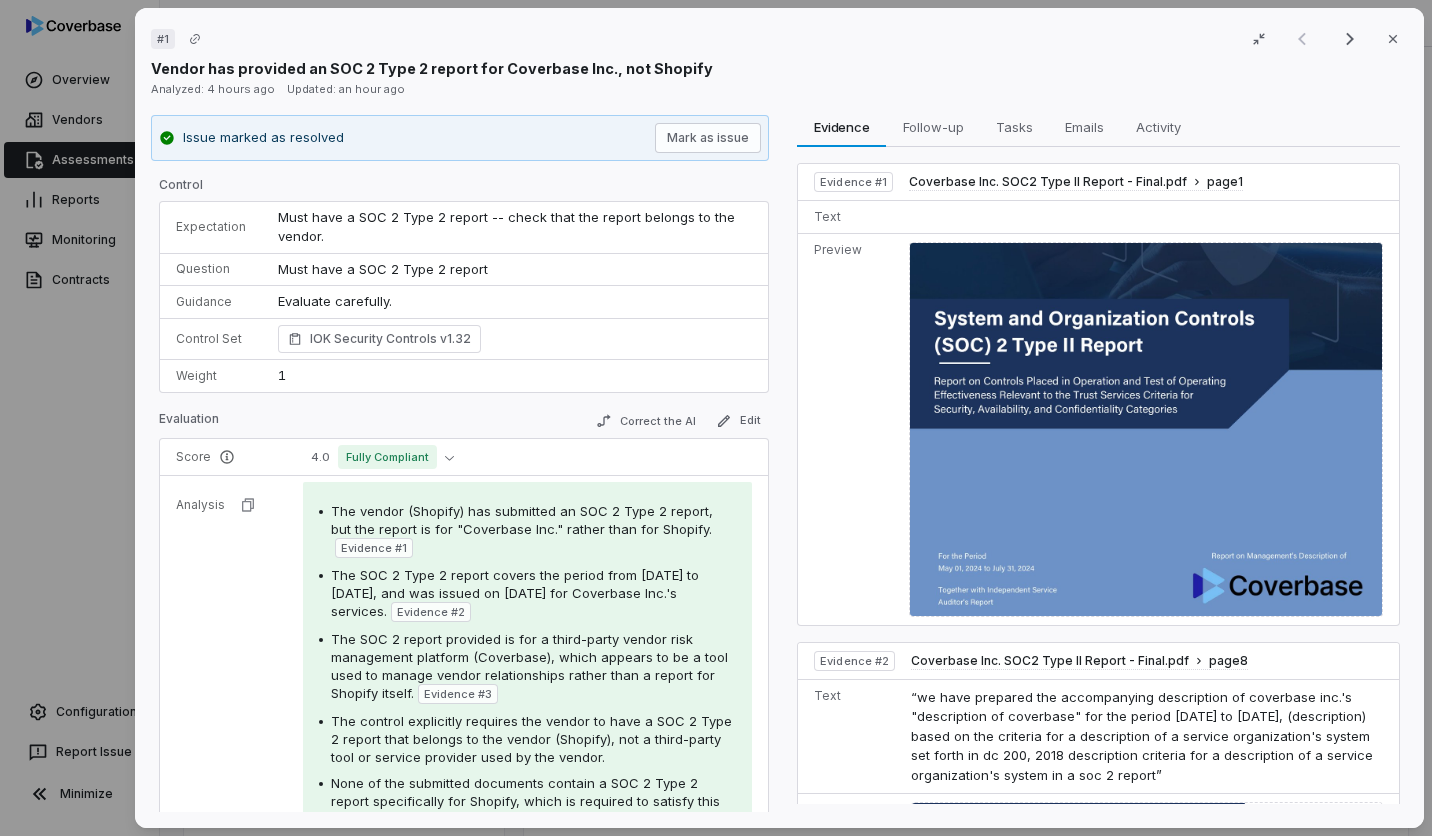 click on "# 1 Result 1 of 3 Close Vendor has provided an SOC 2 Type 2 report for Coverbase Inc., not Shopify Analyzed: 4 hours ago Updated: an hour ago Issue marked as resolved Mark as issue Control Expectation Must have a SOC 2 Type 2 report -- check that the report belongs to the vendor. Question Must have a SOC 2 Type 2 report Guidance Evaluate carefully. Evaluate carefully. Control Set IOK Security Controls v1.32 Weight 1 Evaluation Correct the AI Edit   Score 4.0 Fully Compliant Analysis The vendor (Shopify) has submitted an SOC 2 Type 2 report, but the report is for "Coverbase Inc." rather than for Shopify. Evidence # 1 The SOC 2 Type 2 report covers the period from May 01, 2024 to July 31, 2024, and was issued on September 5, 2024 for Coverbase Inc.'s services. Evidence # 2 The SOC 2 report provided is for a third-party vendor risk management platform (Coverbase), which appears to be a tool used to manage vendor relationships rather than a report for Shopify itself. Evidence # 3 Category Missing document Notes" at bounding box center (716, 418) 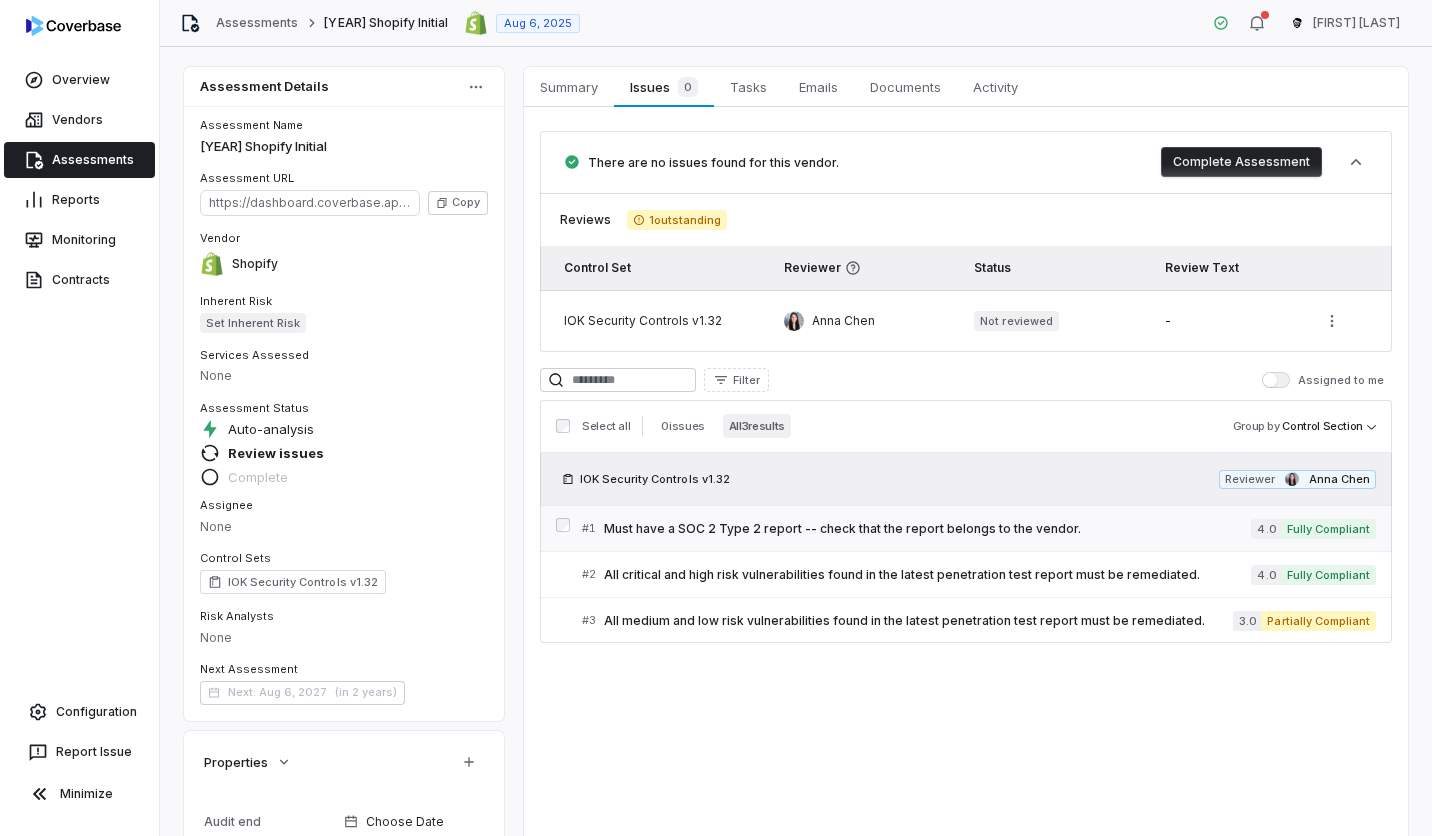 click on "# 1 Must have a SOC 2 Type 2 report -- check that the report belongs to the vendor. 4.0 Fully Compliant" at bounding box center (979, 528) 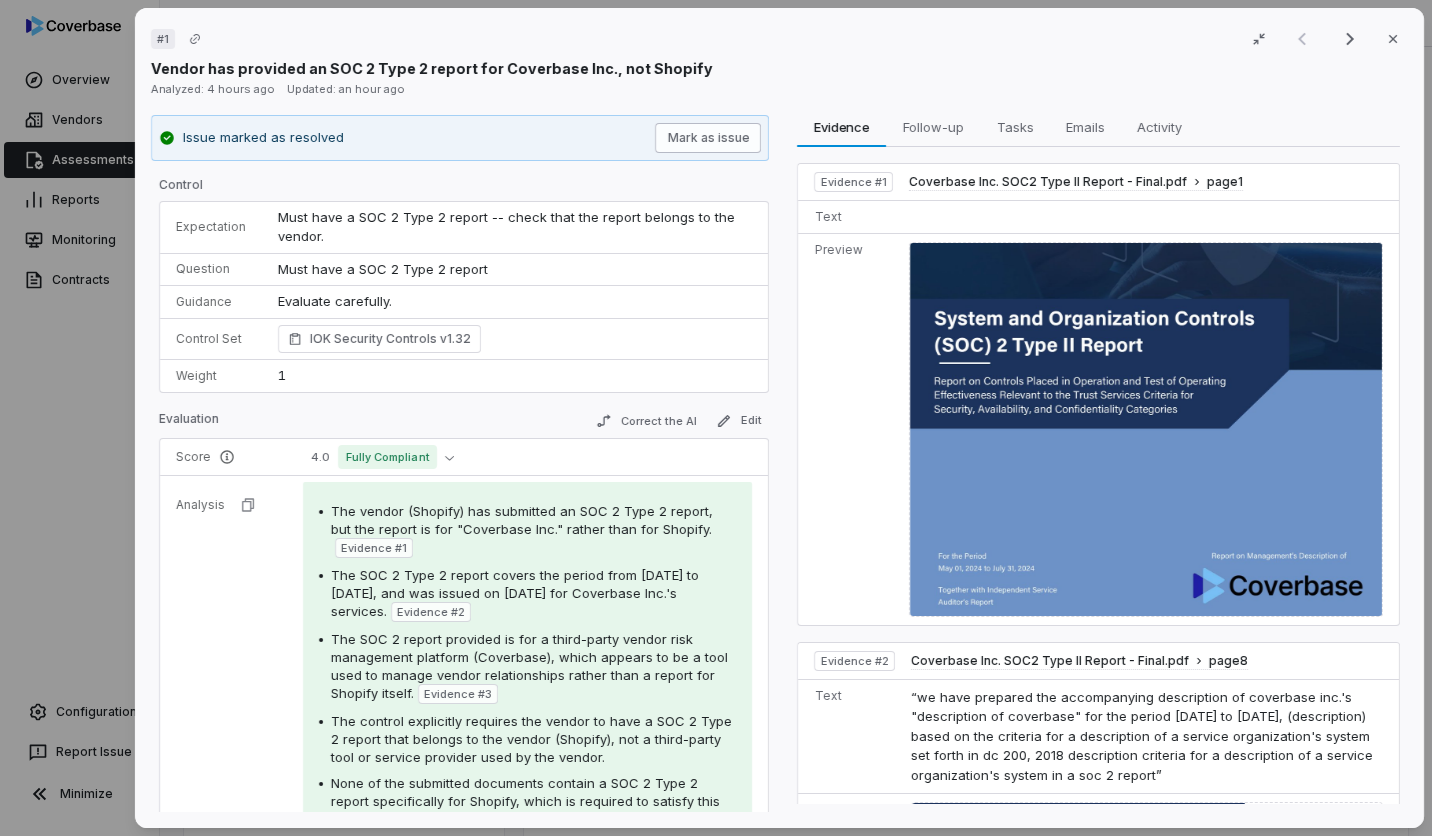 click on "Mark as issue" at bounding box center [709, 138] 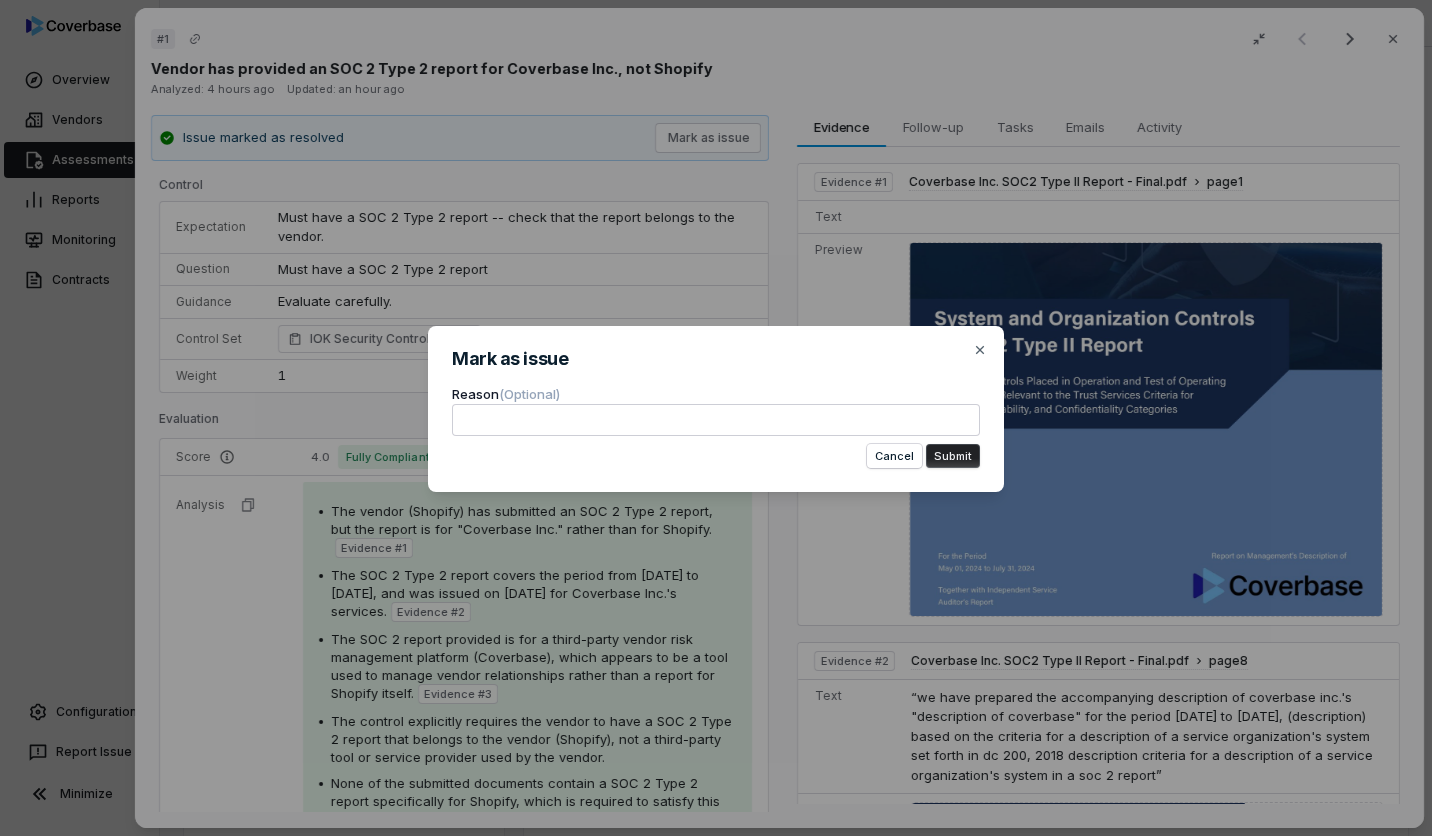 click on "Mark as issue Reason  (Optional) Cancel Submit Close" at bounding box center [716, 418] 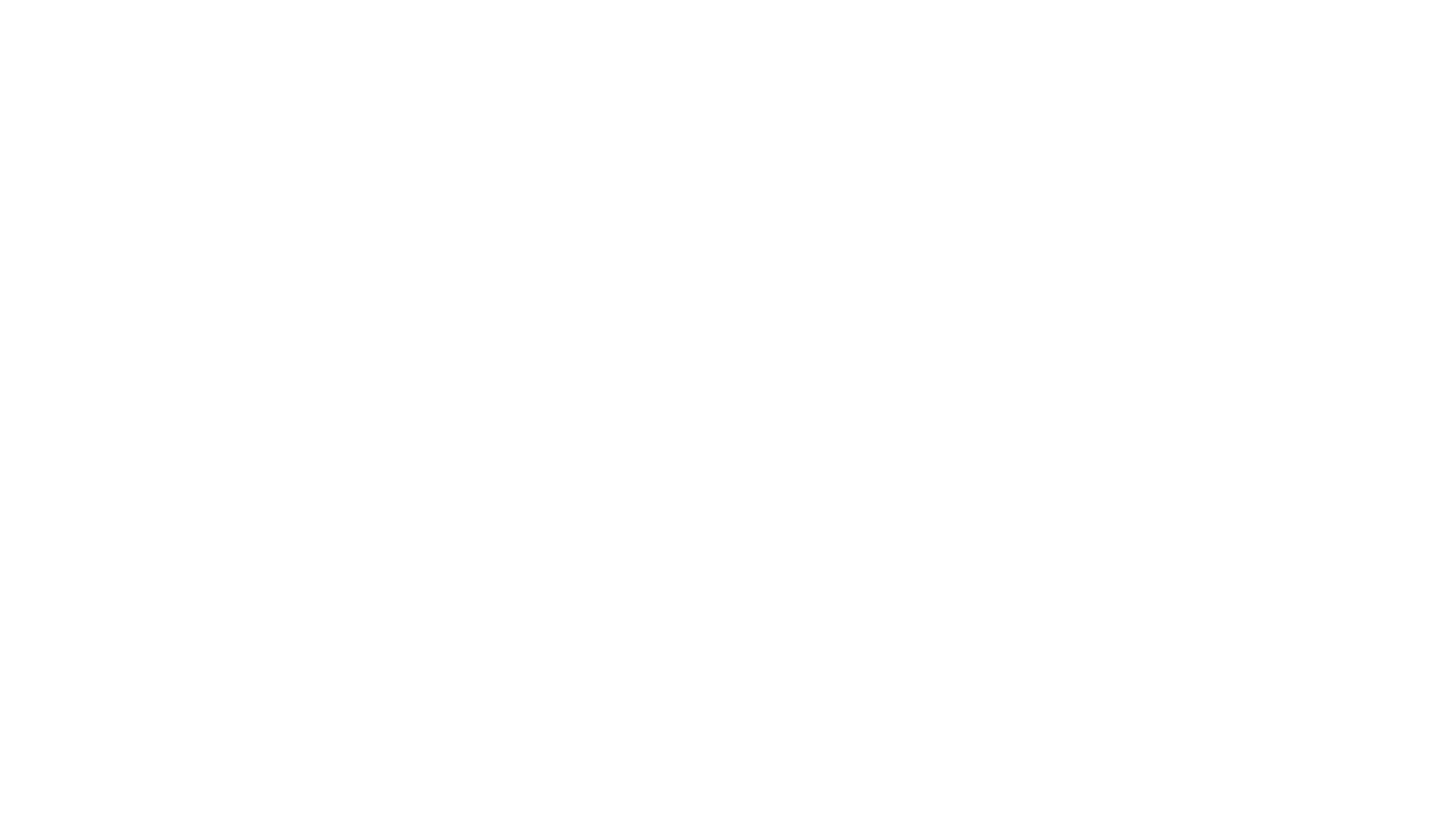 scroll, scrollTop: 0, scrollLeft: 0, axis: both 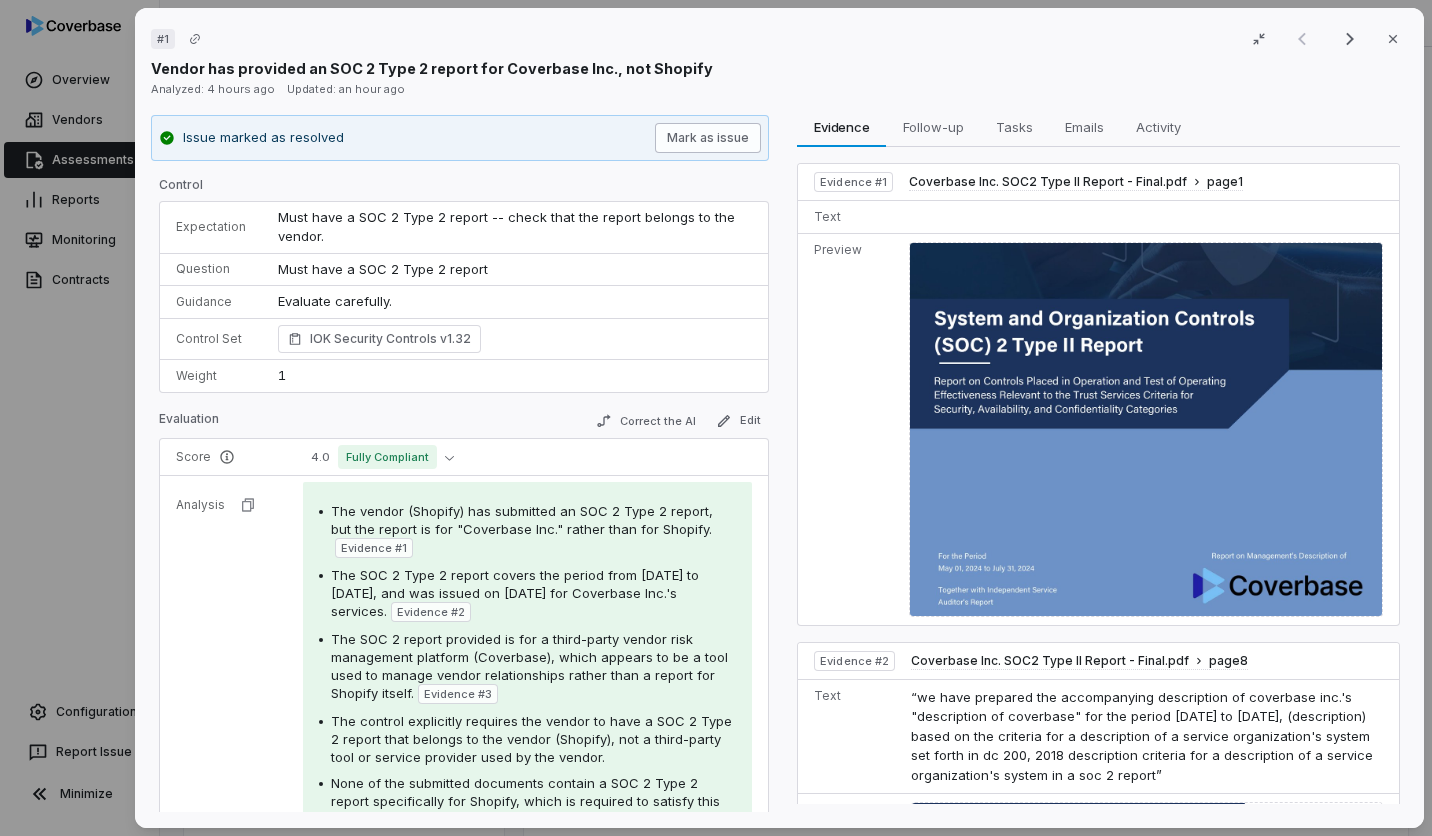 click on "Mark as issue" at bounding box center (709, 138) 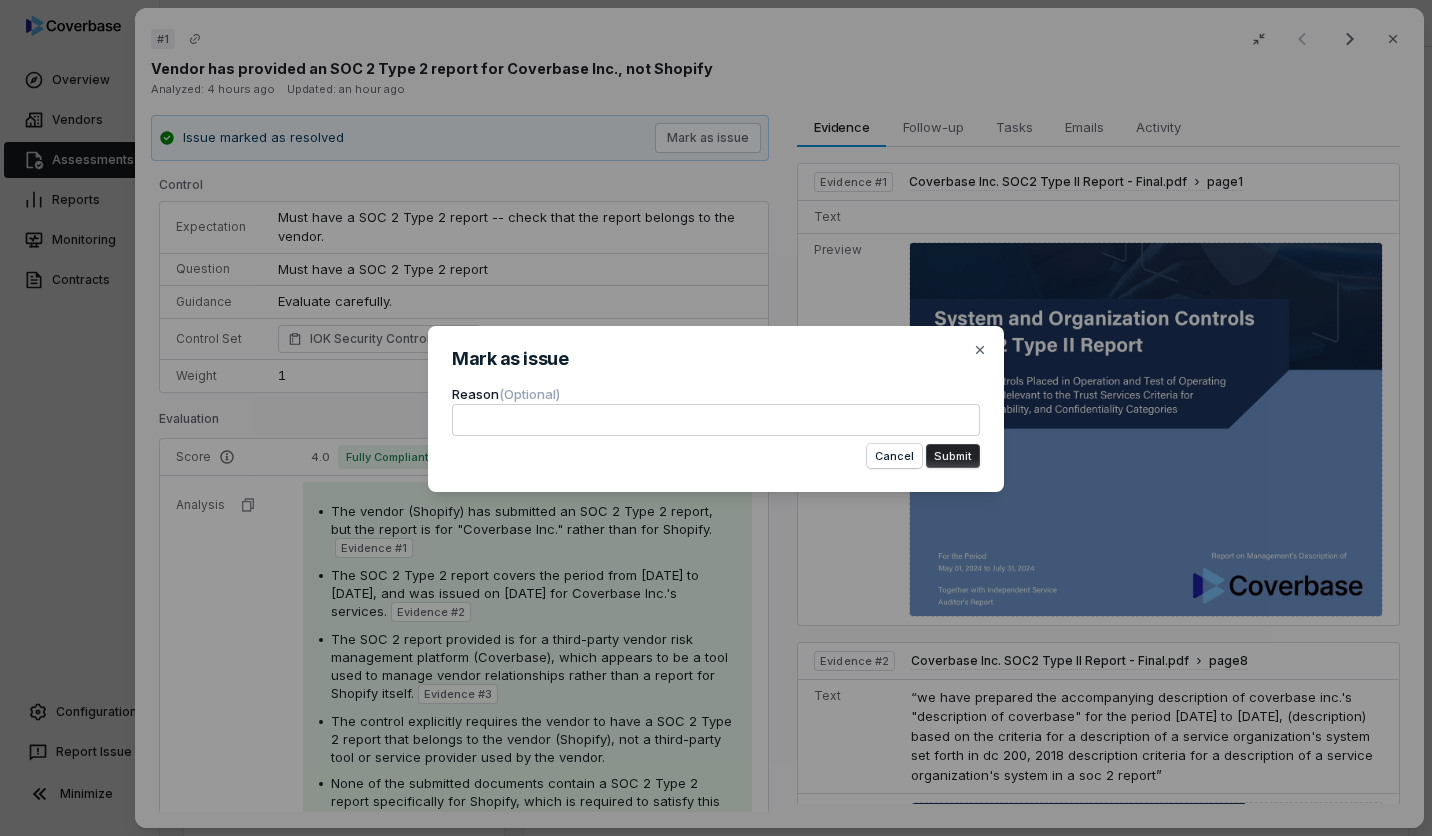 type 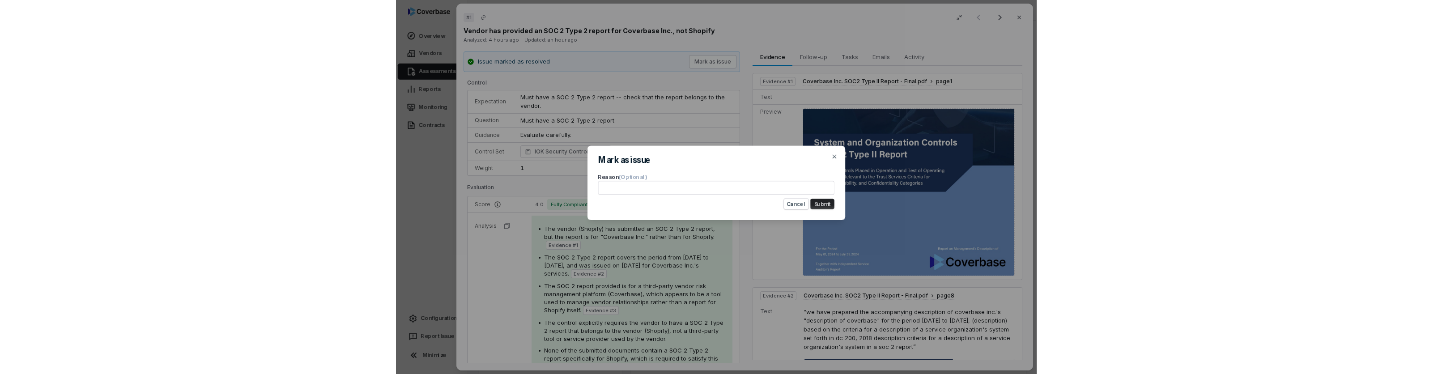 scroll, scrollTop: 207, scrollLeft: 0, axis: vertical 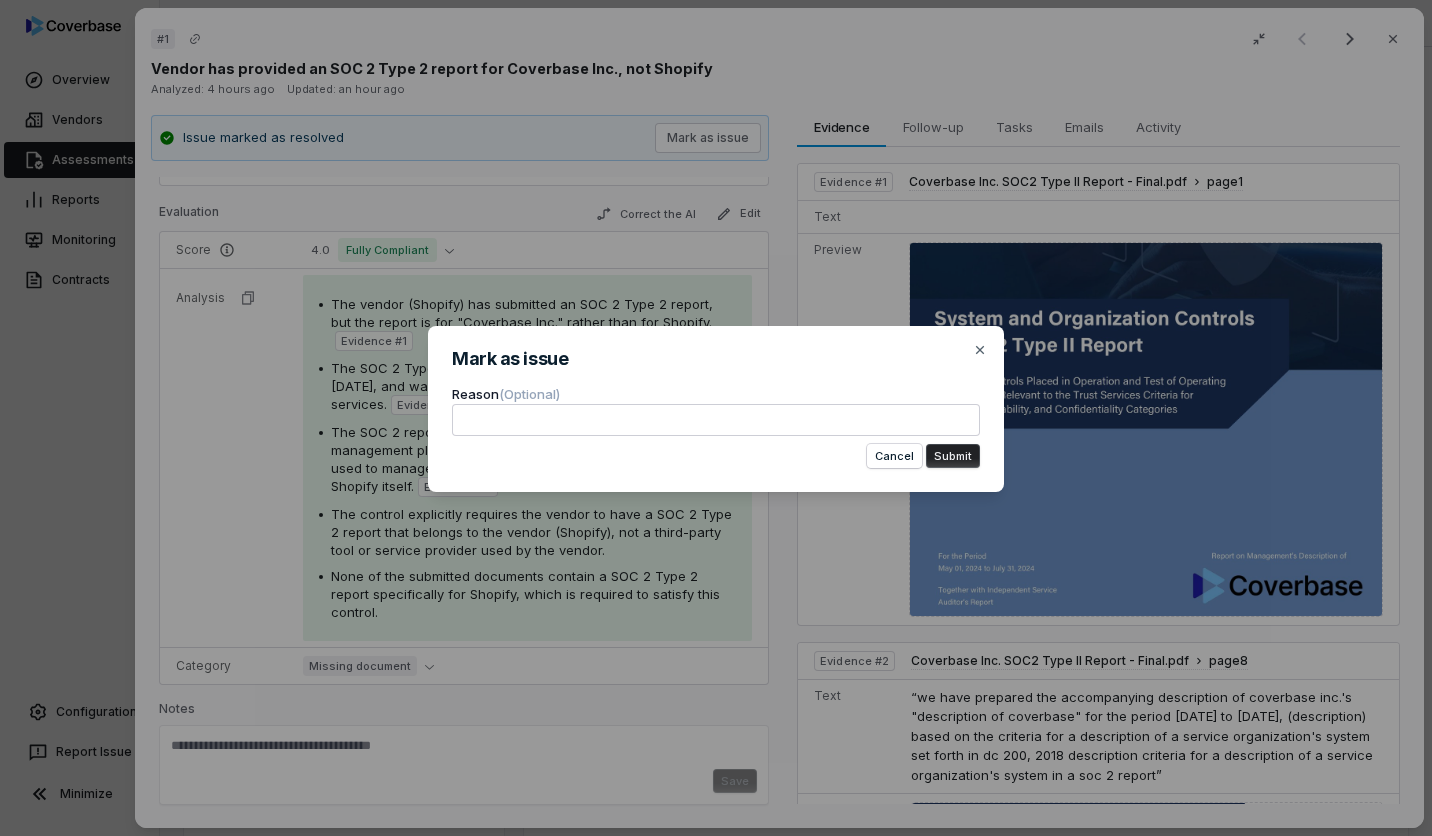 type 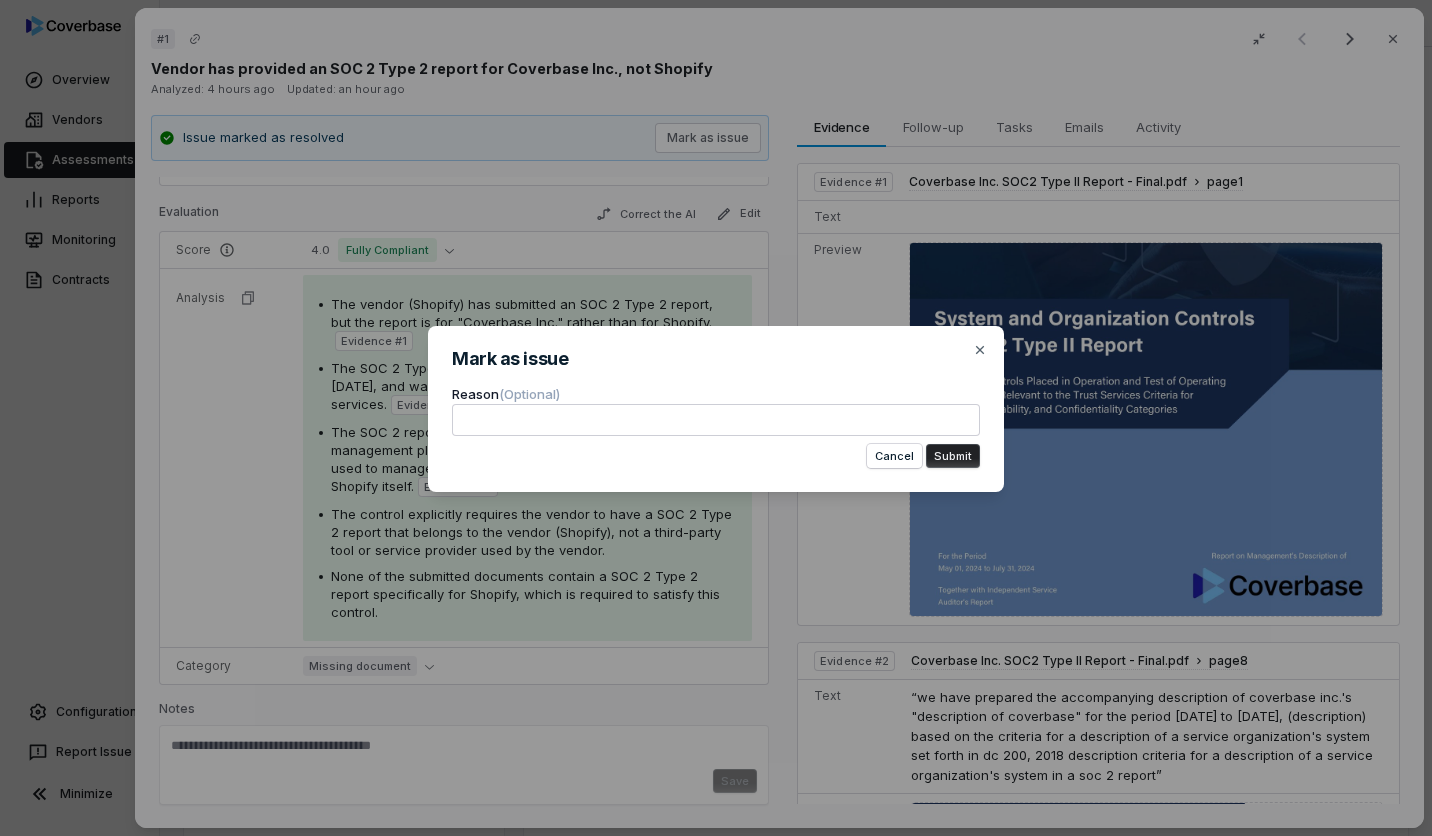 click on "Mark as issue Reason  (Optional) Cancel Submit Close" at bounding box center [716, 418] 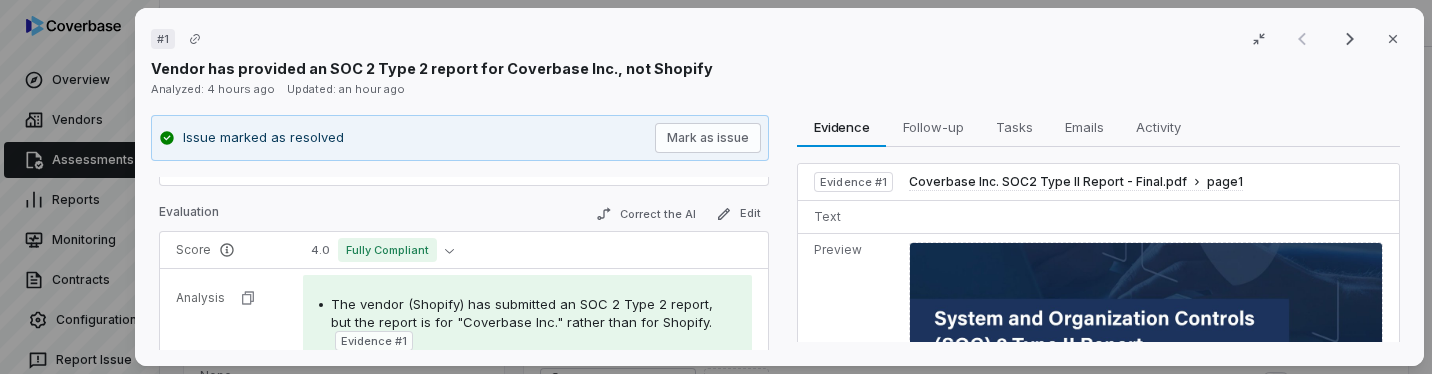 click on "Issue marked as resolved Mark as issue" at bounding box center (460, 138) 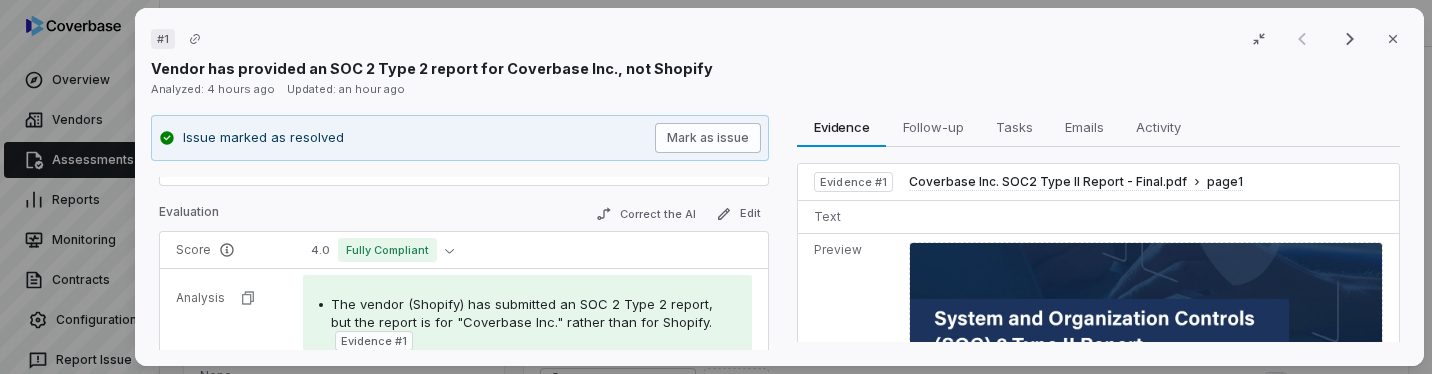 click on "Mark as issue" at bounding box center (709, 138) 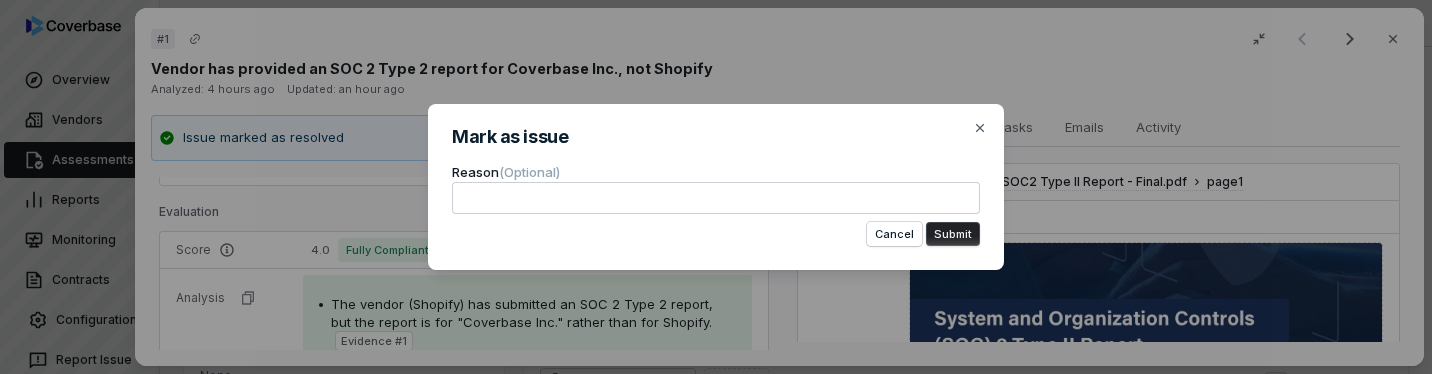 click on "Mark as issue Reason  (Optional) Cancel Submit Close" at bounding box center (716, 187) 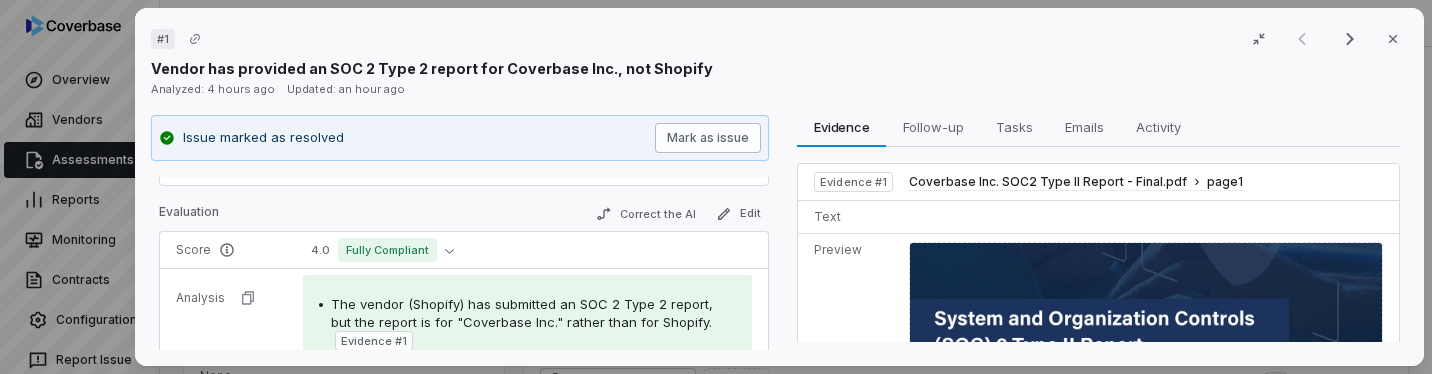 click on "Mark as issue" at bounding box center (709, 138) 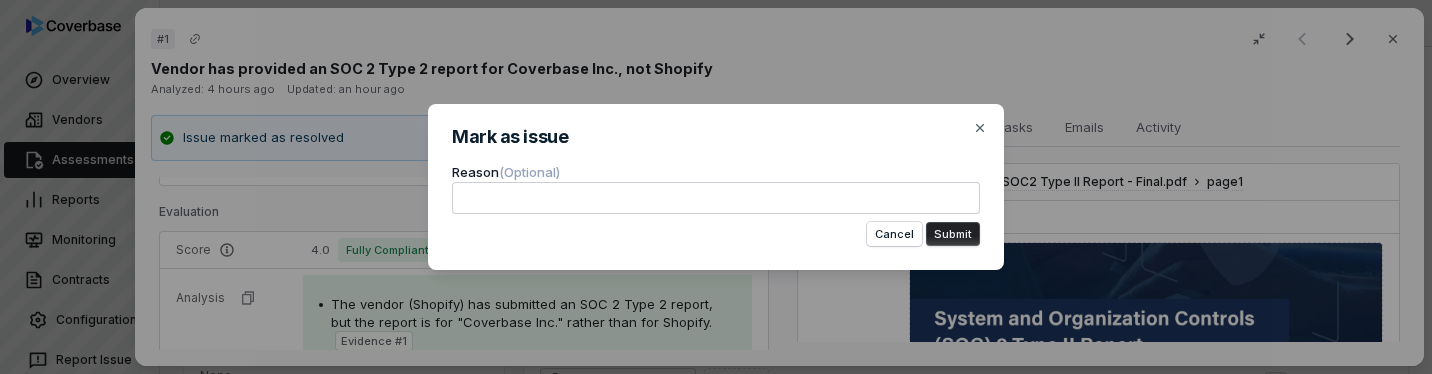 click at bounding box center (716, 198) 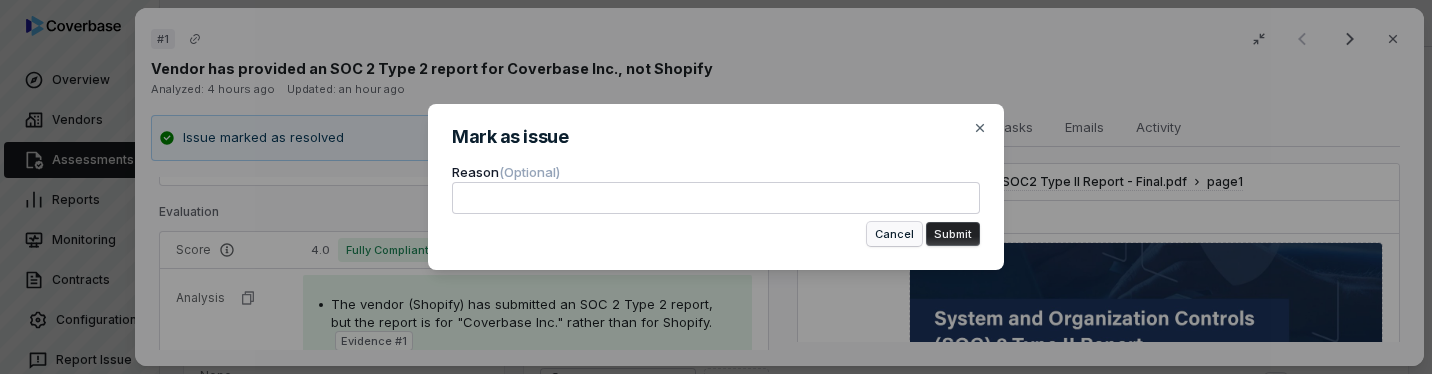 click on "Cancel" at bounding box center (894, 234) 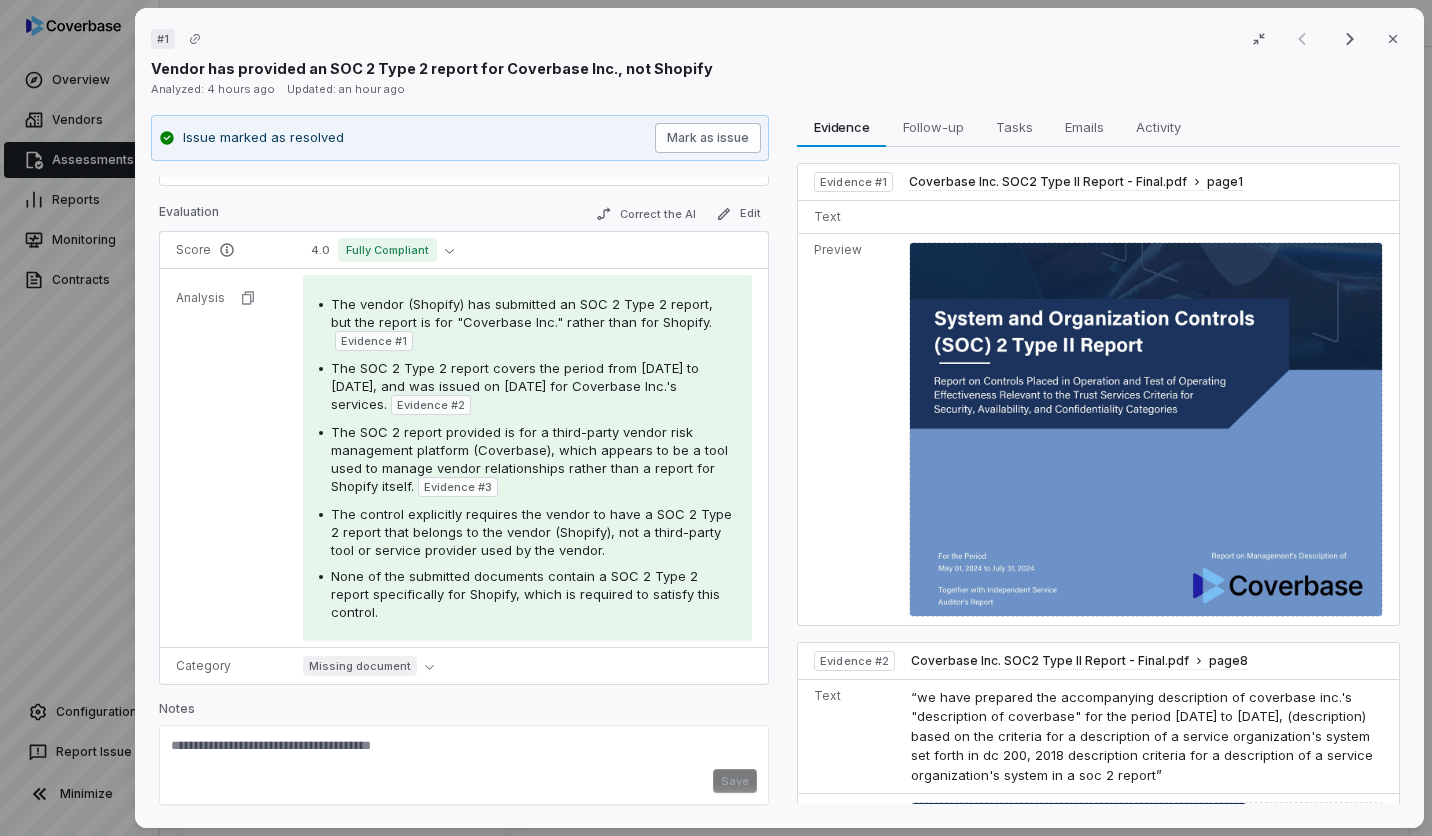 click on "Mark as issue" at bounding box center [709, 138] 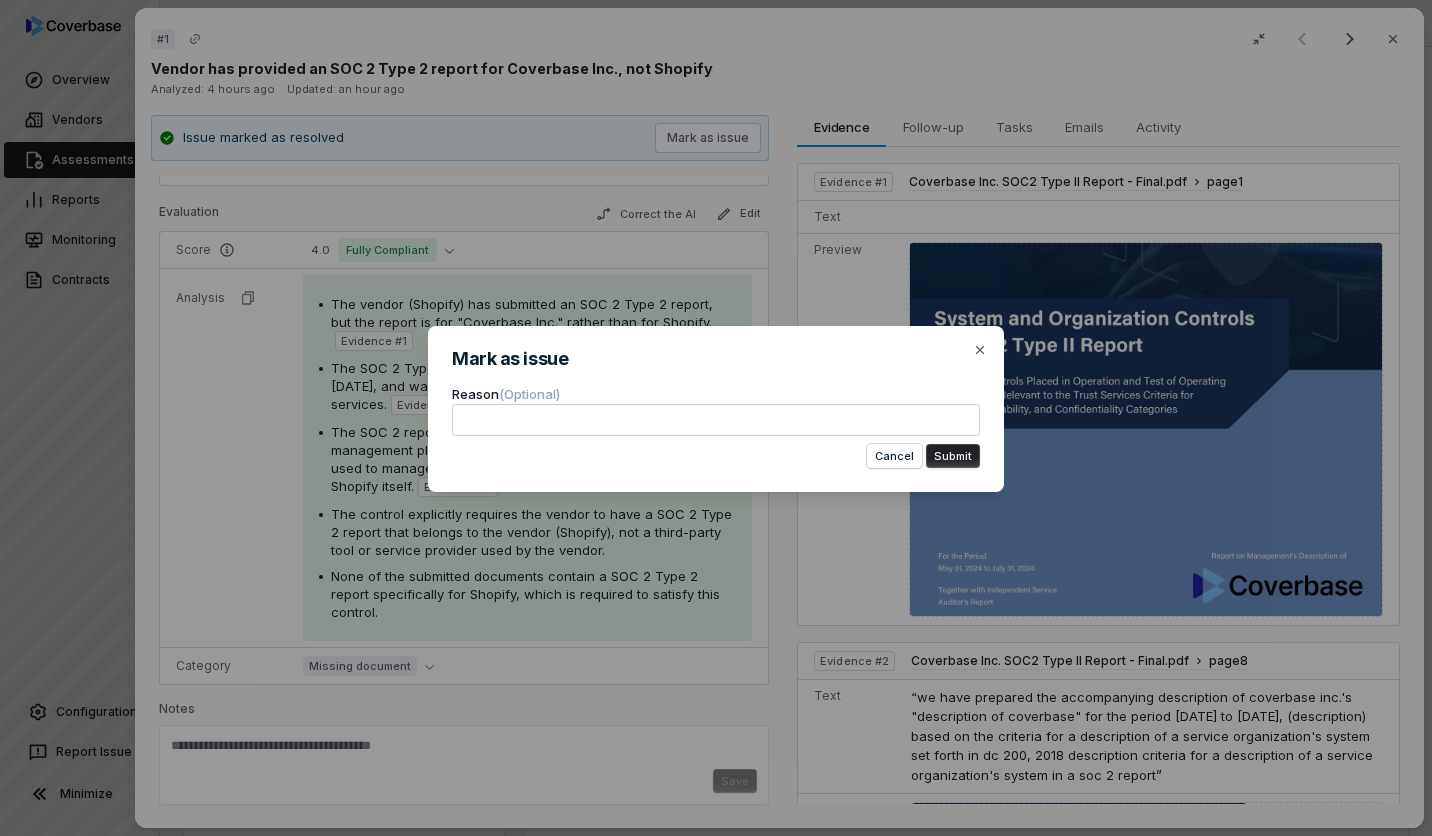 click on "Reason  (Optional)" at bounding box center [716, 410] 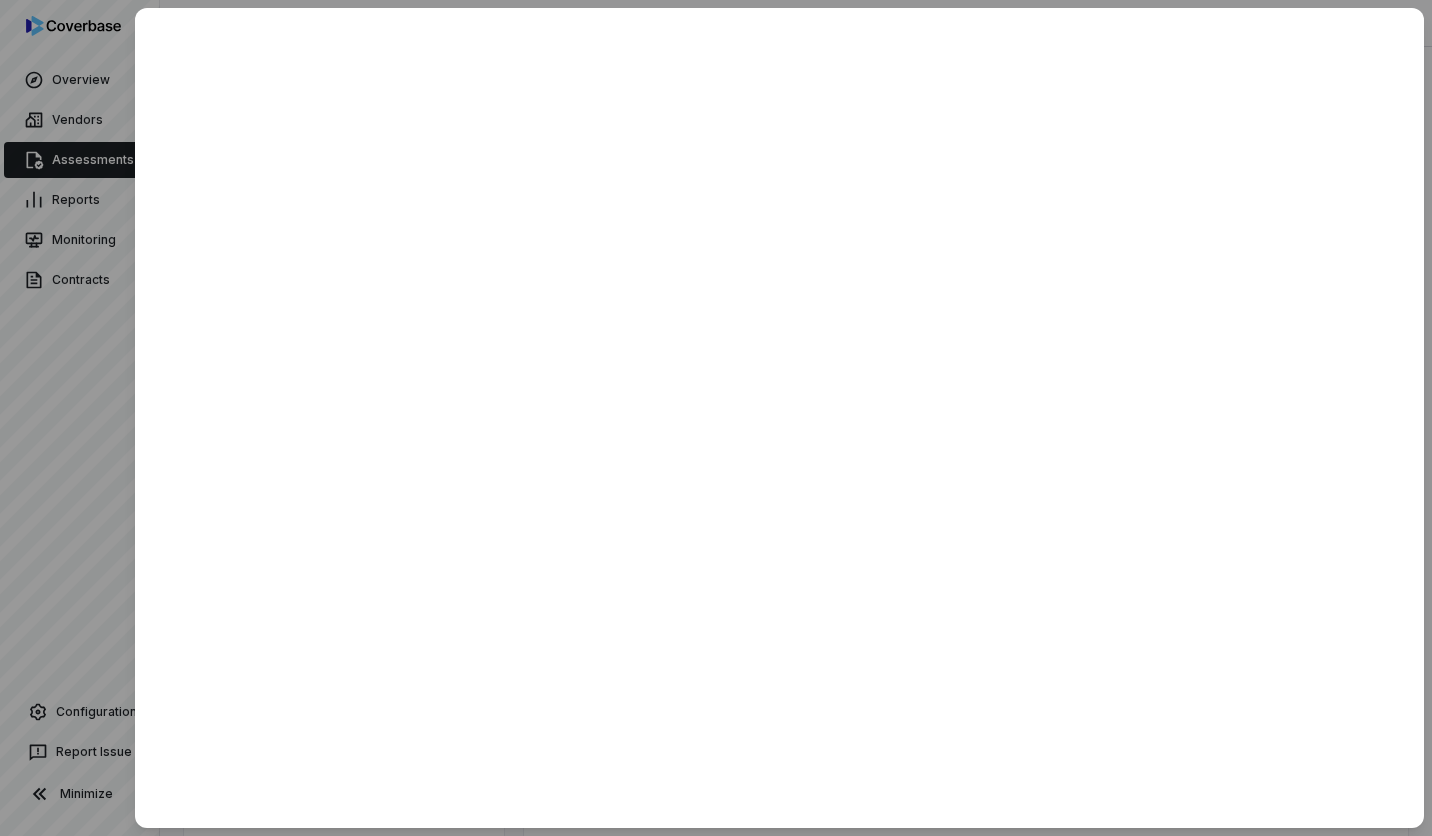 click at bounding box center [716, 418] 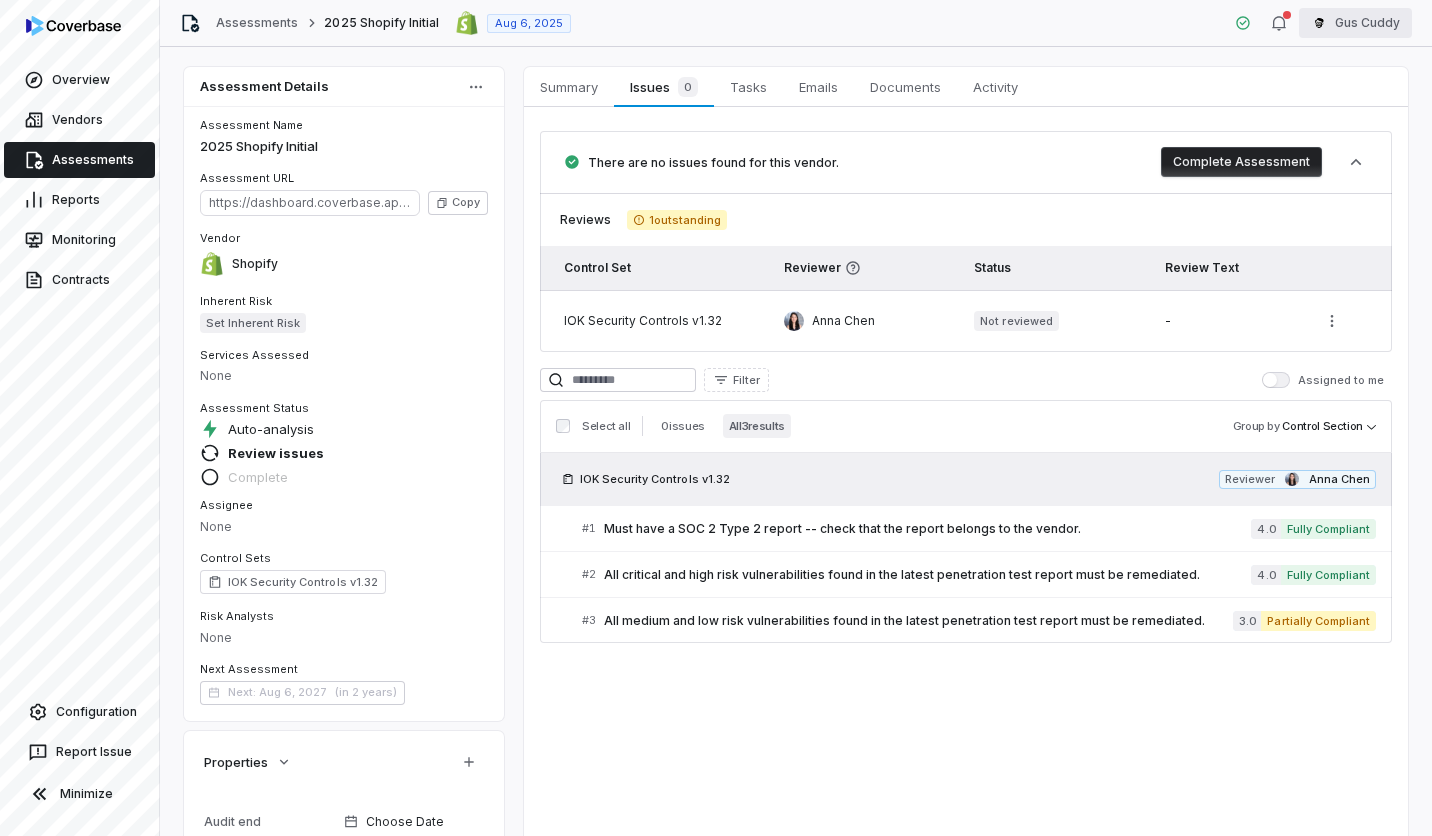 click on "Overview Vendors Assessments Reports Monitoring Contracts Configuration Report Issue Minimize Assessments 2025 Shopify Initial Aug 6, 2025 Gus Cuddy Assessment Details Assessment Name 2025 Shopify Initial Assessment URL  https://dashboard.coverbase.app/assessments/cbqsrw_cc3b982ff9e74099866f08a419fcb624 Copy Vendor Shopify Inherent Risk Set Inherent Risk Services Assessed None Assessment Status Auto-analysis Review issues Complete Assignee None Control Sets IOK Security Controls v1.32 Risk Analysts None Next Assessment Next: Aug 6, 2027 ( in 2 years ) Properties Audit end Choose Date Summary Summary Issues 0 Issues 0 Tasks Tasks Emails Emails Documents Documents Activity Activity There are no issues found for this vendor. Complete Assessment Reviews 1  outstanding Control Set Reviewer  Status Review Text IOK Security Controls v1.32 Anna Chen Not reviewed - Filter Assigned to me Select all 0  issues All  3  results Group by   Control Section IOK Security Controls v1.32   Reviewer Anna Chen # 1" at bounding box center (716, 418) 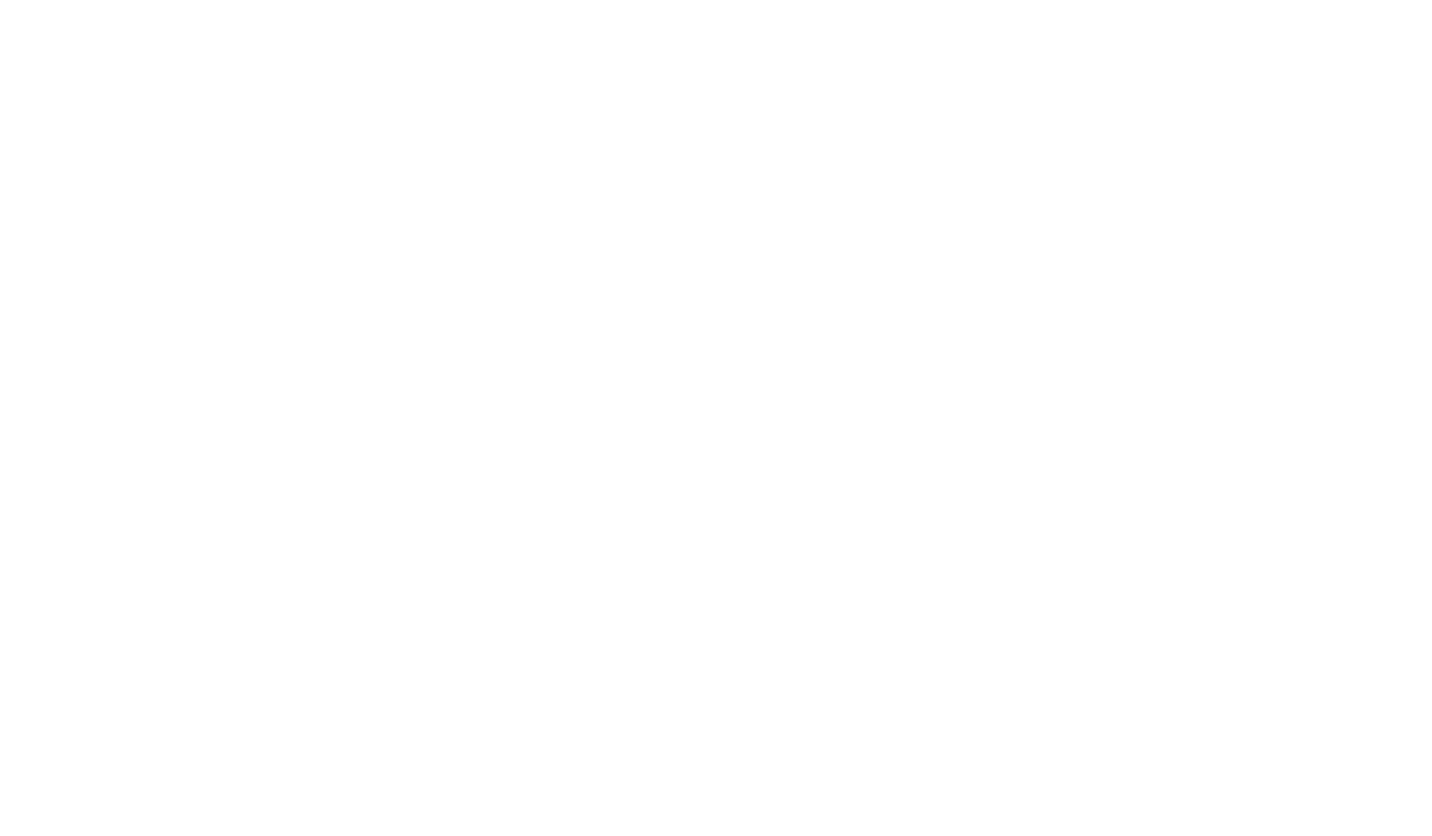scroll, scrollTop: 0, scrollLeft: 0, axis: both 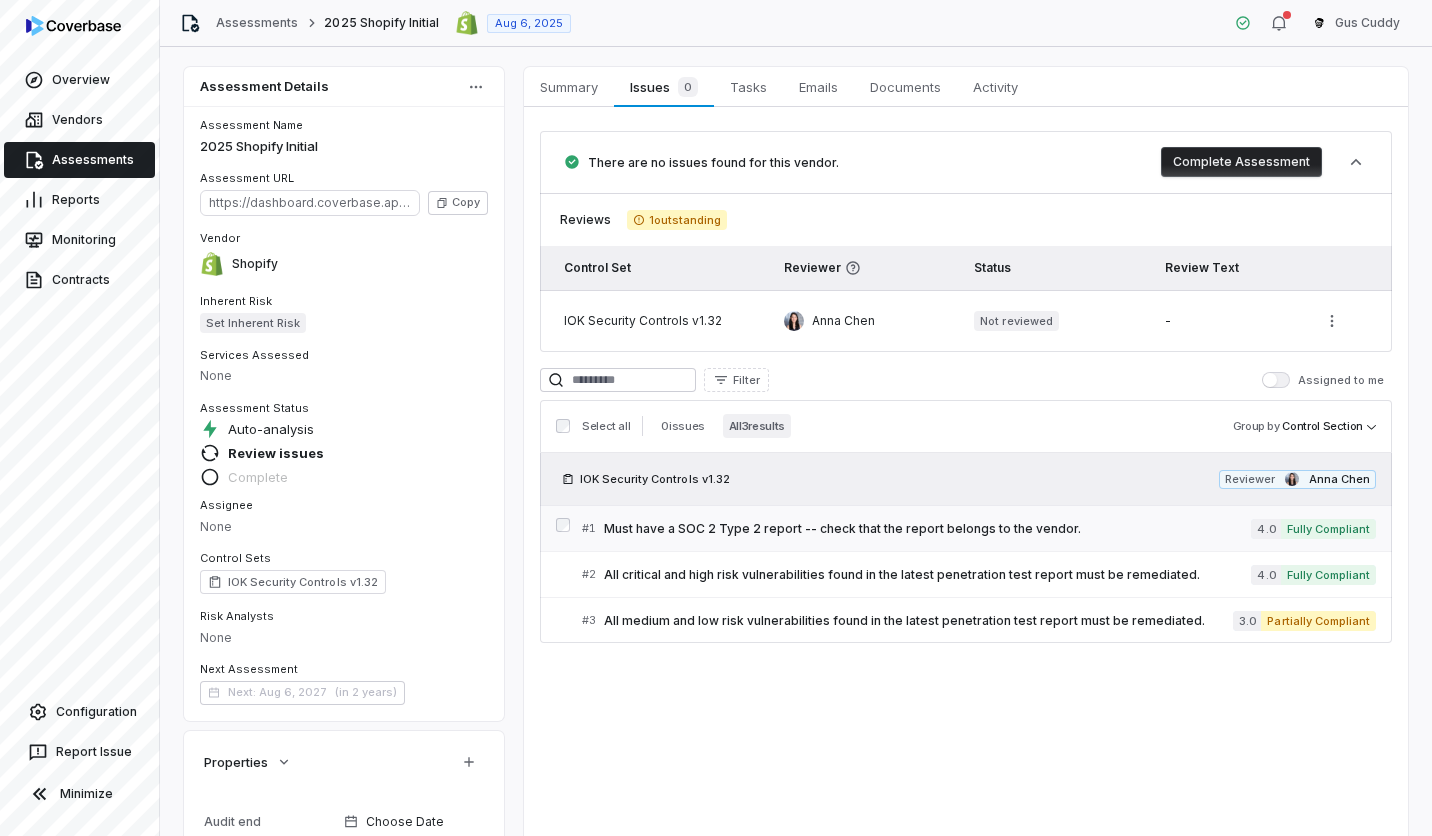 click on "Must have a SOC 2 Type 2 report -- check that the report belongs to the vendor." at bounding box center (927, 529) 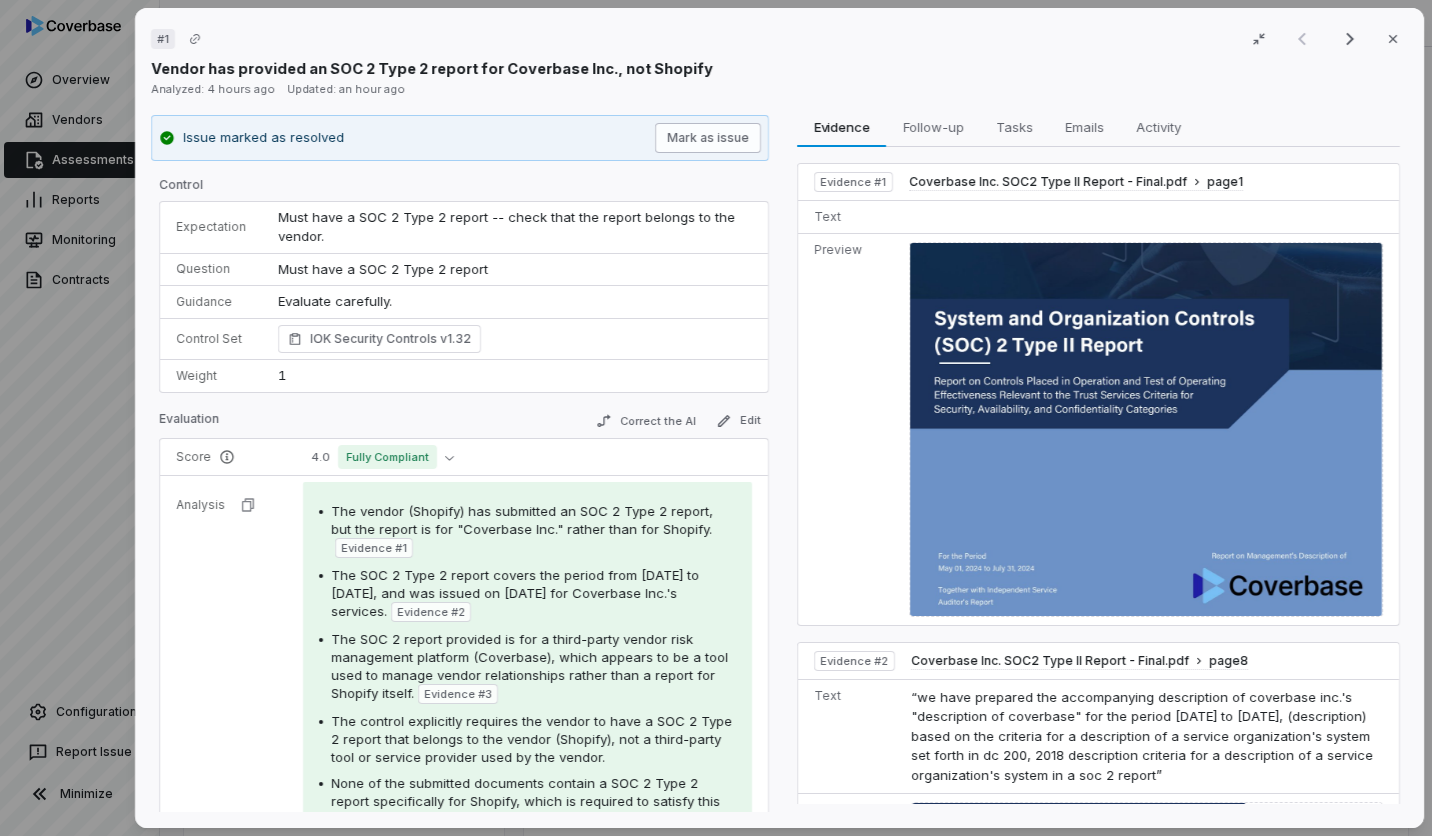 click on "Mark as issue" at bounding box center (709, 138) 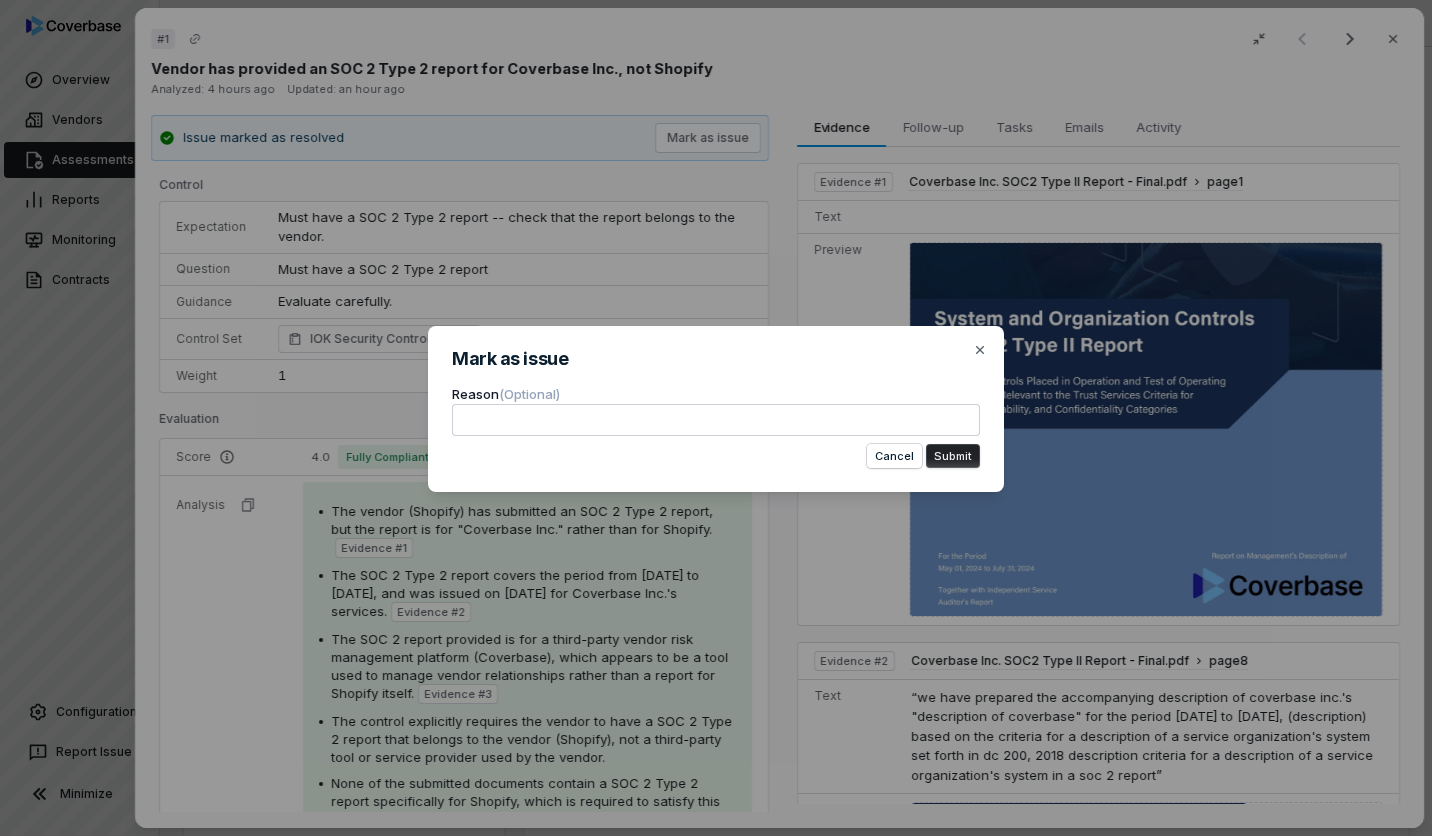 click on "Mark as issue Reason  (Optional) Cancel Submit Close" at bounding box center (716, 418) 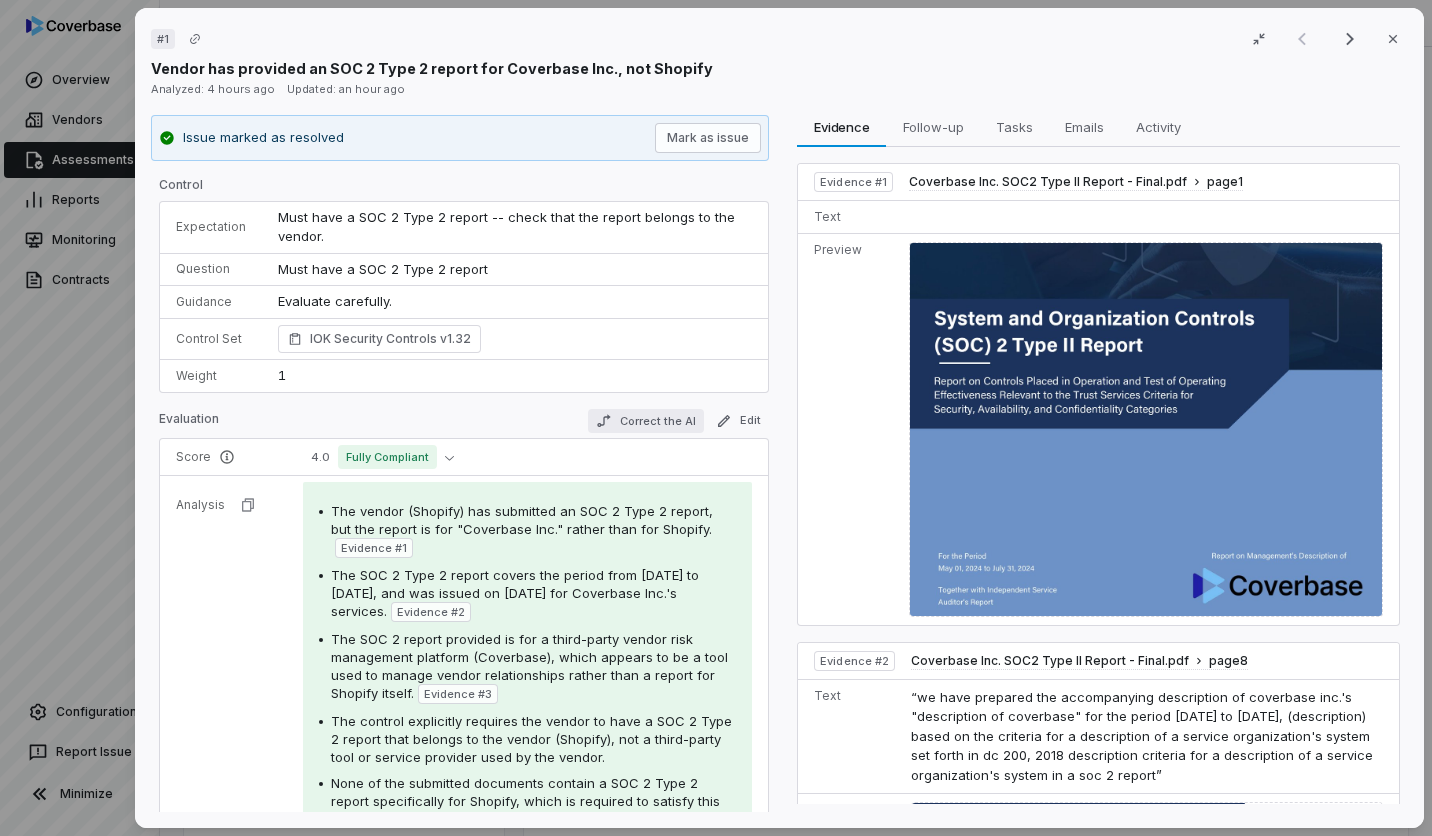 click on "Correct the AI" at bounding box center (647, 421) 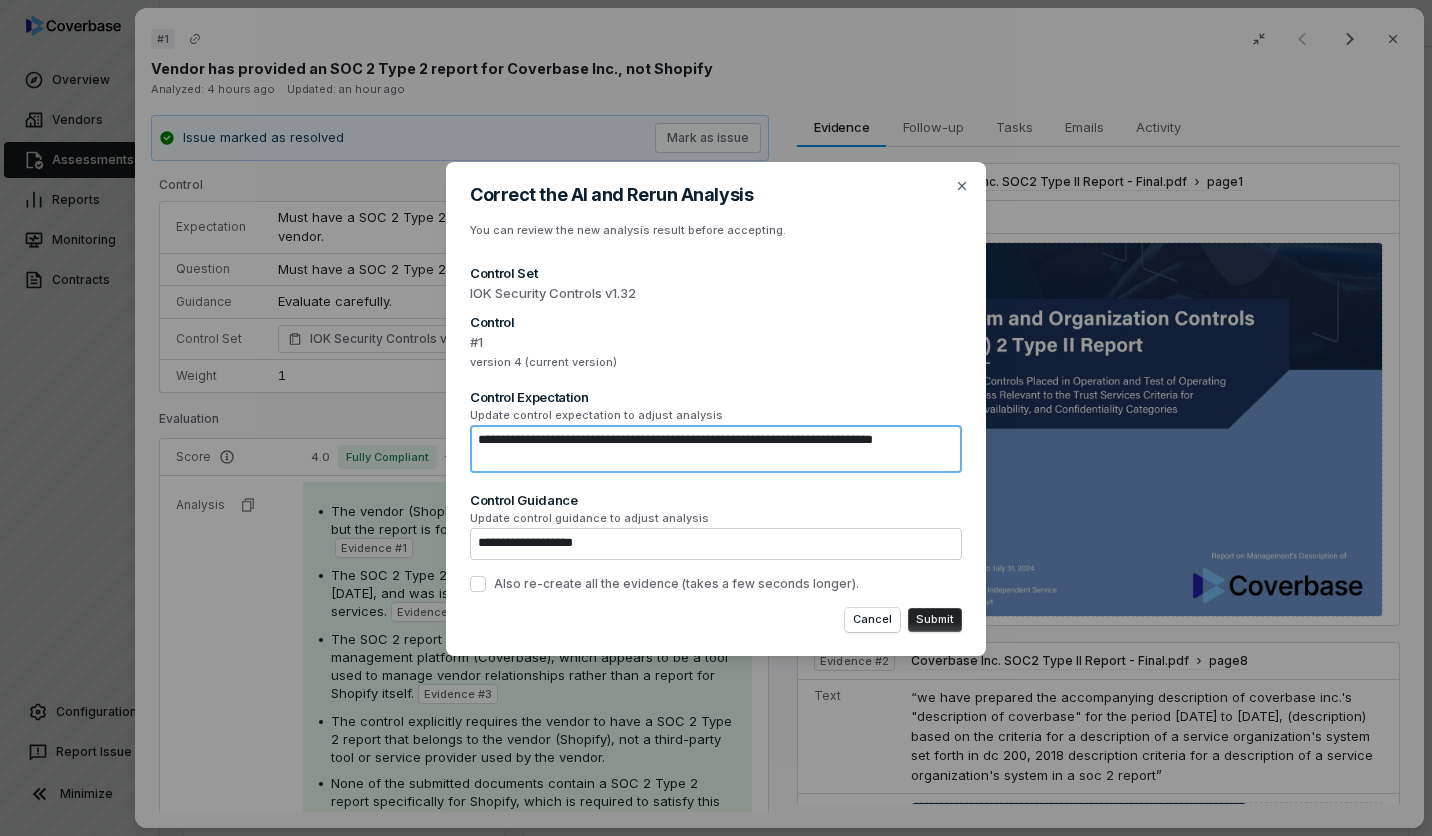 click on "**********" at bounding box center (716, 449) 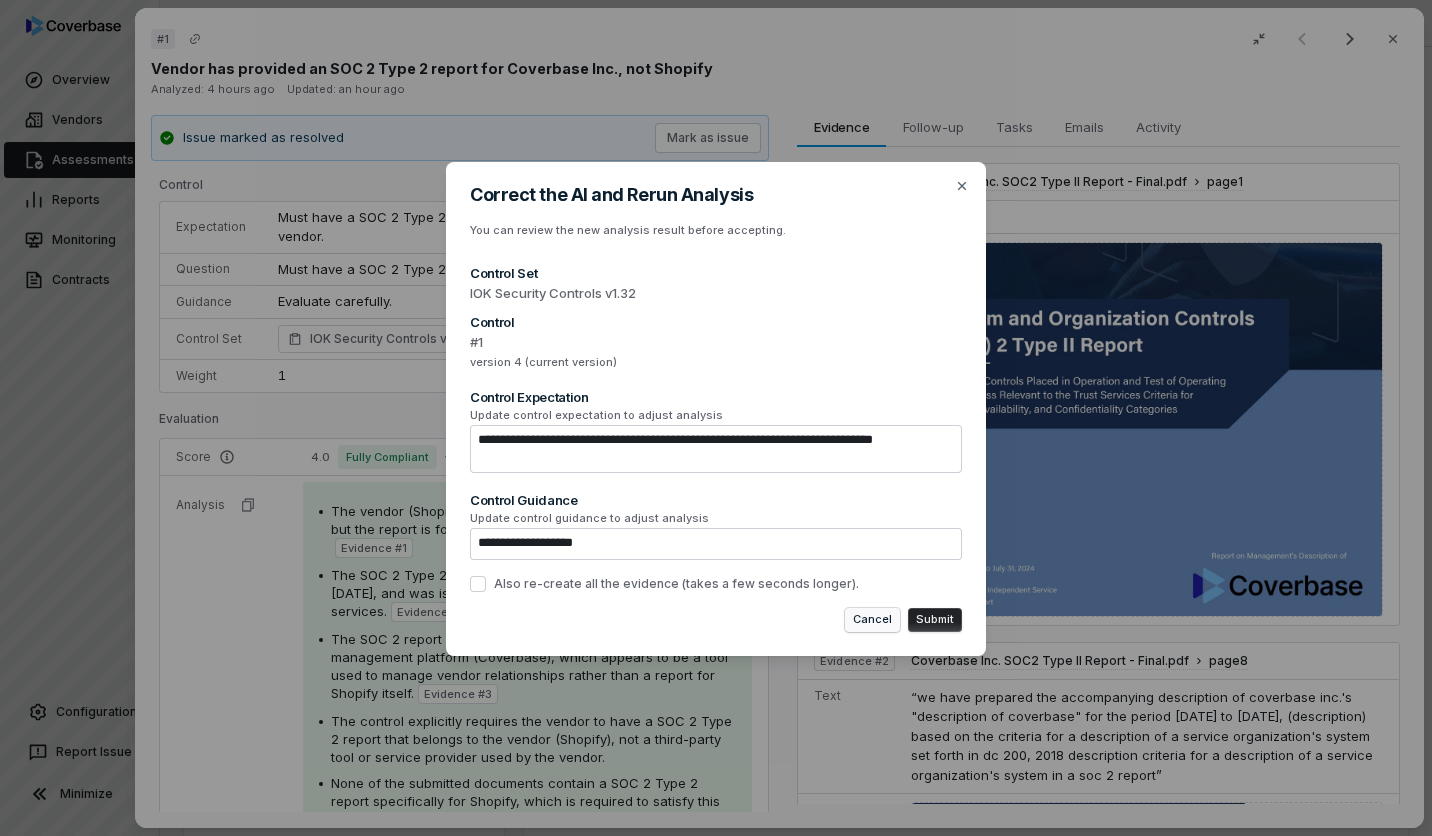 click on "Cancel" at bounding box center (872, 620) 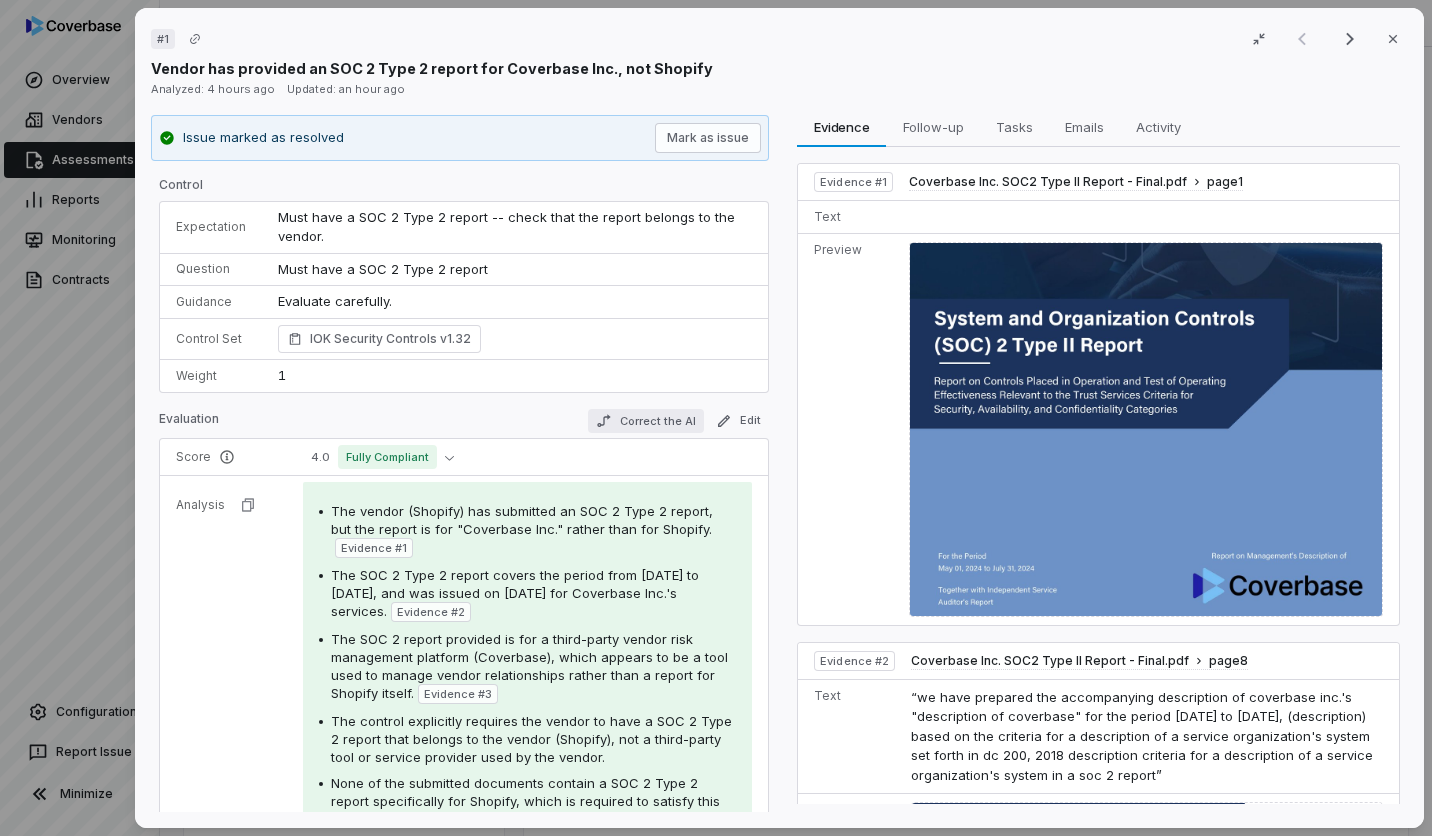 click on "Correct the AI" at bounding box center (647, 421) 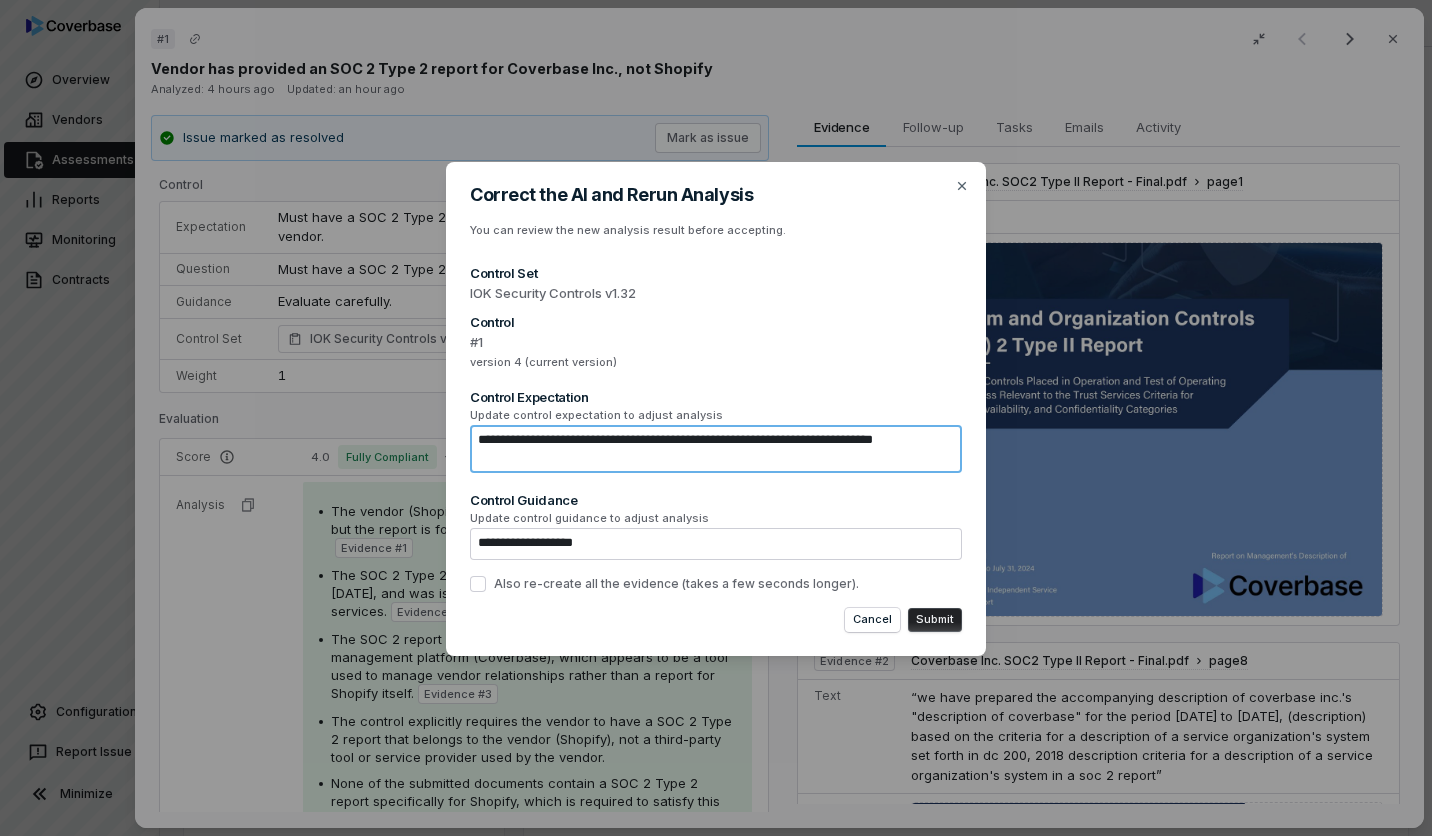 click on "**********" at bounding box center (716, 449) 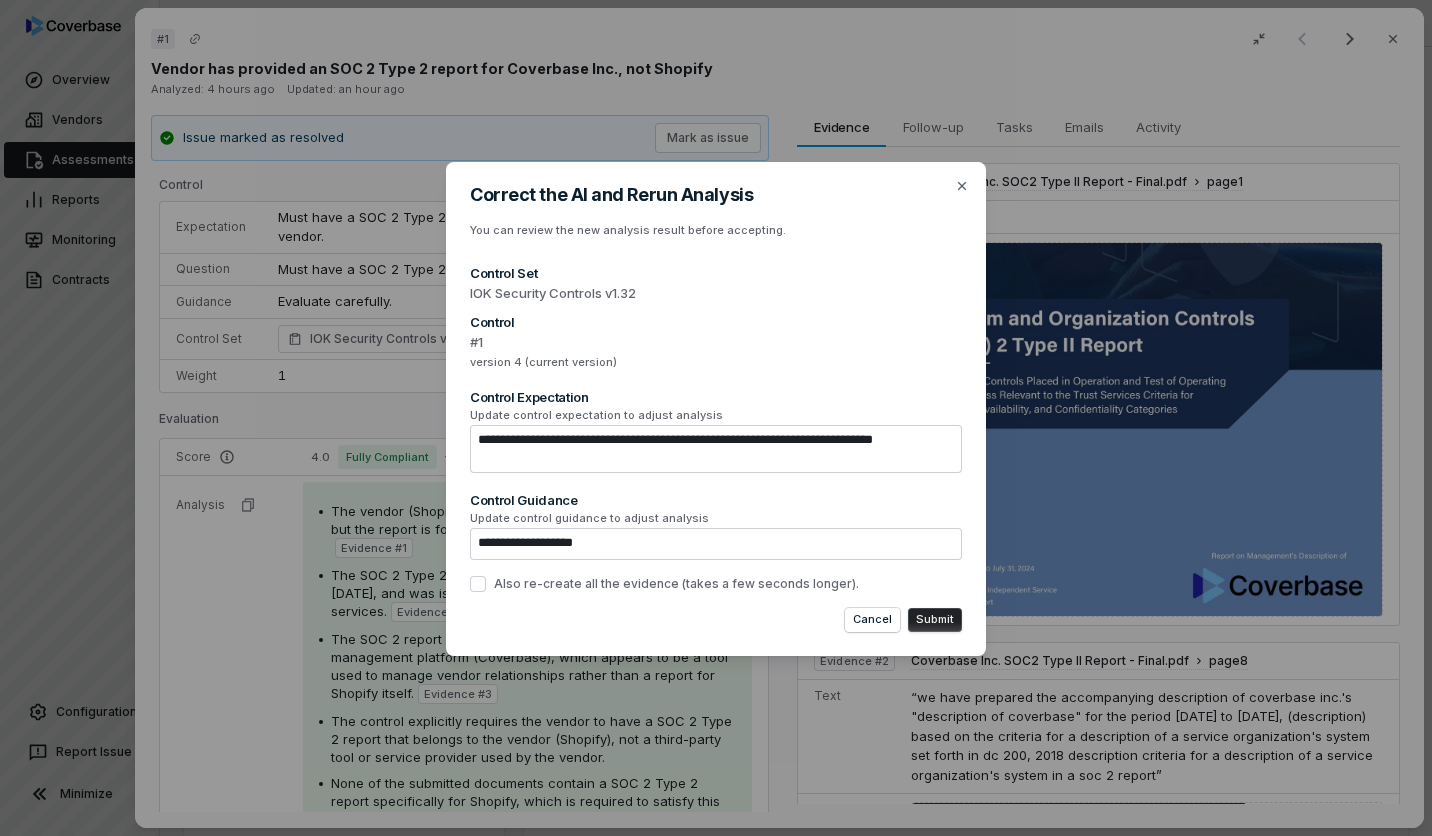 click on "Control Guidance" at bounding box center (716, 500) 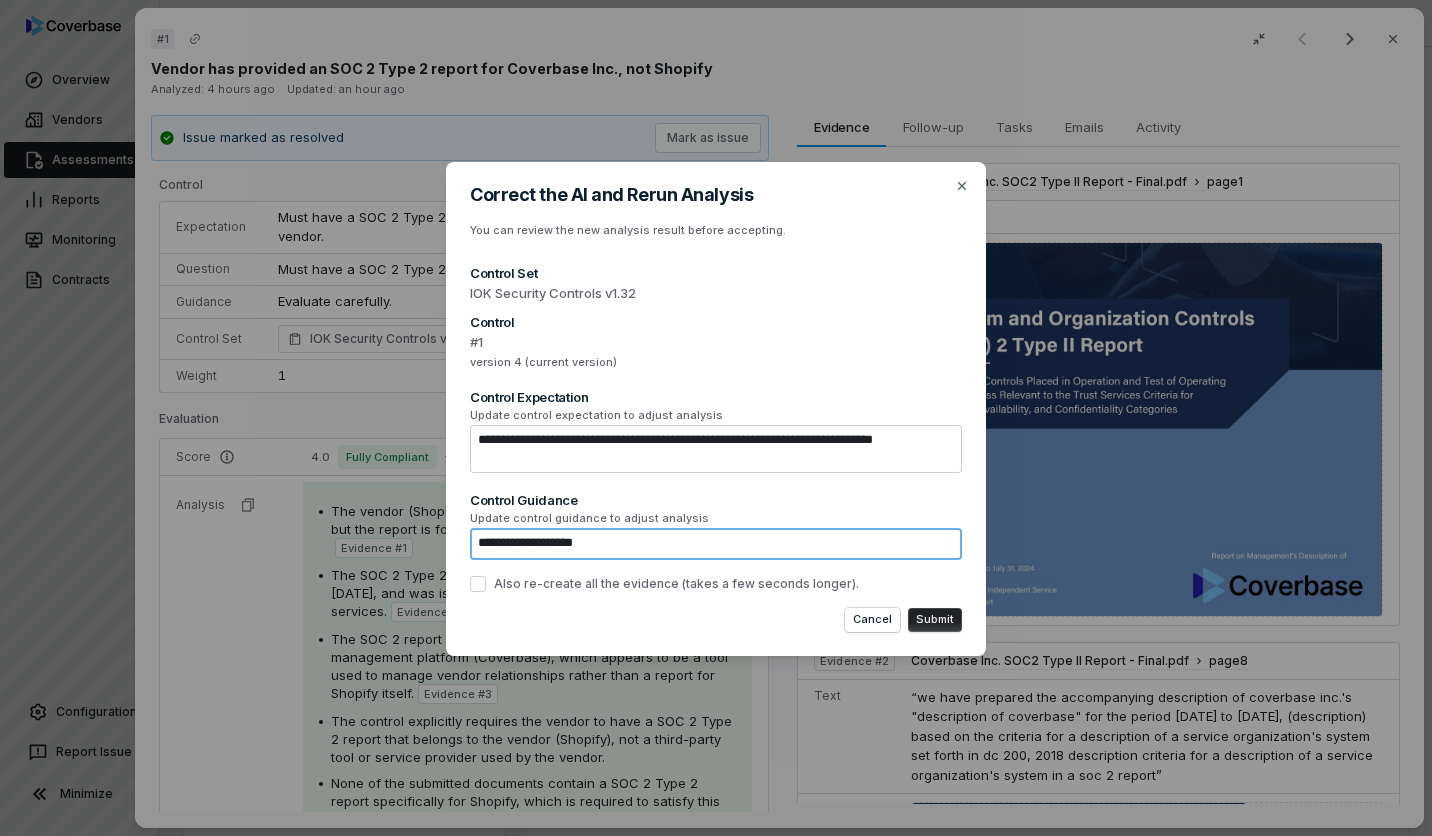 click on "**********" at bounding box center (716, 544) 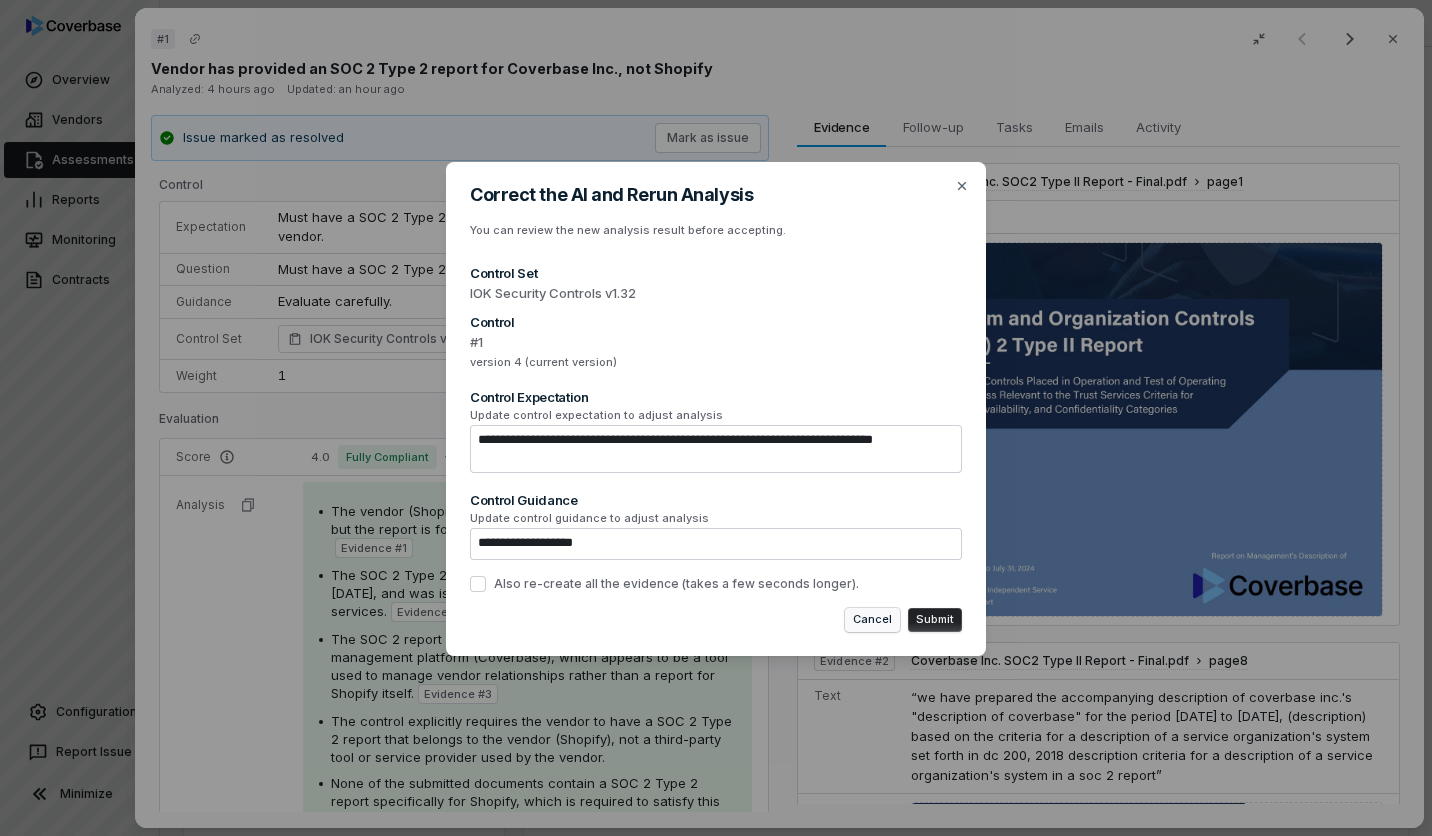 click on "Cancel" at bounding box center [872, 620] 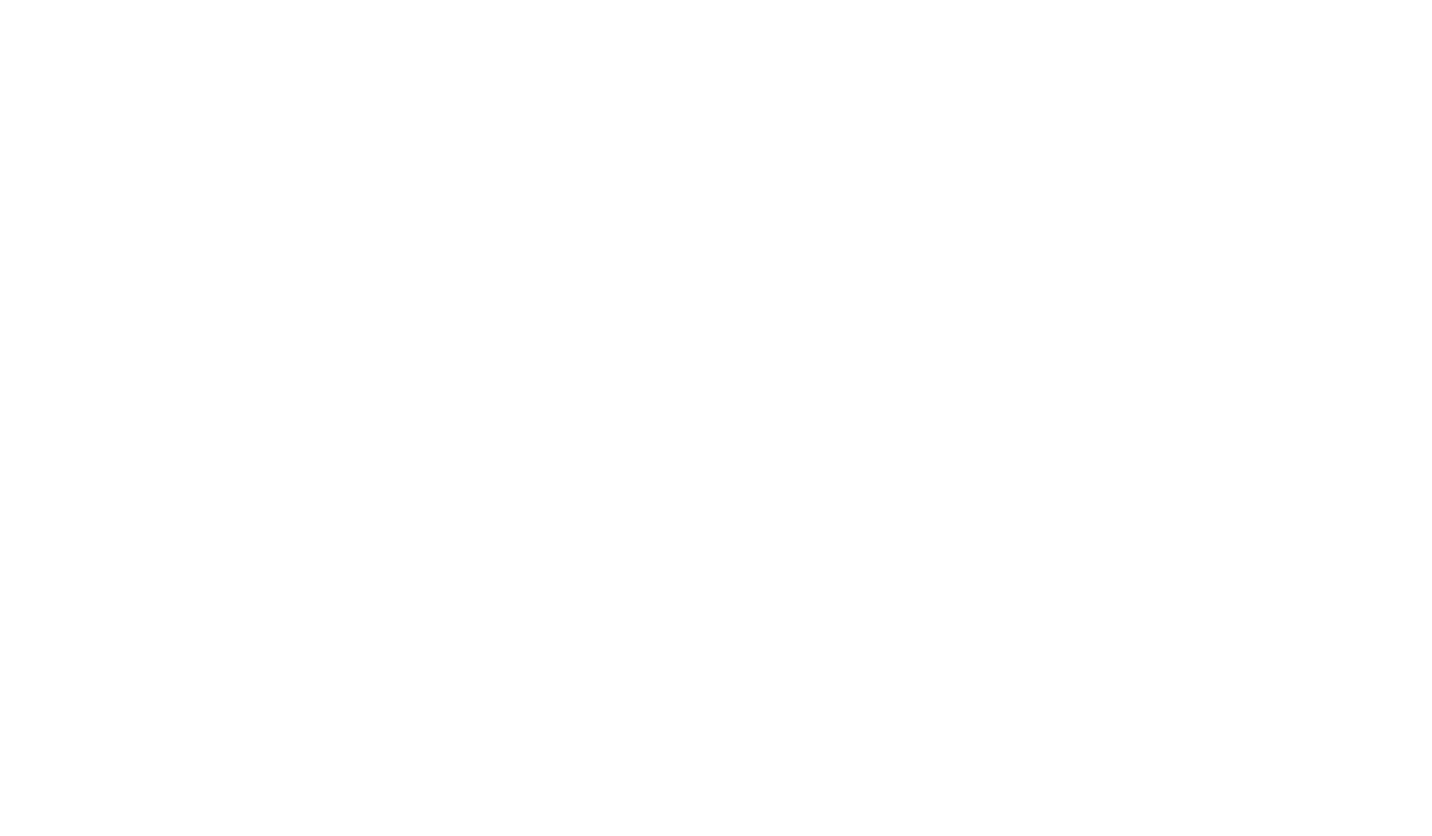 scroll, scrollTop: 0, scrollLeft: 0, axis: both 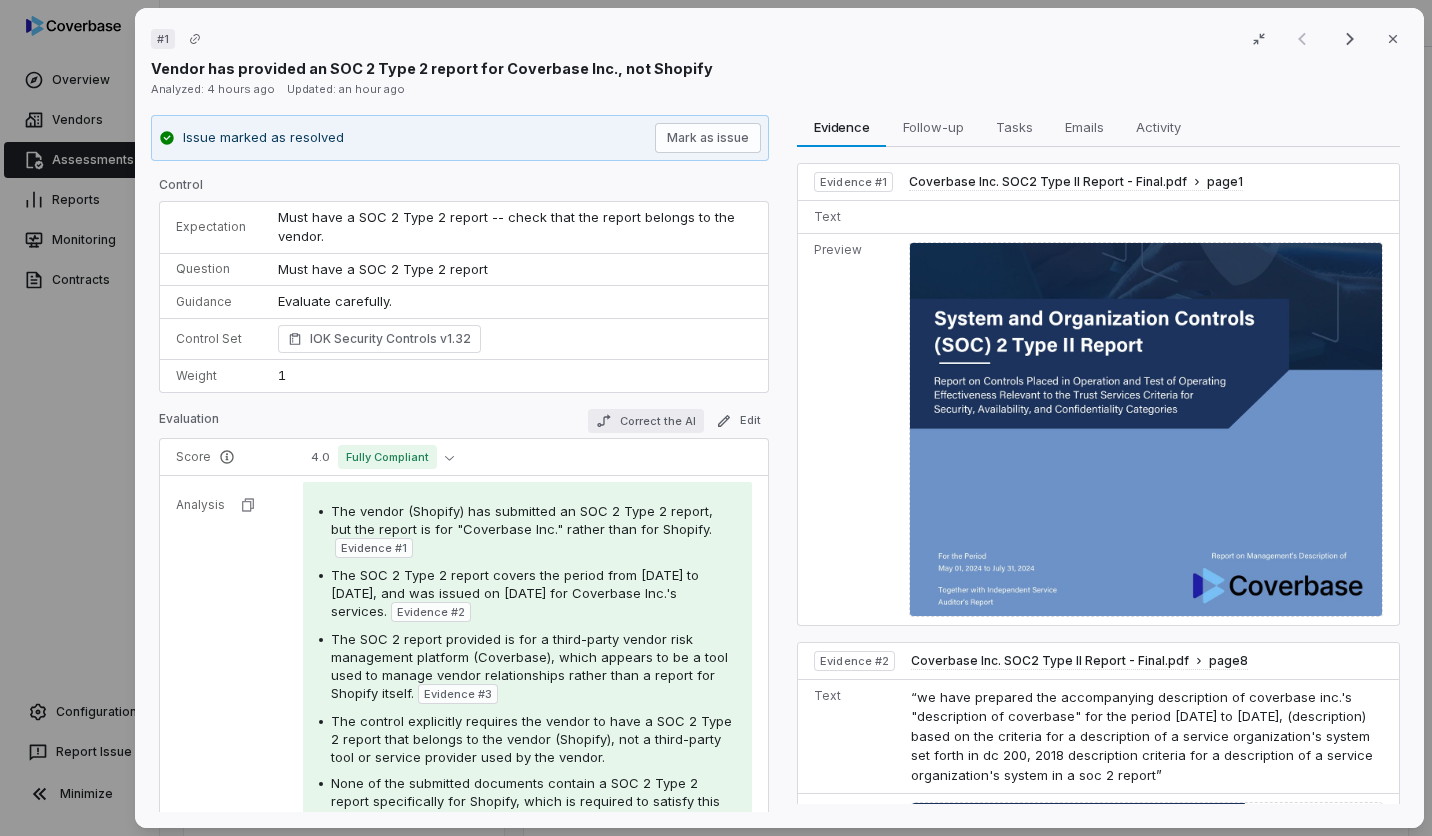 click on "Correct the AI" at bounding box center (647, 421) 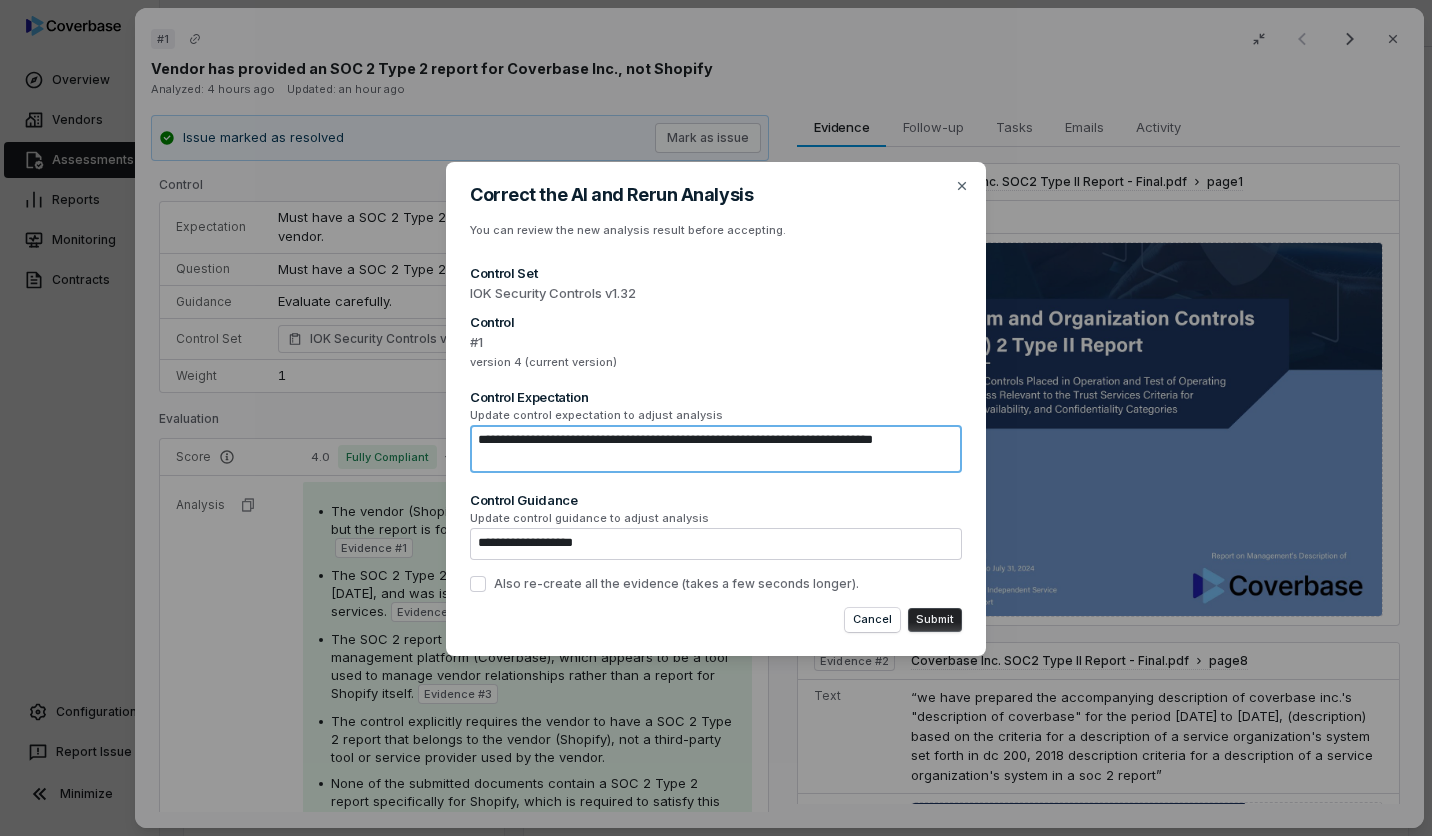 click on "**********" at bounding box center (716, 449) 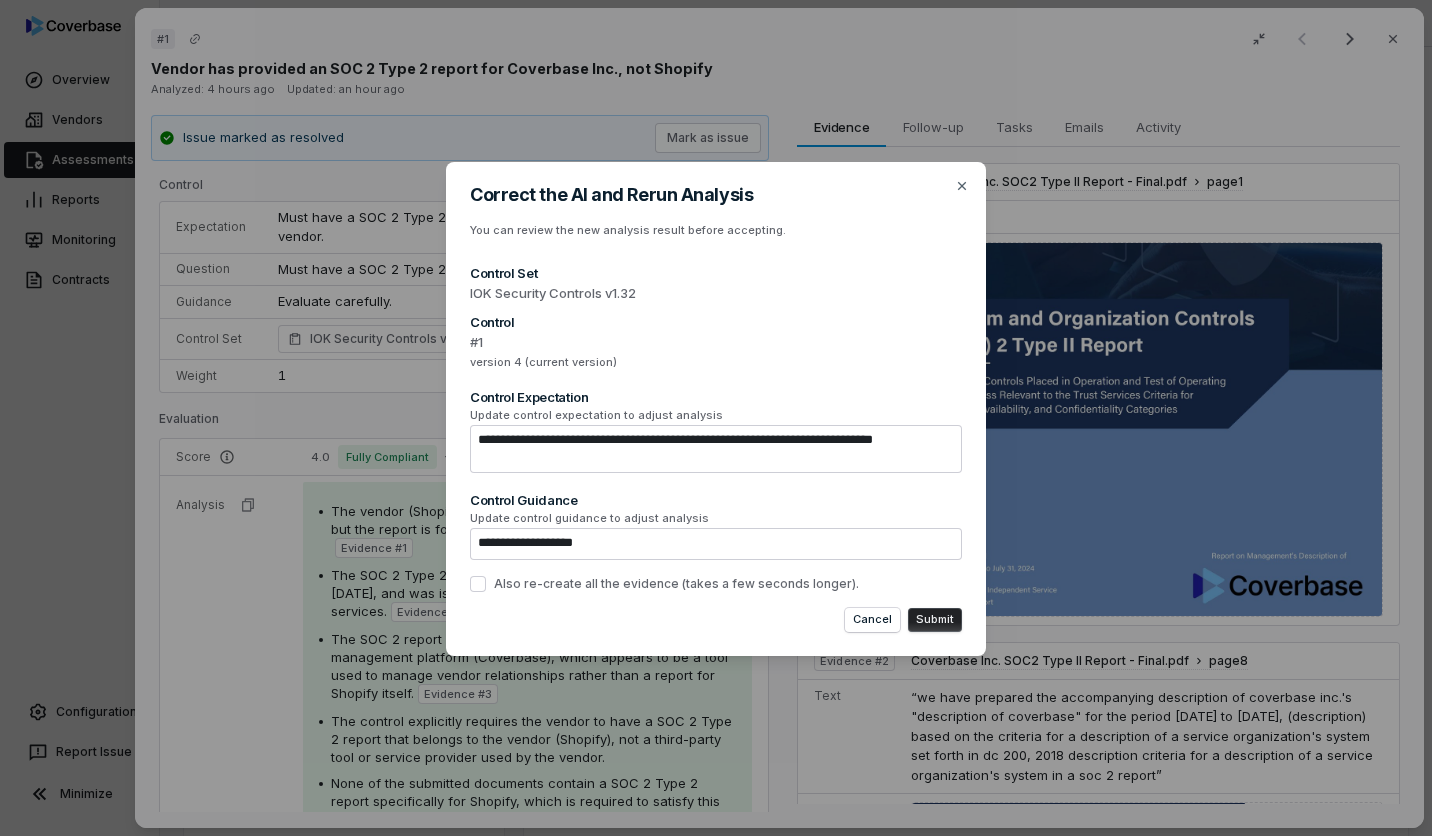 click on "**********" at bounding box center [716, 409] 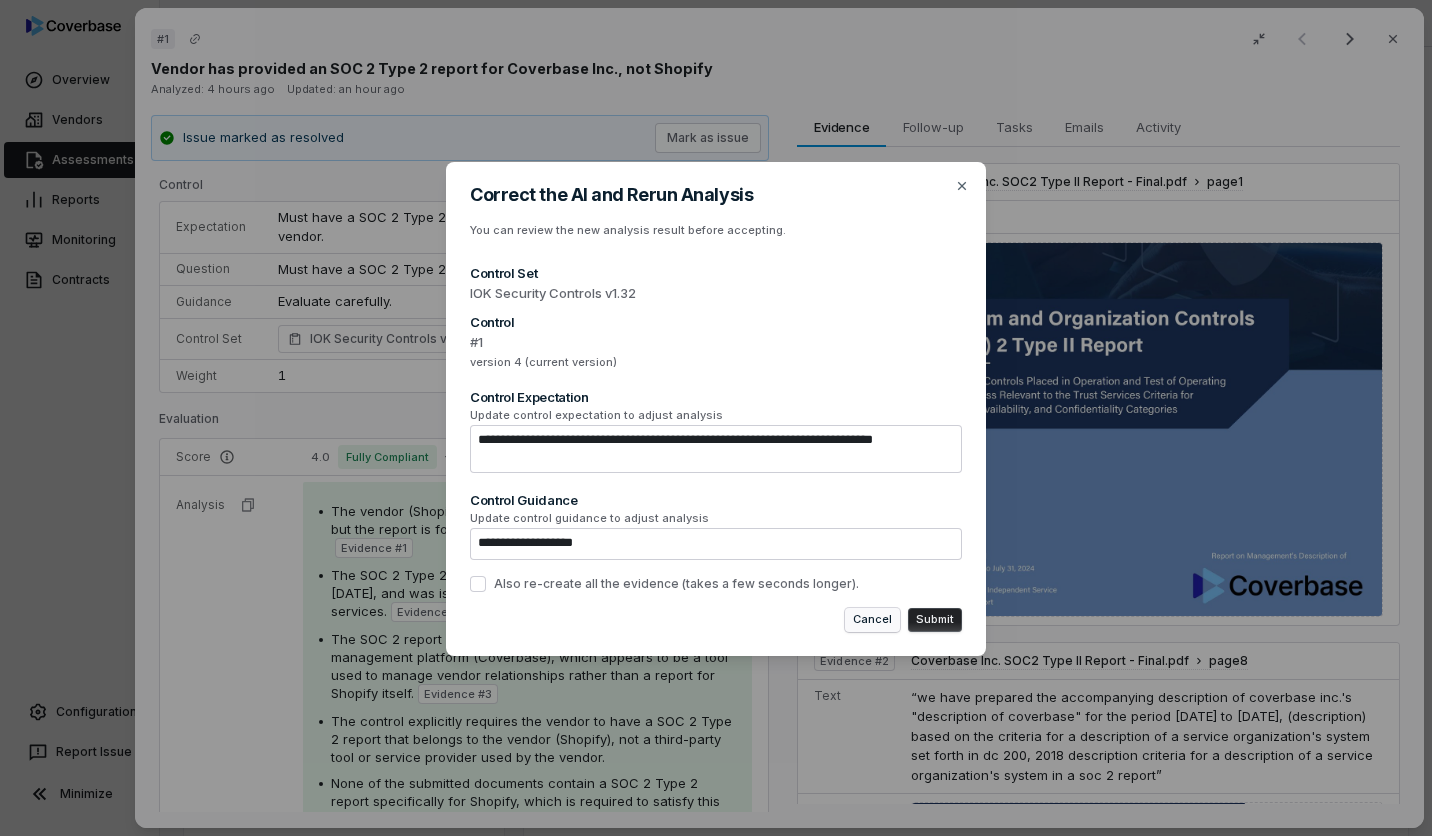 click on "Cancel" at bounding box center (872, 620) 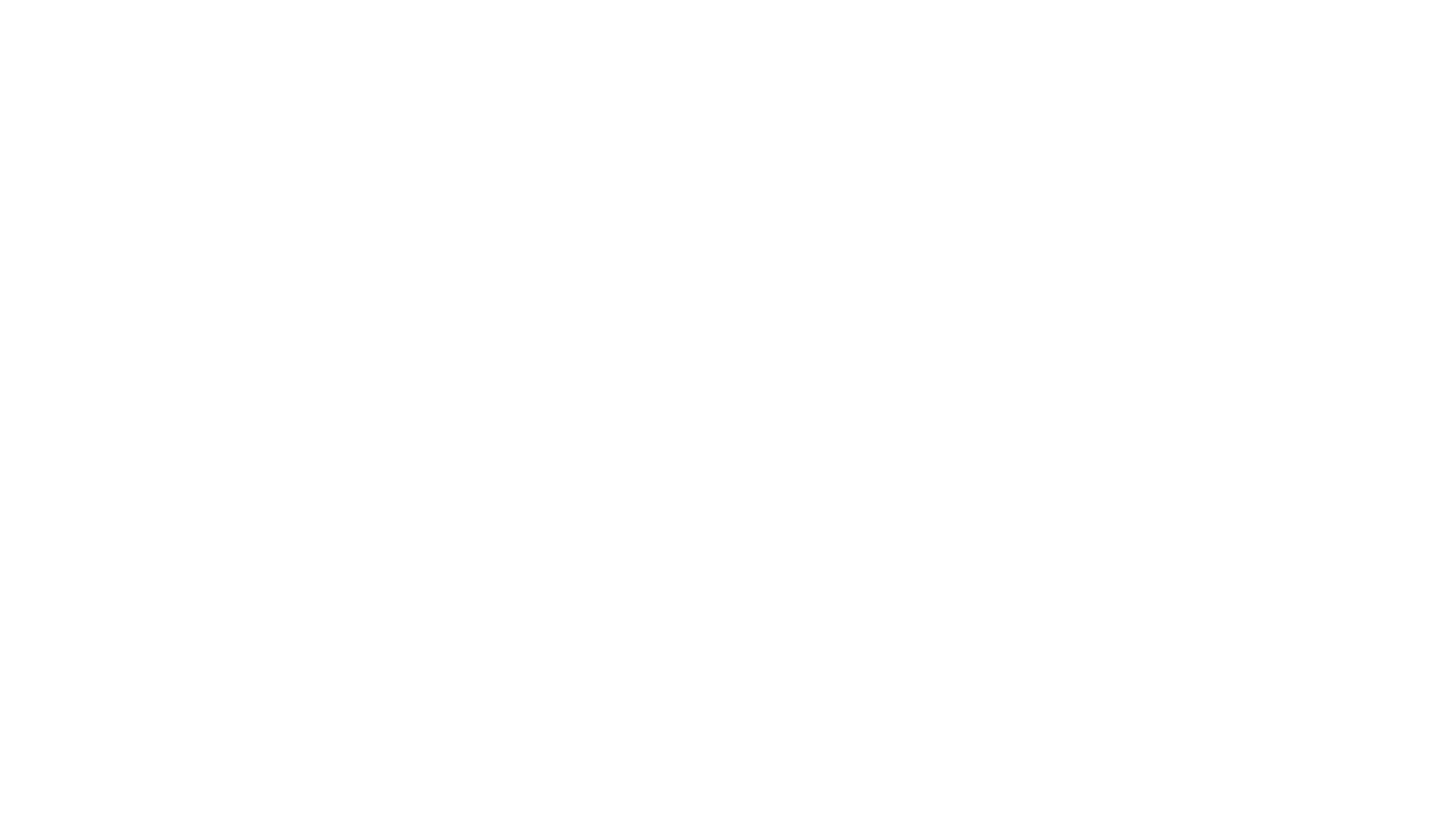 scroll, scrollTop: 0, scrollLeft: 0, axis: both 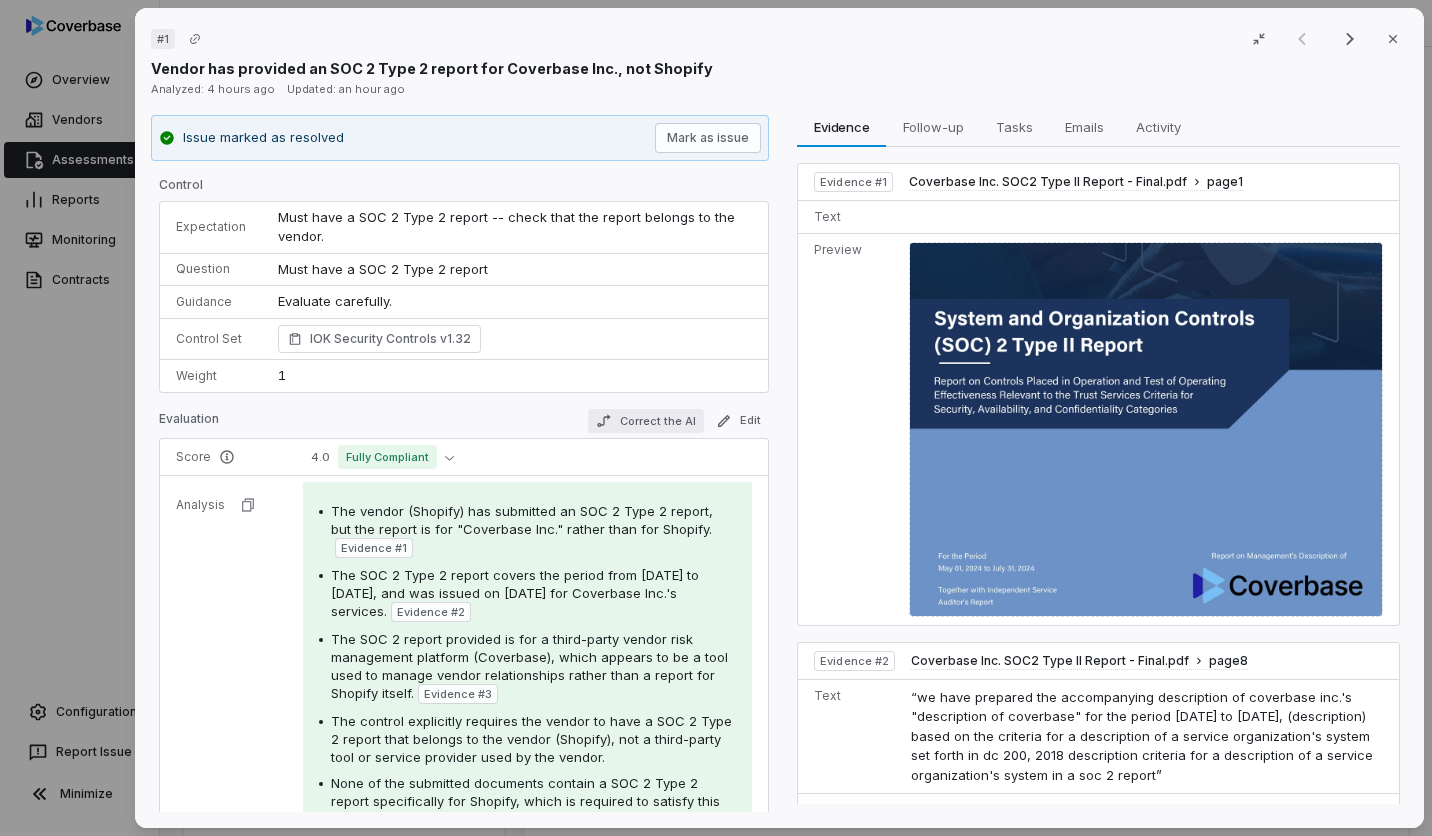 click on "Correct the AI" at bounding box center (647, 421) 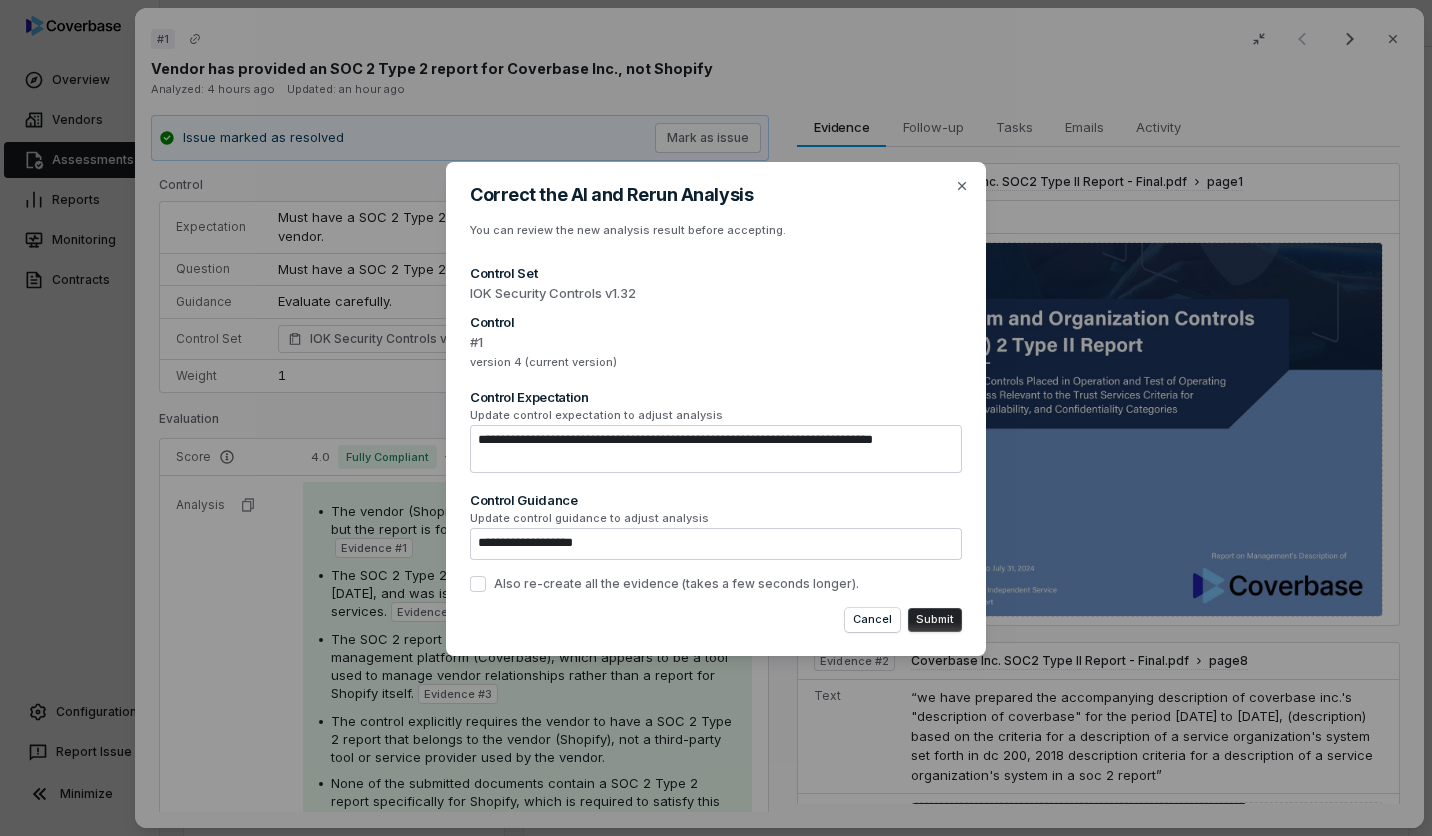 click on "**********" at bounding box center [716, 418] 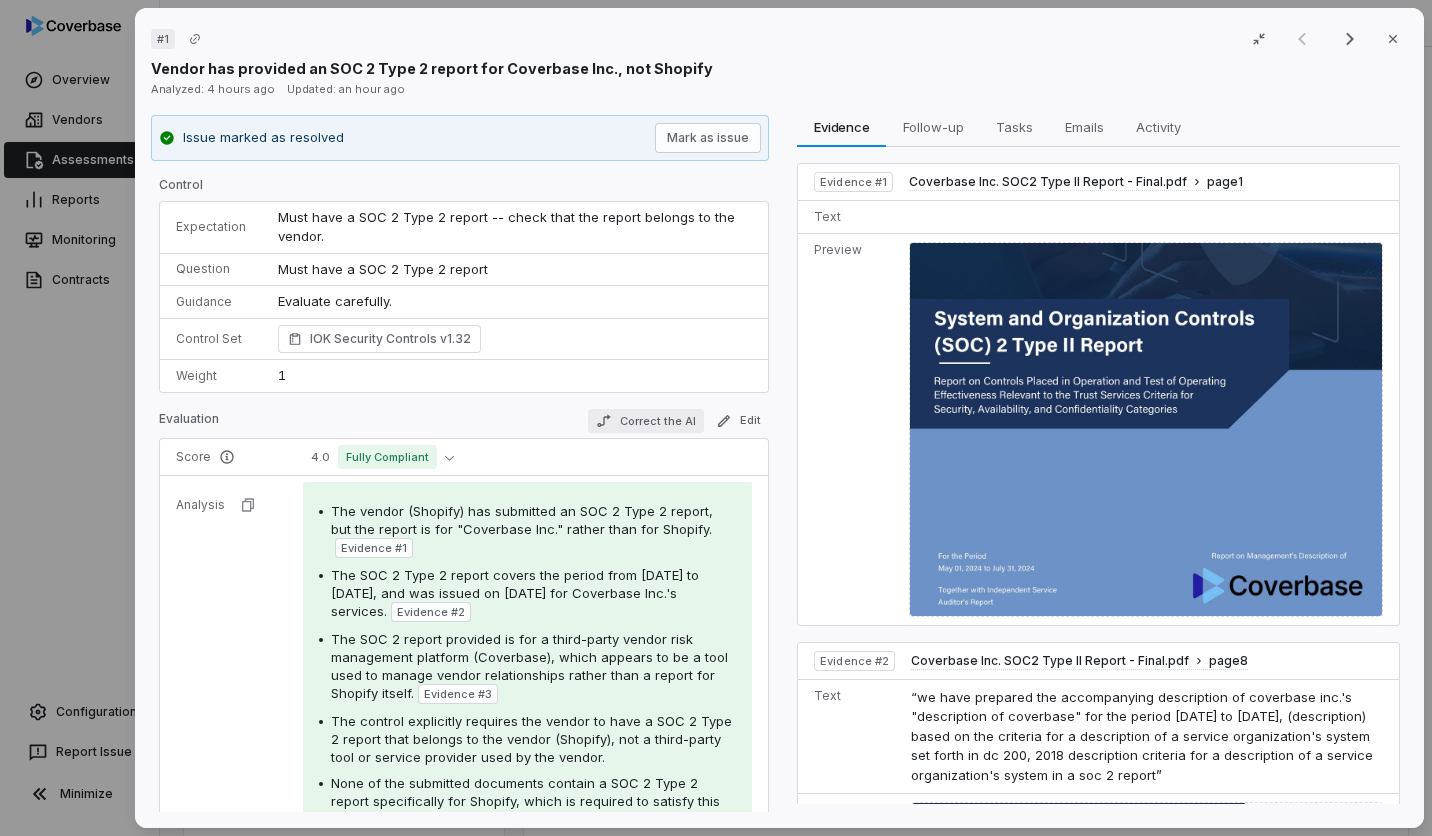 click on "Correct the AI" at bounding box center [647, 421] 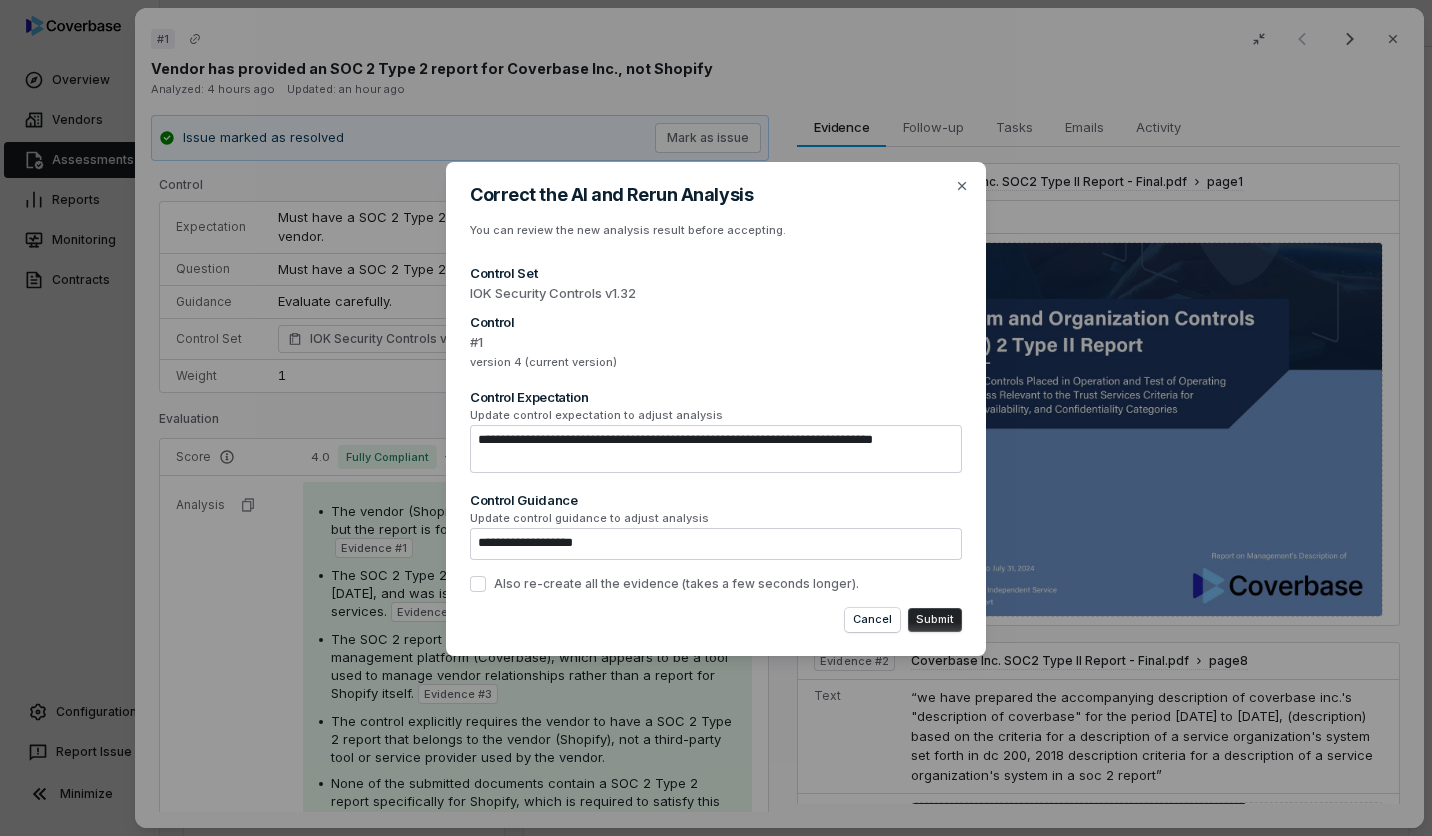 type on "*" 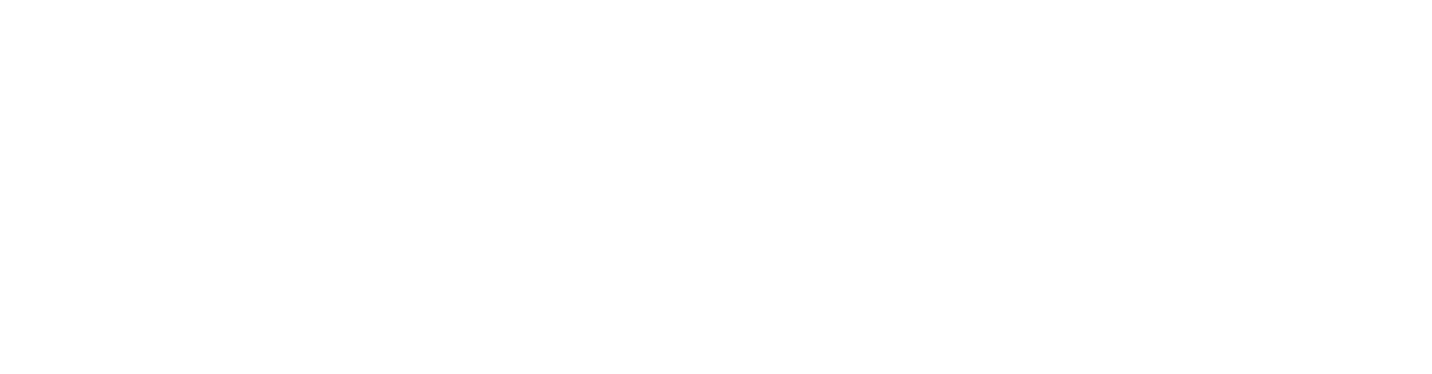 scroll, scrollTop: 0, scrollLeft: 0, axis: both 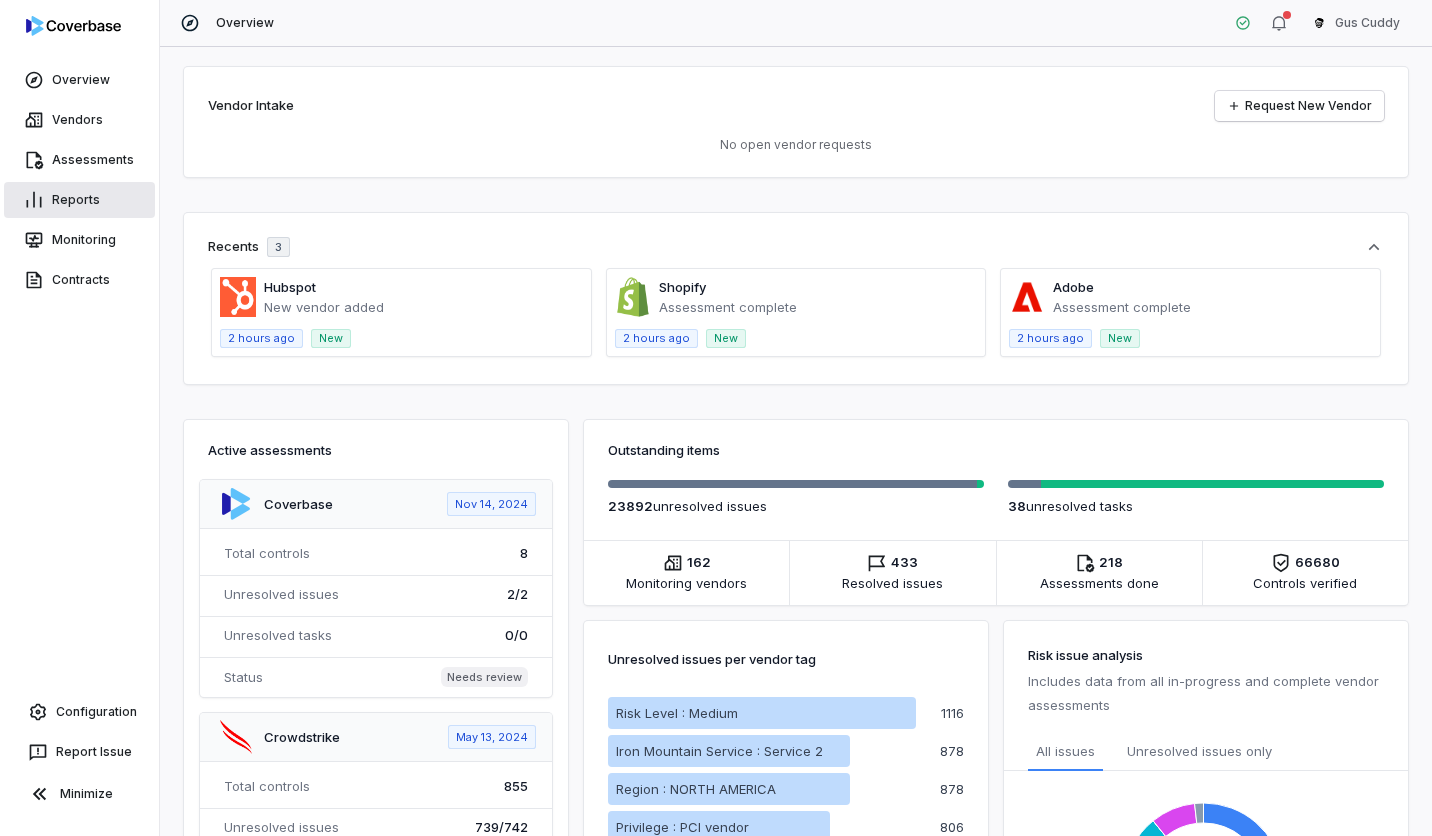 click on "Reports" at bounding box center [79, 200] 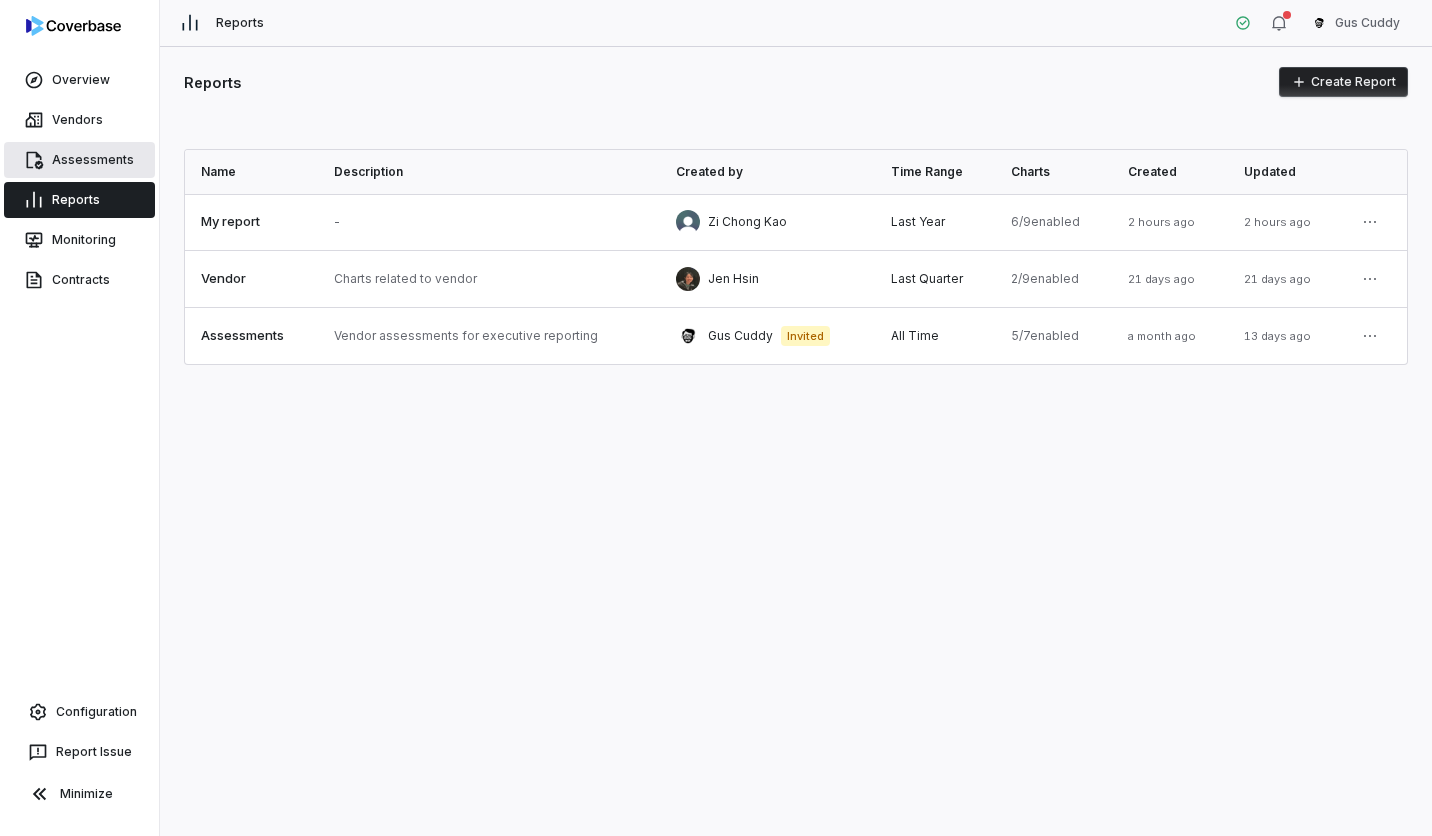 click on "Assessments" at bounding box center [79, 160] 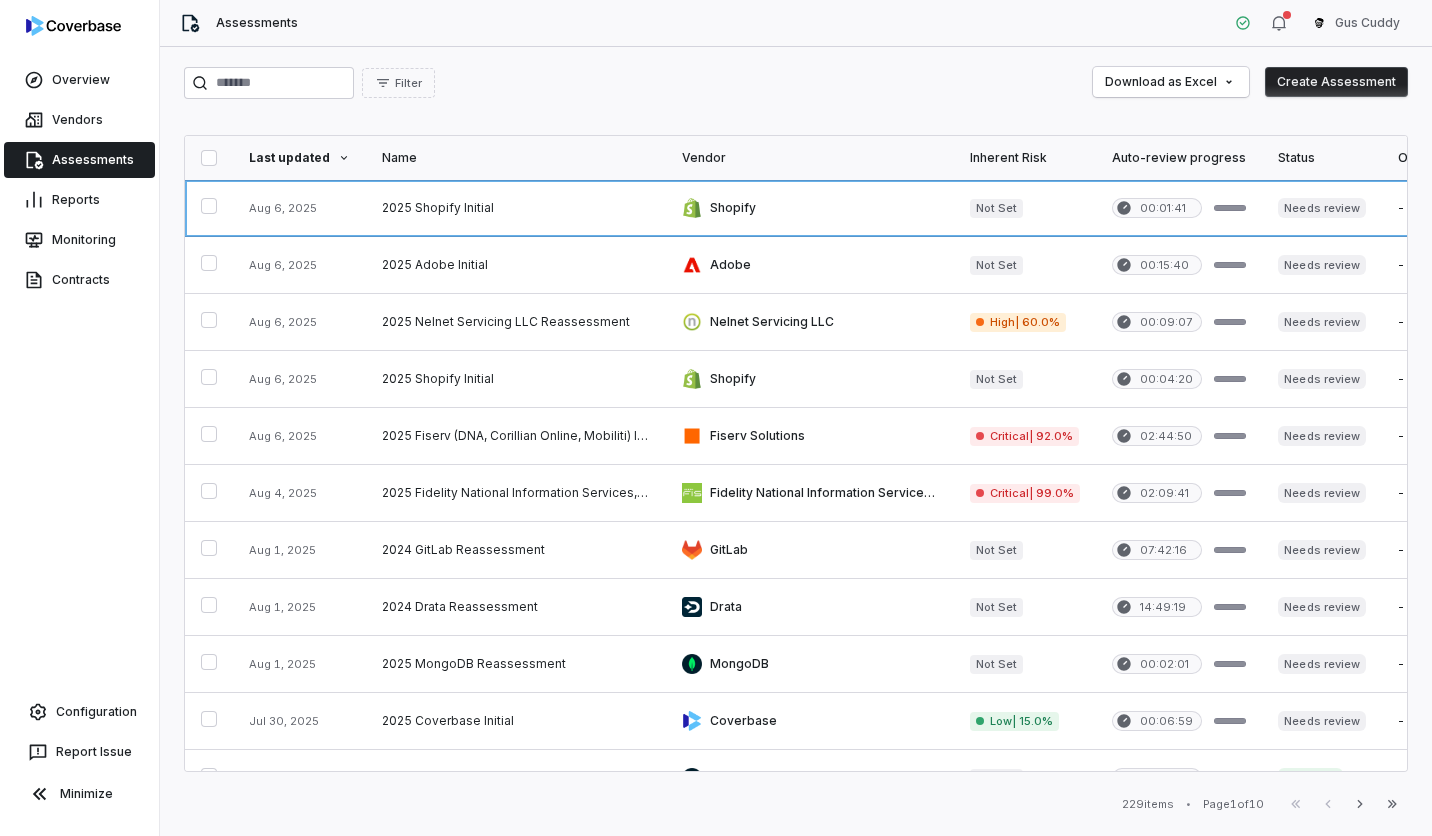 click at bounding box center [299, 208] 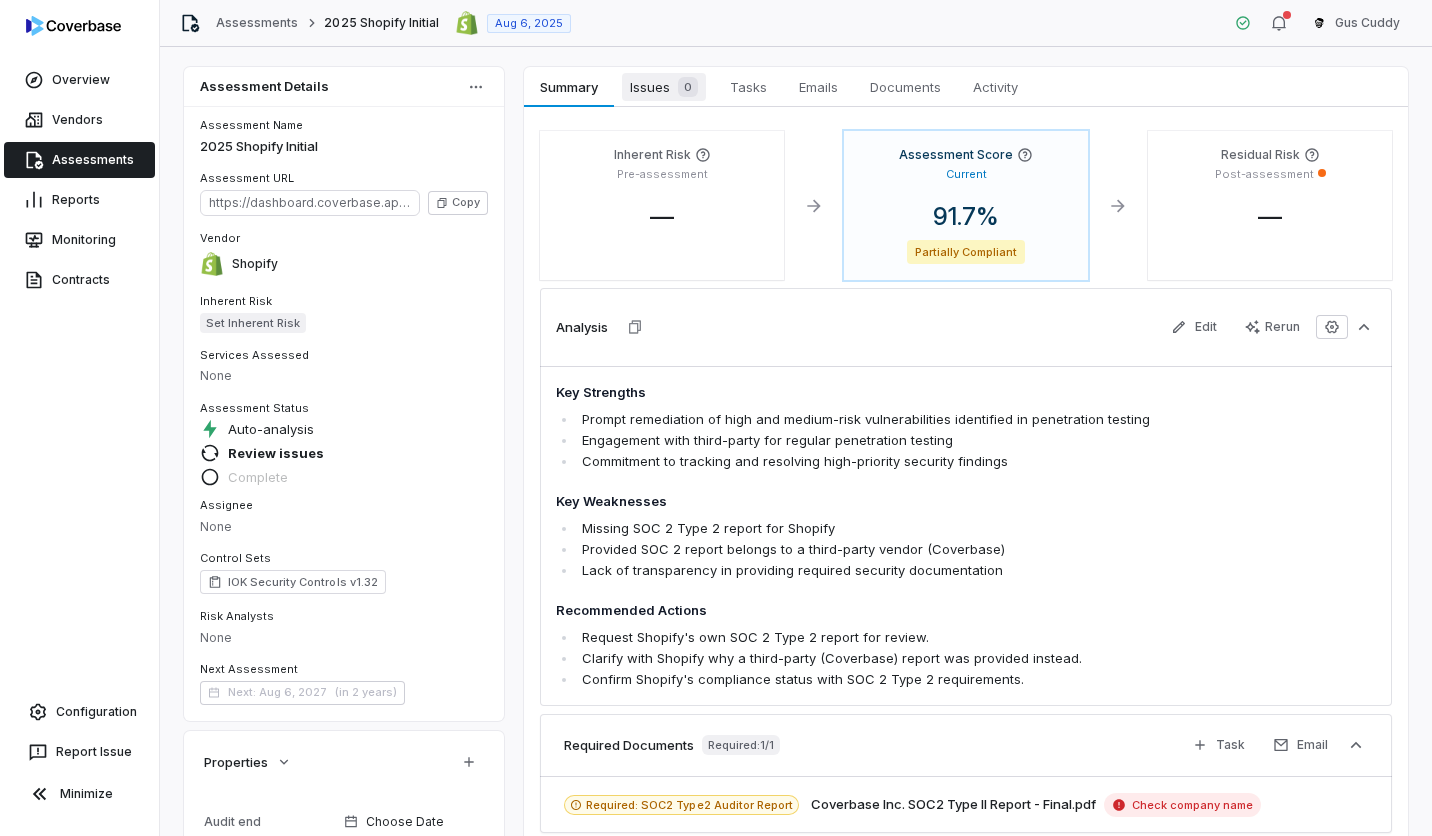 click on "Issues 0 Issues 0" at bounding box center (664, 87) 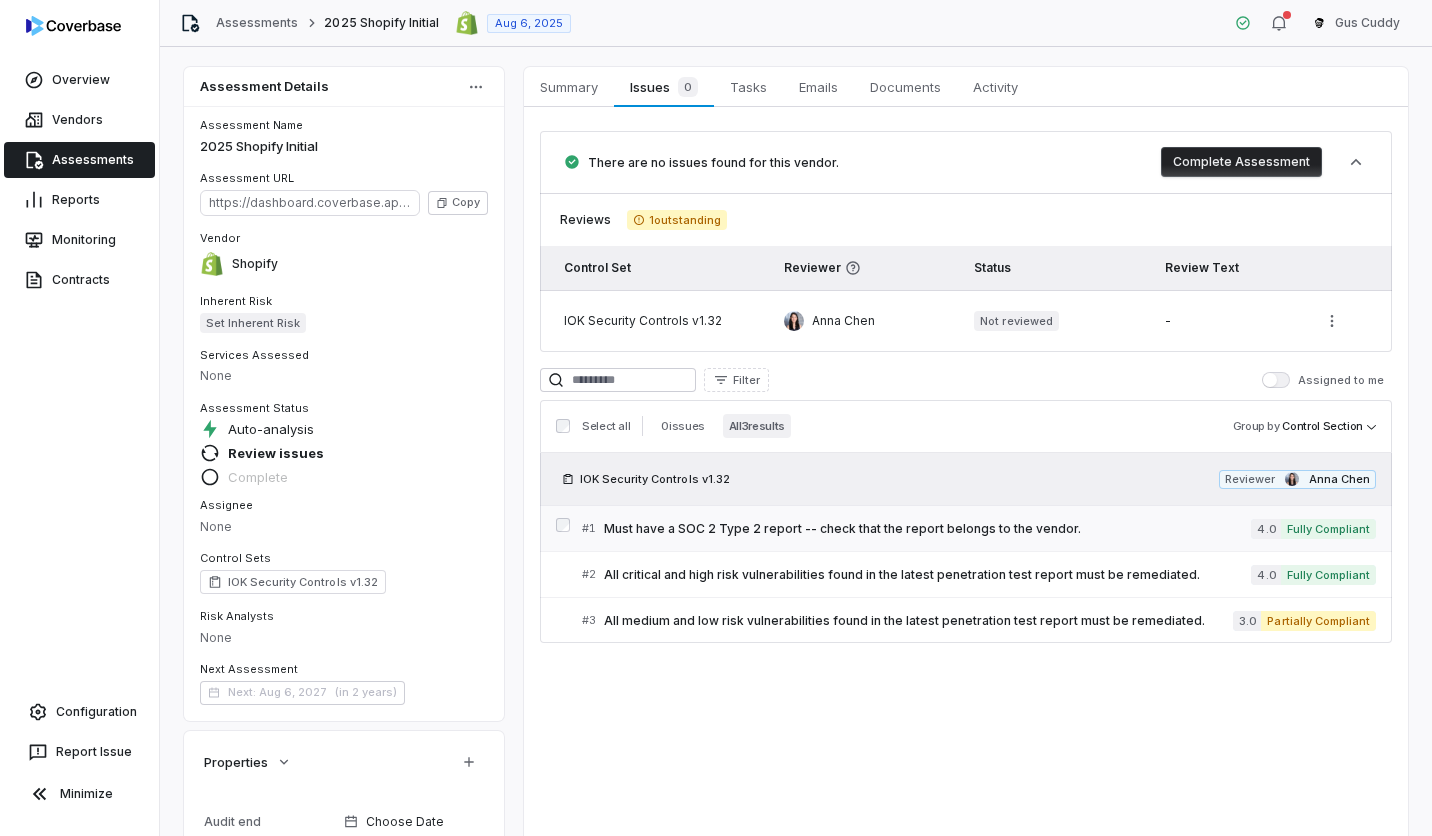 click on "Must have a SOC 2 Type 2 report -- check that the report belongs to the vendor." at bounding box center [927, 529] 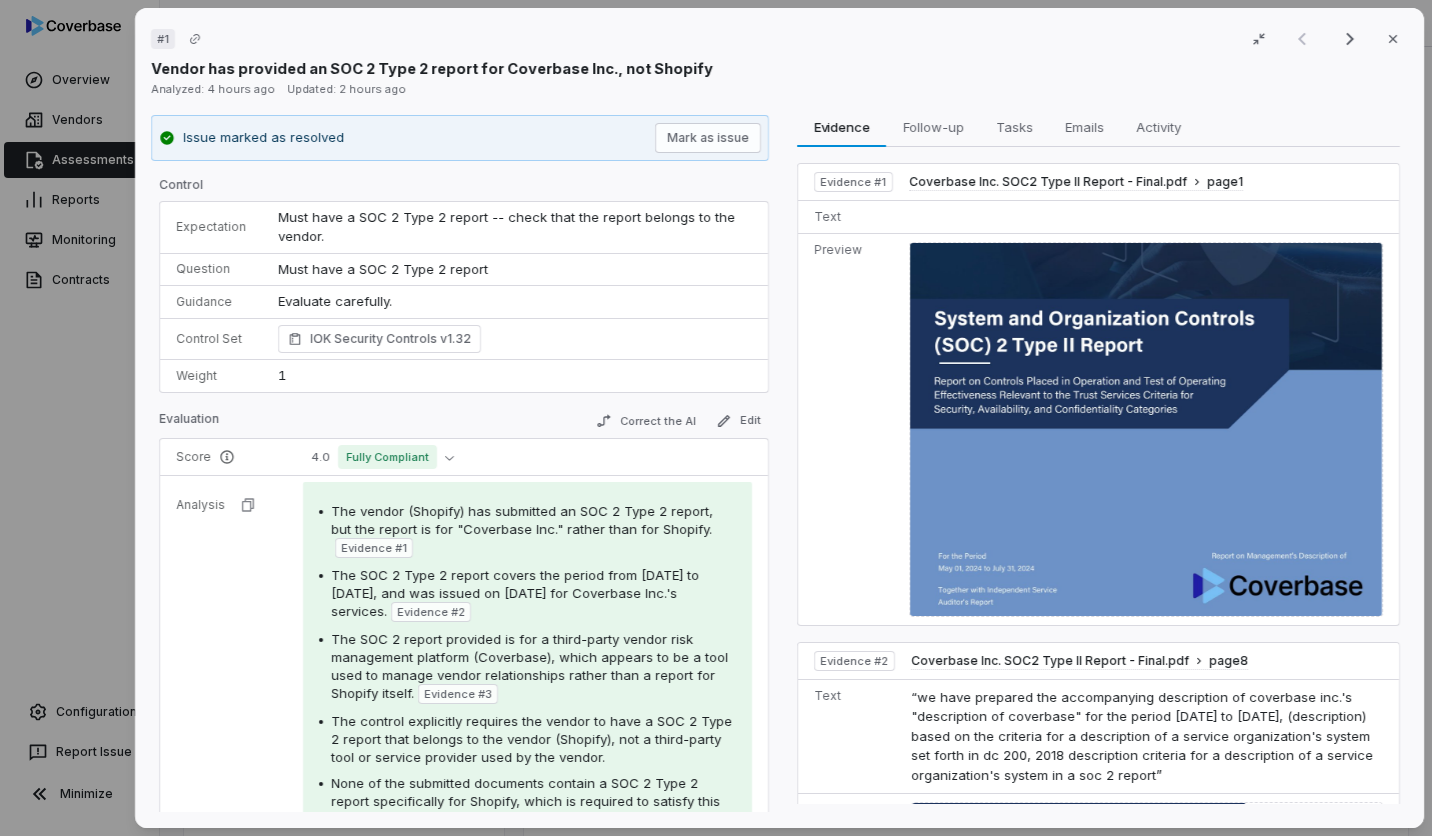 click on "# 1 Result 1 of 3 Close Vendor has provided an SOC 2 Type 2 report for Coverbase Inc., not Shopify Analyzed: [TIME] ago Updated: [TIME] ago Issue marked as resolved Mark as issue Control Expectation Must have a SOC 2 Type 2 report -- check that the report belongs to the vendor. Question Must have a SOC 2 Type 2 report Guidance Evaluate carefully. Evaluate carefully. Control Set IOK Security Controls v1.32 Weight 1 Evaluation Correct the AI Edit   Score 4.0 Fully Compliant Analysis The vendor (Shopify) has submitted an SOC 2 Type 2 report, but the report is for "Coverbase Inc." rather than for Shopify. Evidence # 1 The SOC 2 Type 2 report covers the period from [DATE] to [DATE], and was issued on [DATE] for Coverbase Inc.'s services. Evidence # 2 The SOC 2 report provided is for a third-party vendor risk management platform (Coverbase), which appears to be a tool used to manage vendor relationships rather than a report for Shopify itself. Evidence # 3 Category Missing document Notes" at bounding box center [779, 418] 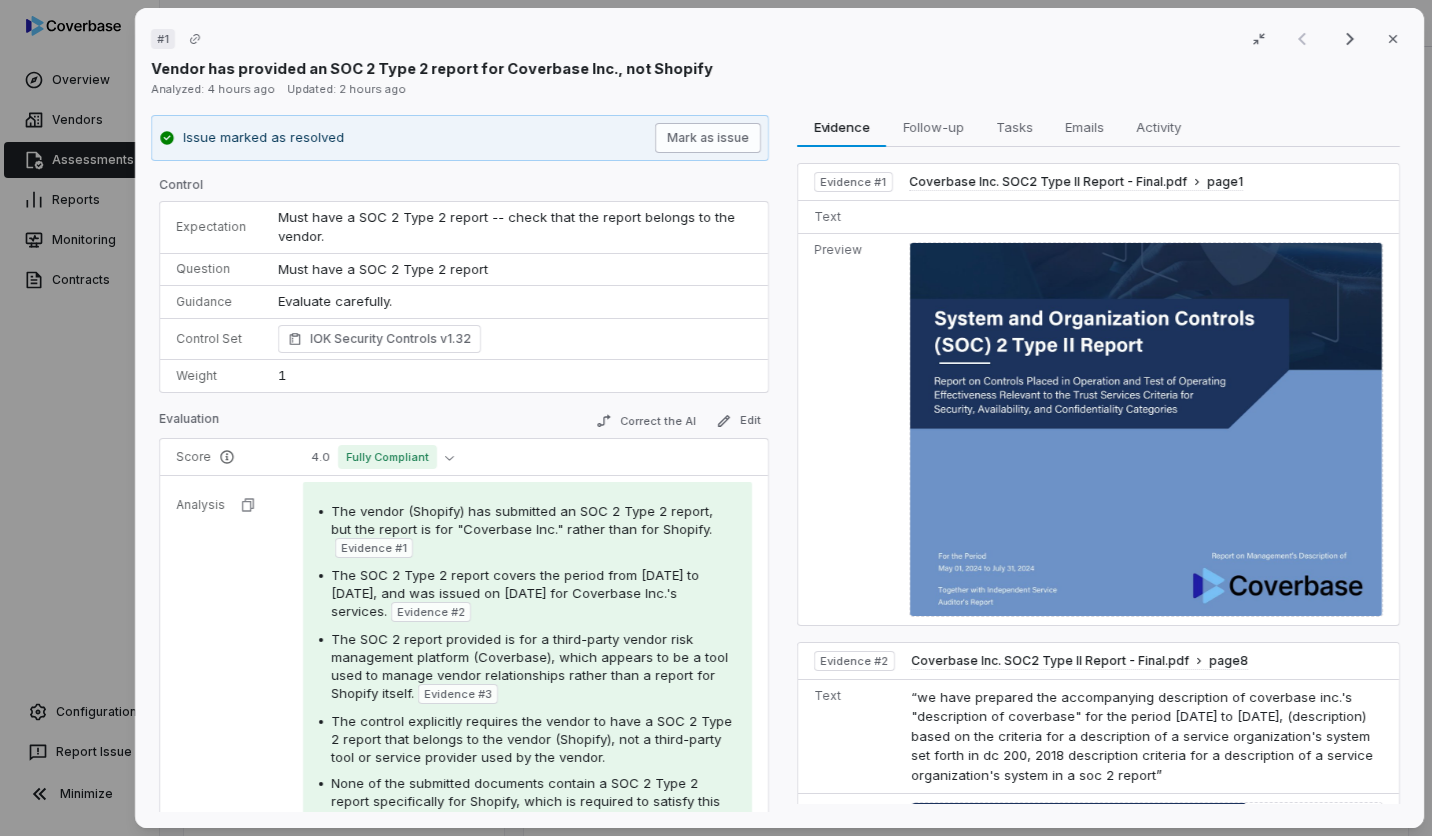 click on "Mark as issue" at bounding box center (709, 138) 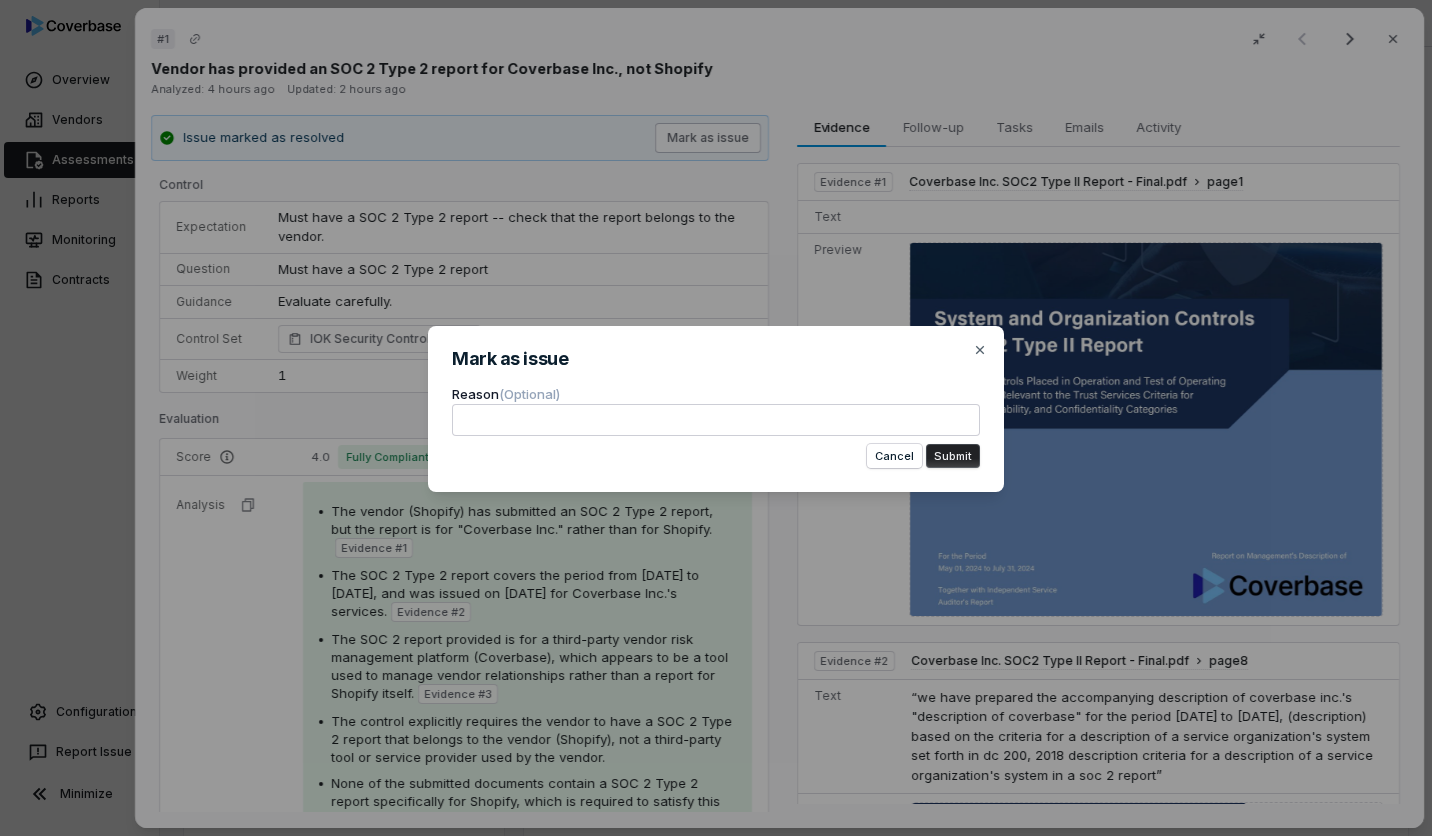 click on "Mark as issue Reason  (Optional) Cancel Submit Close" at bounding box center (716, 418) 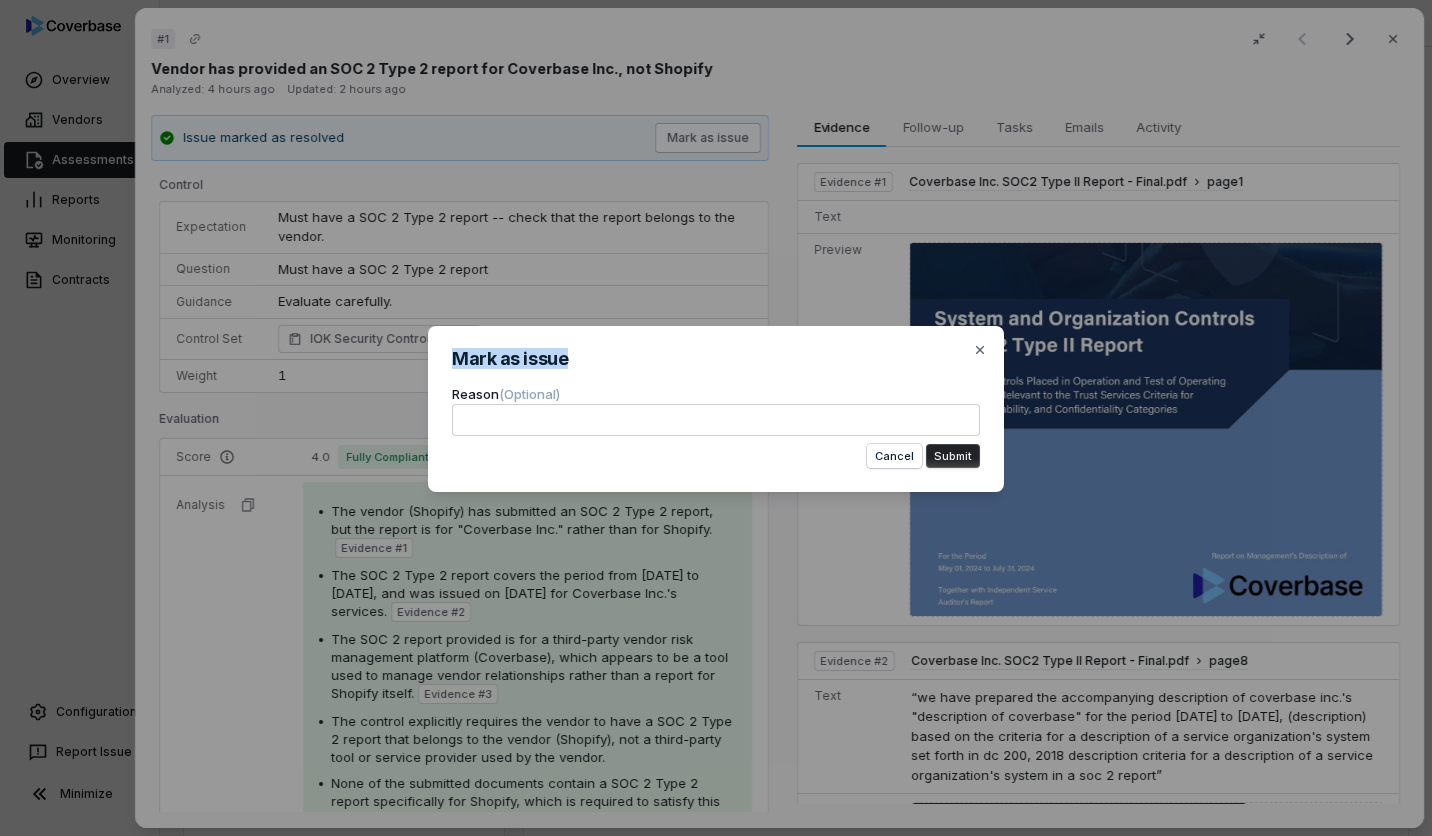 click on "Mark as issue Reason  (Optional) Cancel Submit Close" at bounding box center [716, 418] 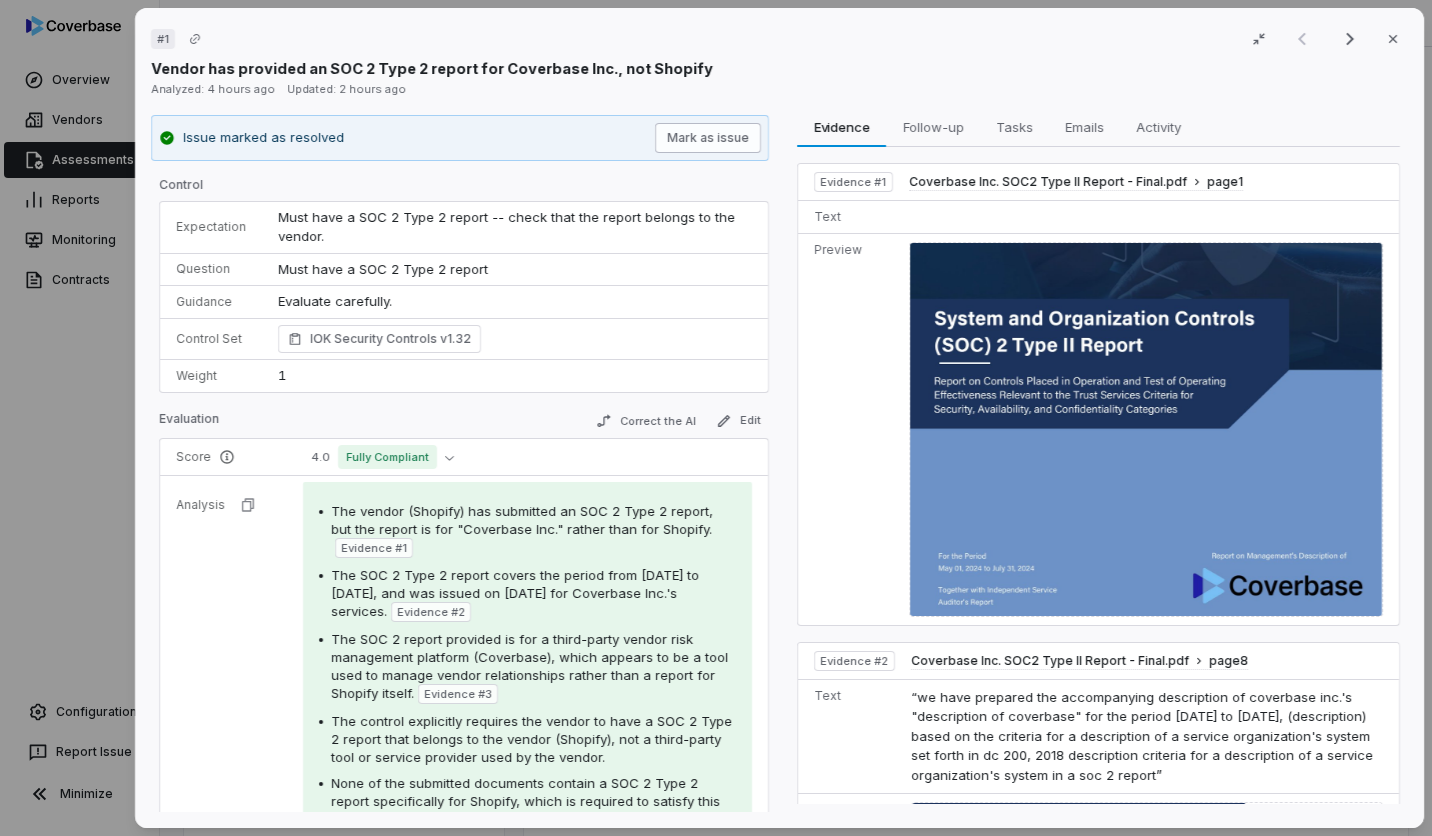 click on "Mark as issue" at bounding box center [709, 138] 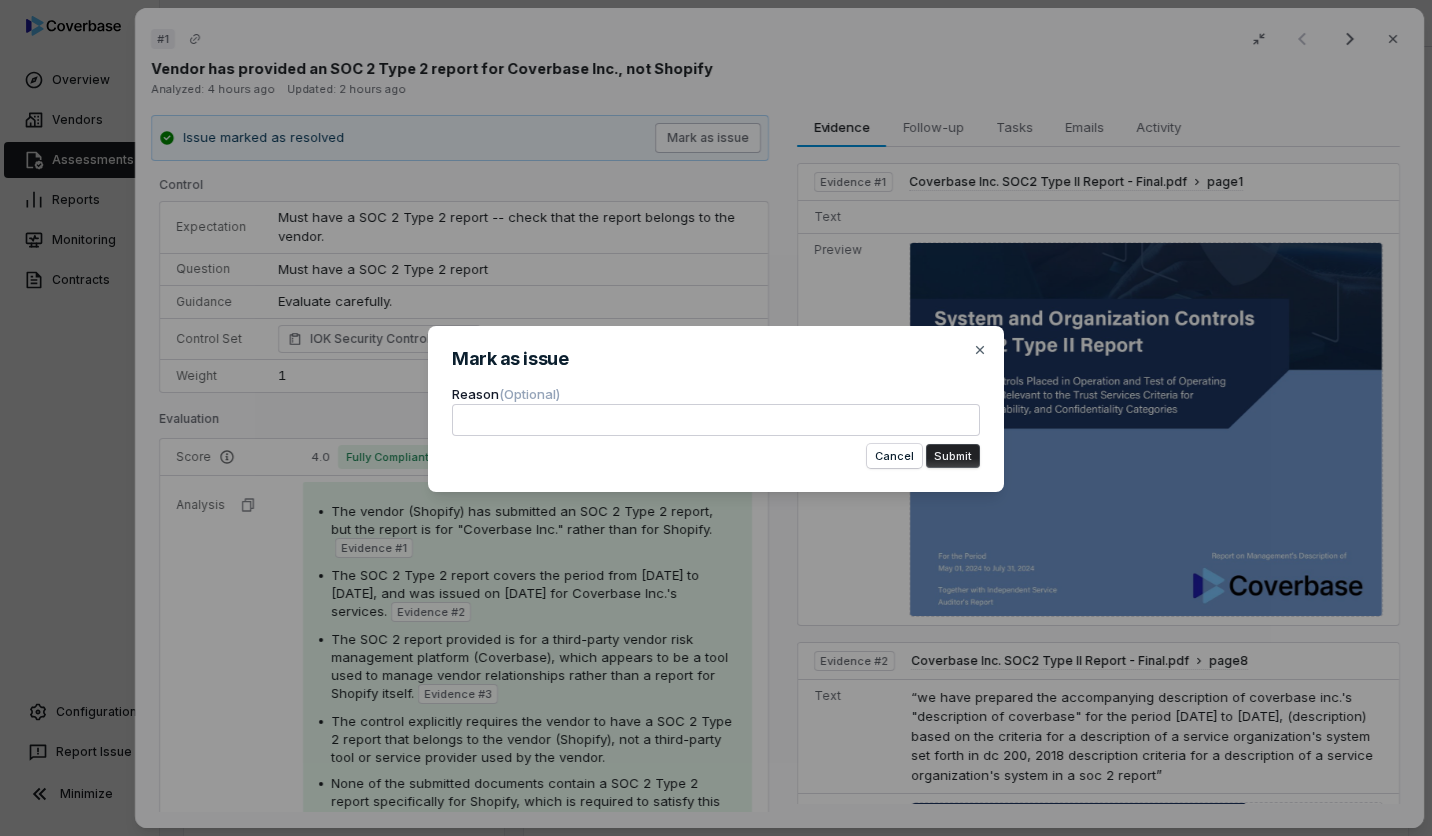 click on "Mark as issue Reason  (Optional) Cancel Submit Close" at bounding box center (716, 418) 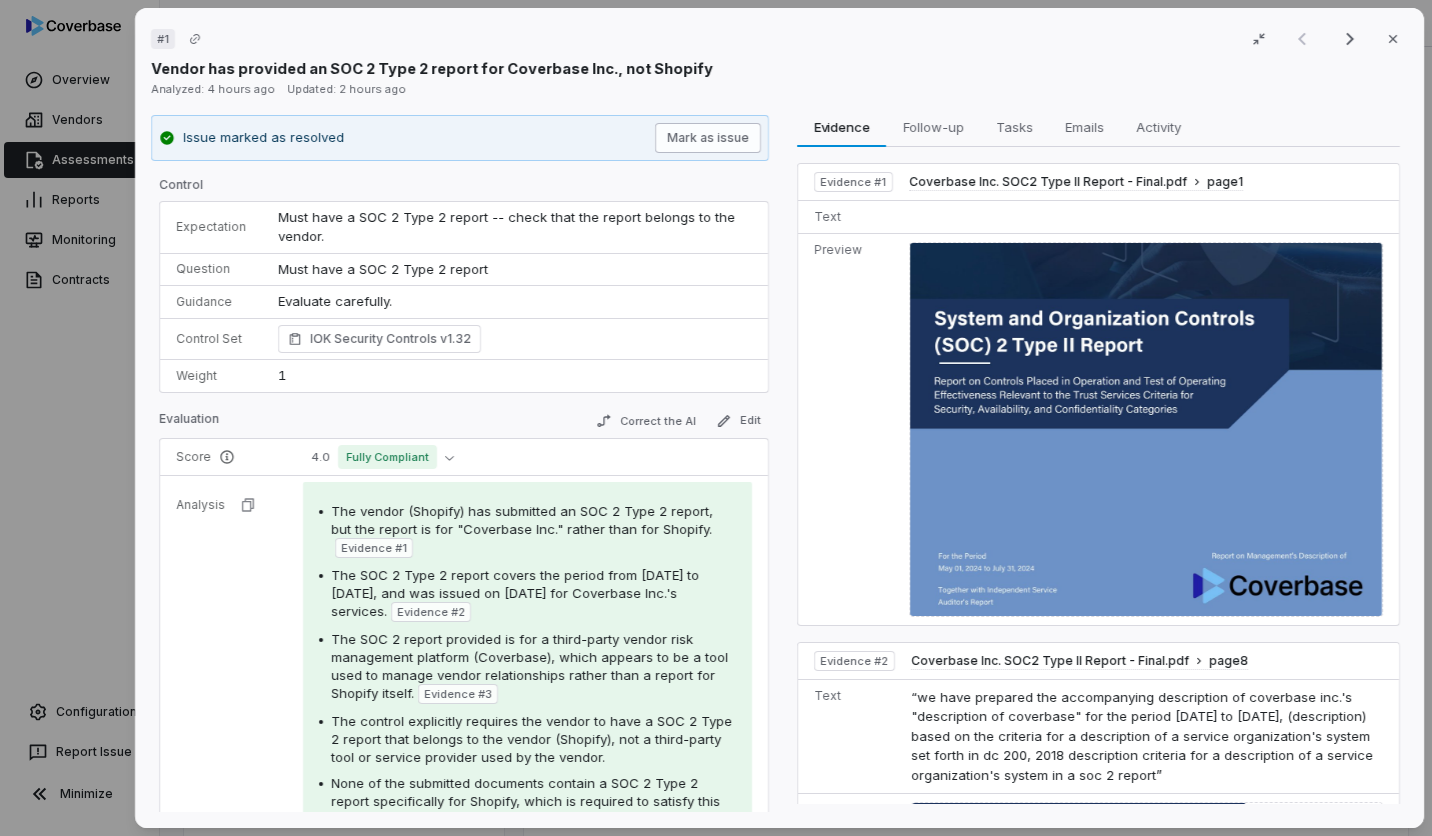 click on "Mark as issue" at bounding box center (709, 138) 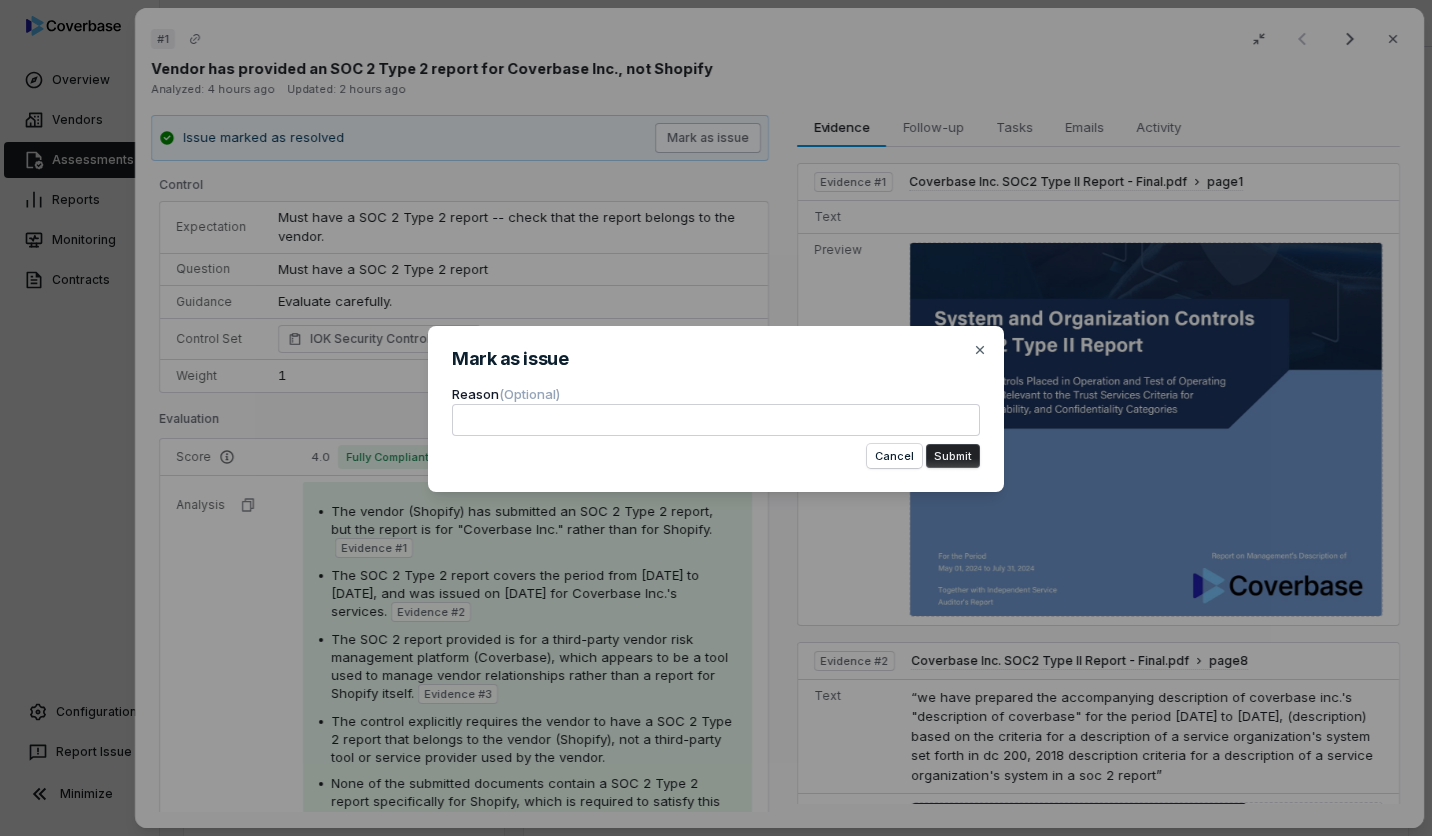 type 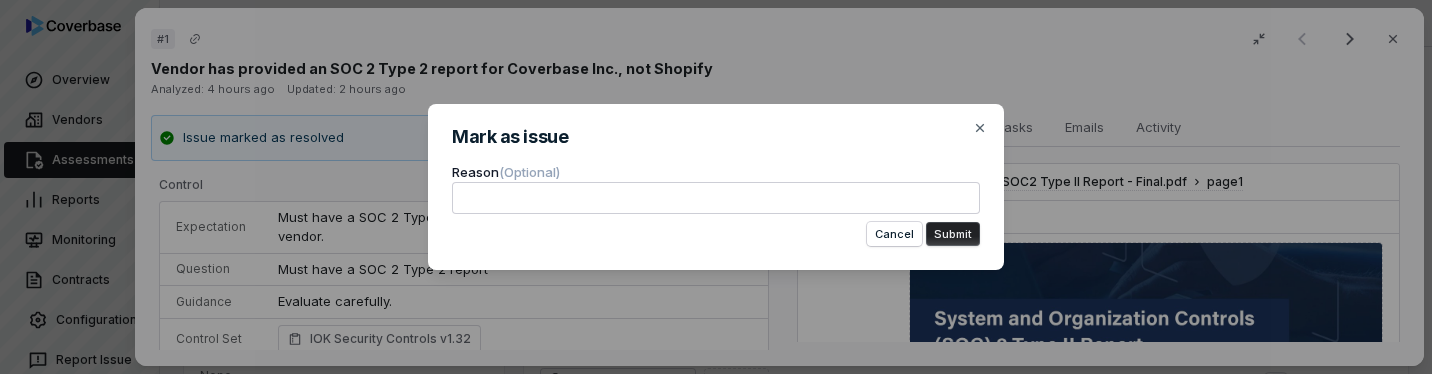 click on "Mark as issue Reason  (Optional) Cancel Submit Close" at bounding box center (716, 187) 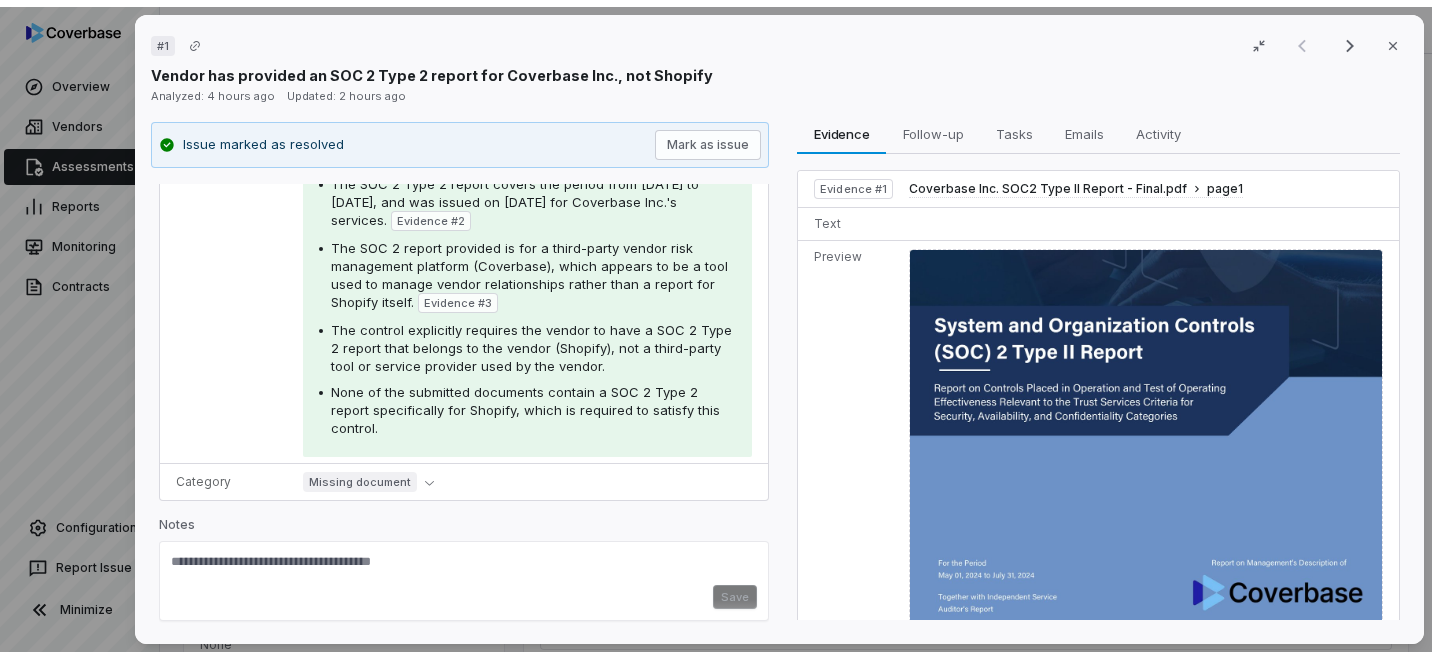 scroll, scrollTop: 384, scrollLeft: 0, axis: vertical 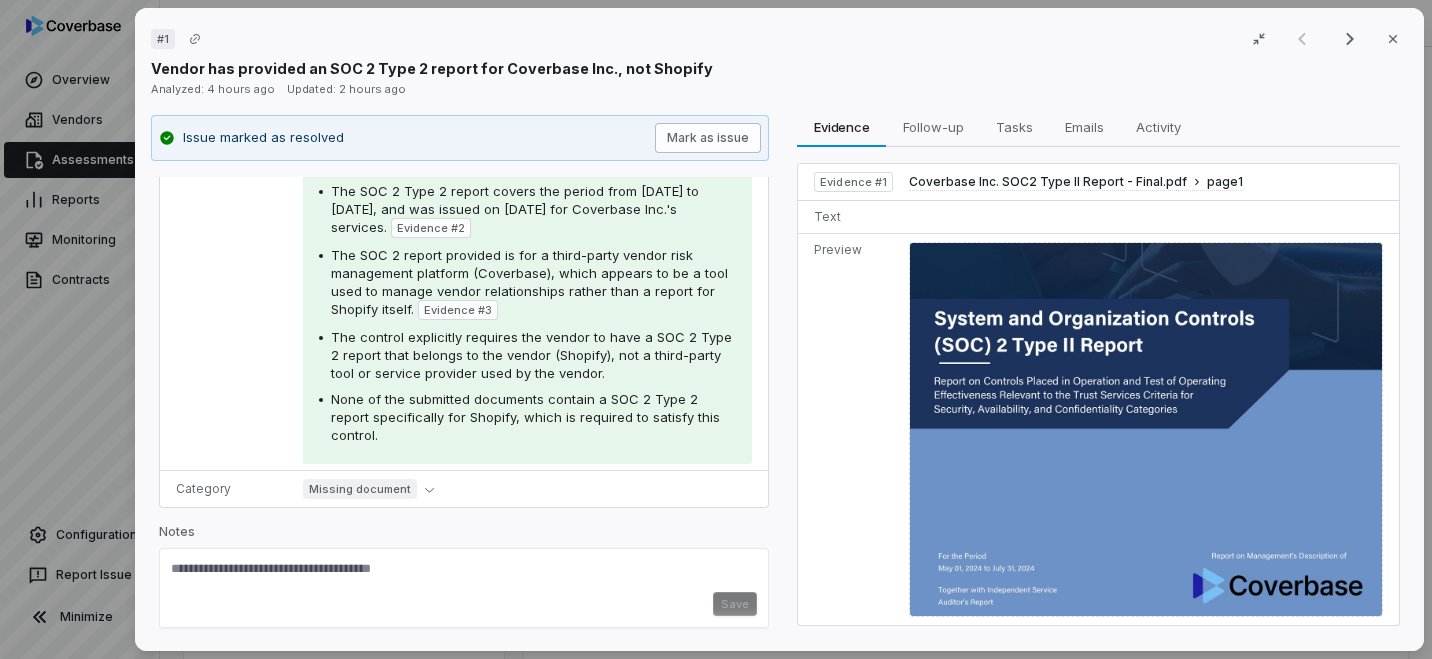 click on "Mark as issue" at bounding box center [709, 138] 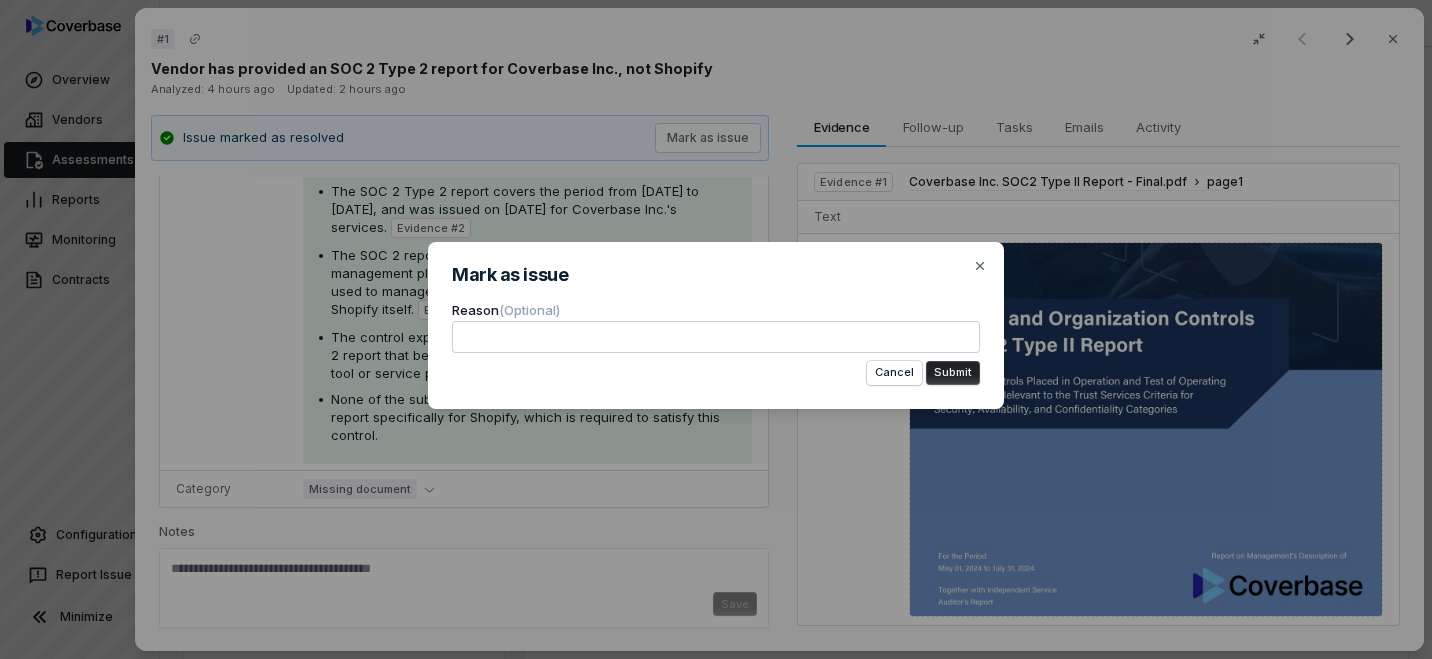click at bounding box center [716, 337] 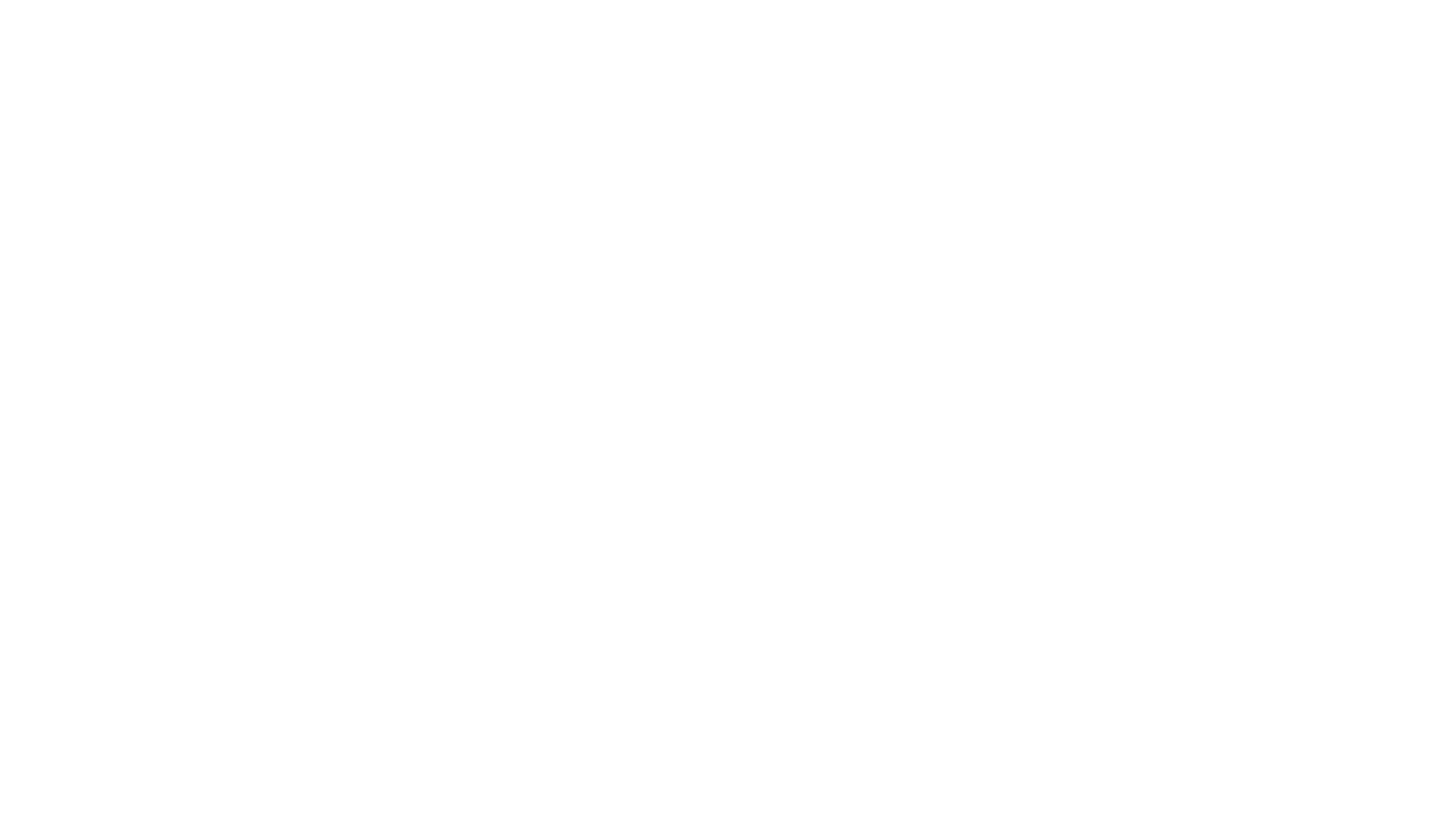 scroll, scrollTop: 0, scrollLeft: 0, axis: both 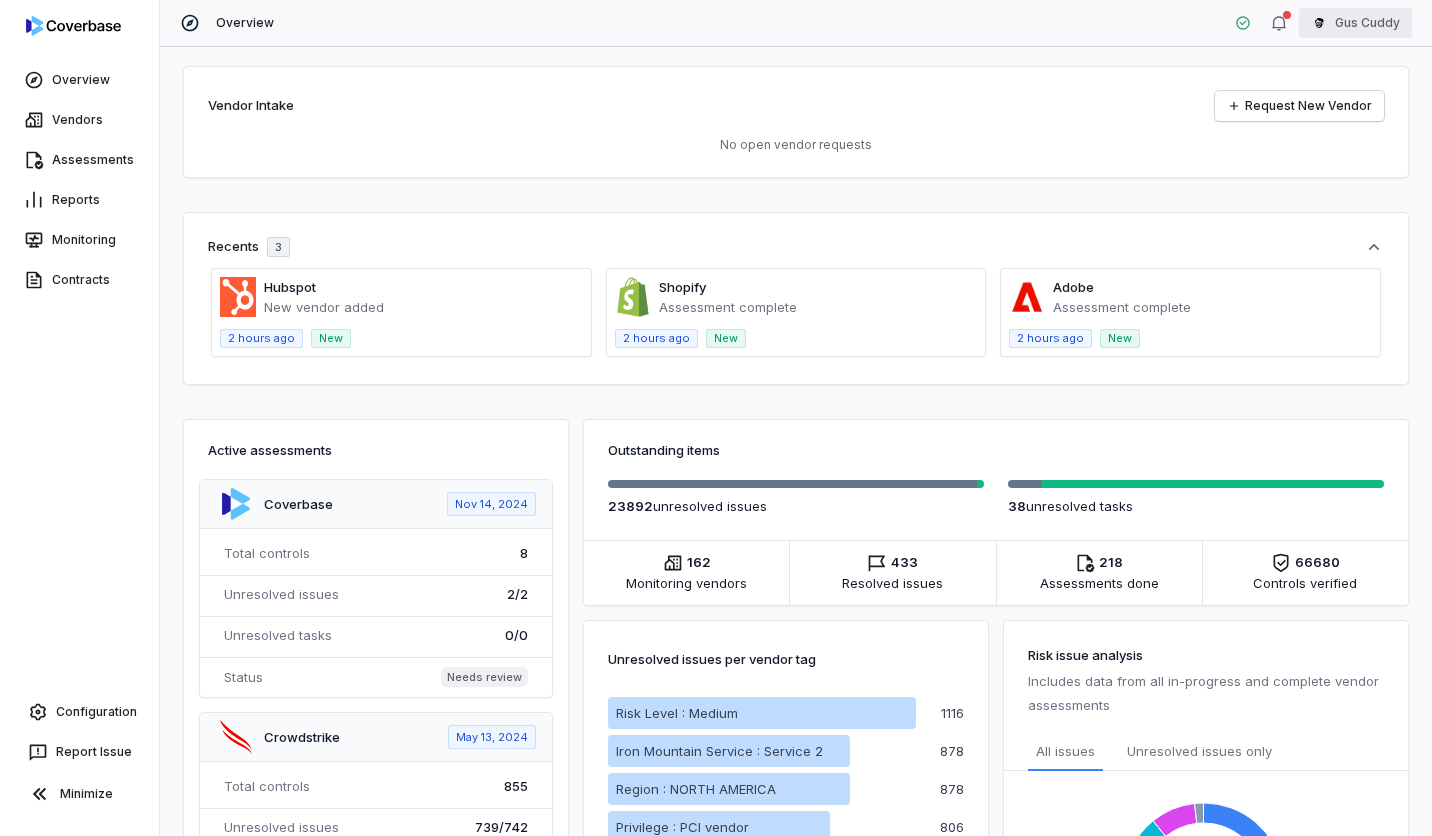 click on "Overview Vendors Assessments Reports Monitoring Contracts Configuration Report Issue Minimize Overview [FIRST] [LAST] Vendor Intake Request New Vendor No open vendor requests Recents 3 Hubspot New vendor added 2 hours ago New Shopify Assessment complete 2 hours ago New Adobe Assessment complete 2 hours ago New Active assessments Coverbase Nov 14, [YEAR] Total controls 8 Unresolved issues 2  /  2 Unresolved tasks 0  /  0 Status Needs review Crowdstrike May 13, [YEAR] Total controls 855 Unresolved issues 739  /  742 Unresolved tasks 0  /  0 Status Needs review Drata Apr 17, [YEAR] Total controls 104 Unresolved issues 18  /  18 Unresolved tasks 0  /  0 Status Needs review JackHenry Feb 28, [YEAR] Total controls 334 Unresolved issues 281  /  282 Unresolved tasks 0  /  0 Status Needs review Fiserv Solutions Aug 6, [YEAR] Total controls 441 Unresolved issues 73  /  73 Unresolved tasks 0  /  0 Status Needs review Mimecast Apr 19, [YEAR] Total controls 855 Unresolved issues 699  /  699 Unresolved tasks 1  /  1 Status" at bounding box center (716, 418) 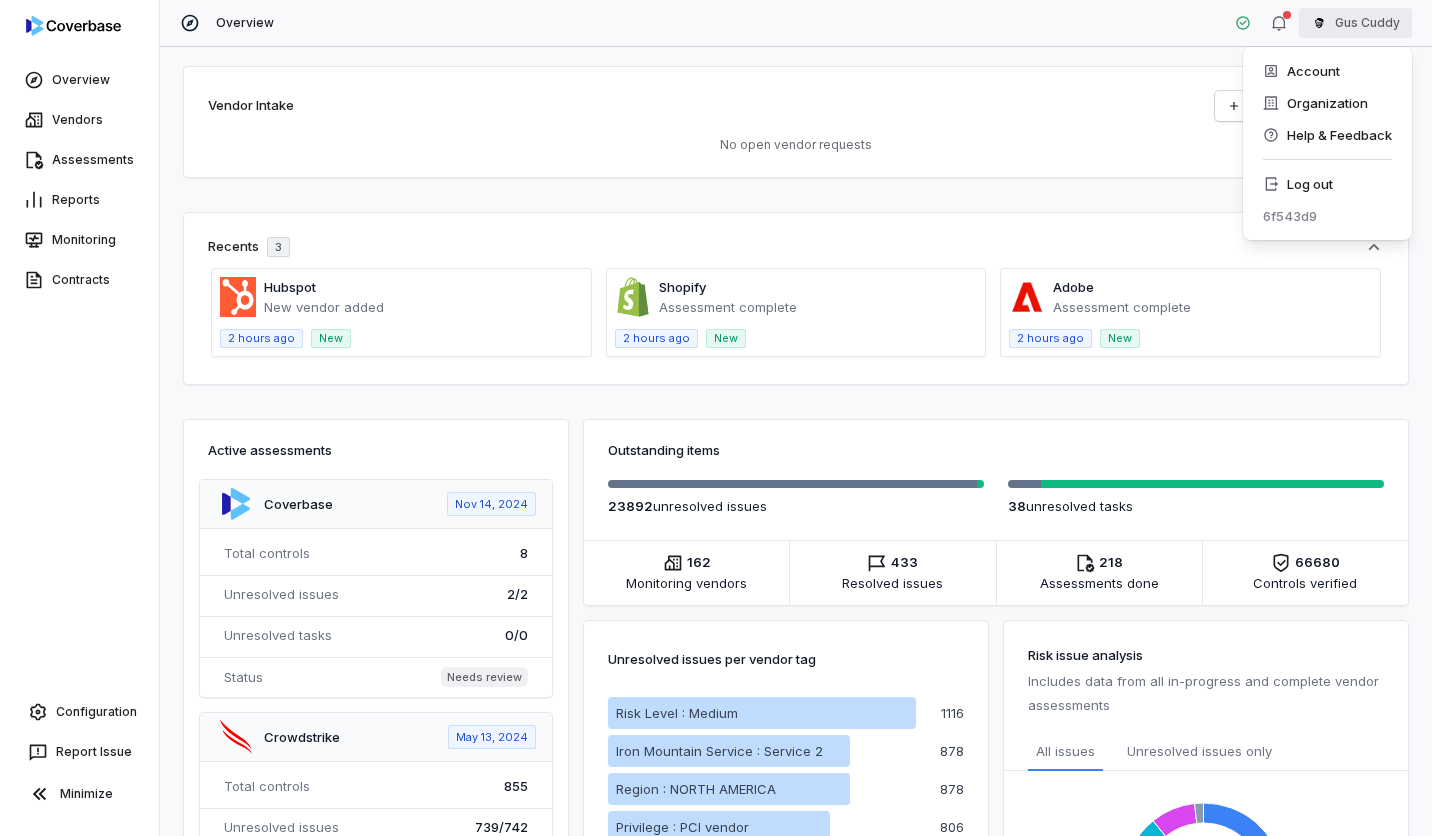 click on "Overview Vendors Assessments Reports Monitoring Contracts Configuration Report Issue Minimize Overview [FIRST] [LAST] Vendor Intake Request New Vendor No open vendor requests Recents 3 Hubspot New vendor added 2 hours ago New Shopify Assessment complete 2 hours ago New Adobe Assessment complete 2 hours ago New Active assessments Coverbase Nov 14, [YEAR] Total controls 8 Unresolved issues 2  /  2 Unresolved tasks 0  /  0 Status Needs review Crowdstrike May 13, [YEAR] Total controls 855 Unresolved issues 739  /  742 Unresolved tasks 0  /  0 Status Needs review Drata Apr 17, [YEAR] Total controls 104 Unresolved issues 18  /  18 Unresolved tasks 0  /  0 Status Needs review JackHenry Feb 28, [YEAR] Total controls 334 Unresolved issues 281  /  282 Unresolved tasks 0  /  0 Status Needs review Fiserv Solutions Aug 6, [YEAR] Total controls 441 Unresolved issues 73  /  73 Unresolved tasks 0  /  0 Status Needs review Mimecast Apr 19, [YEAR] Total controls 855 Unresolved issues 699  /  699 Unresolved tasks 1  /  1 Status" at bounding box center (716, 418) 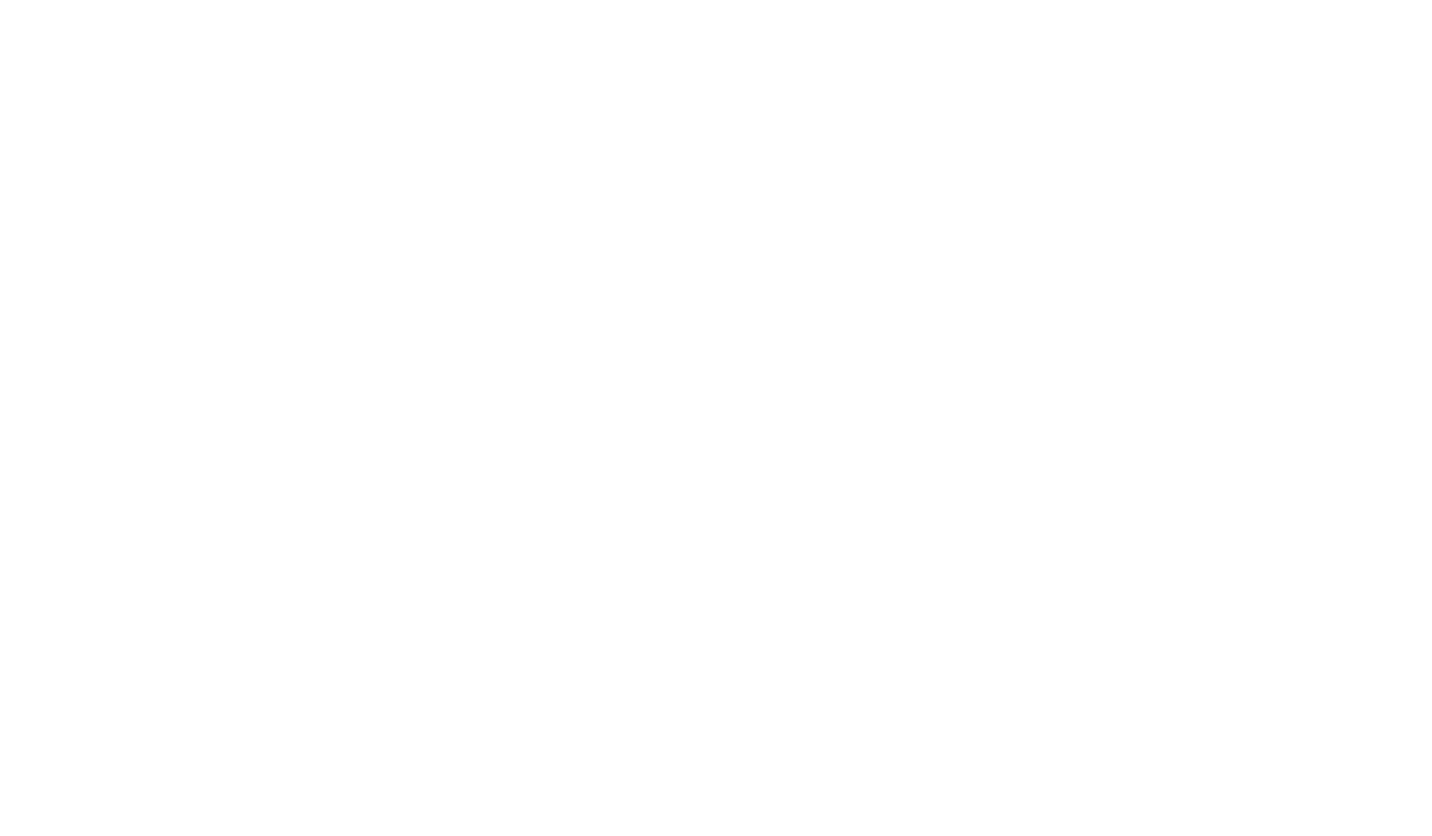 scroll, scrollTop: 0, scrollLeft: 0, axis: both 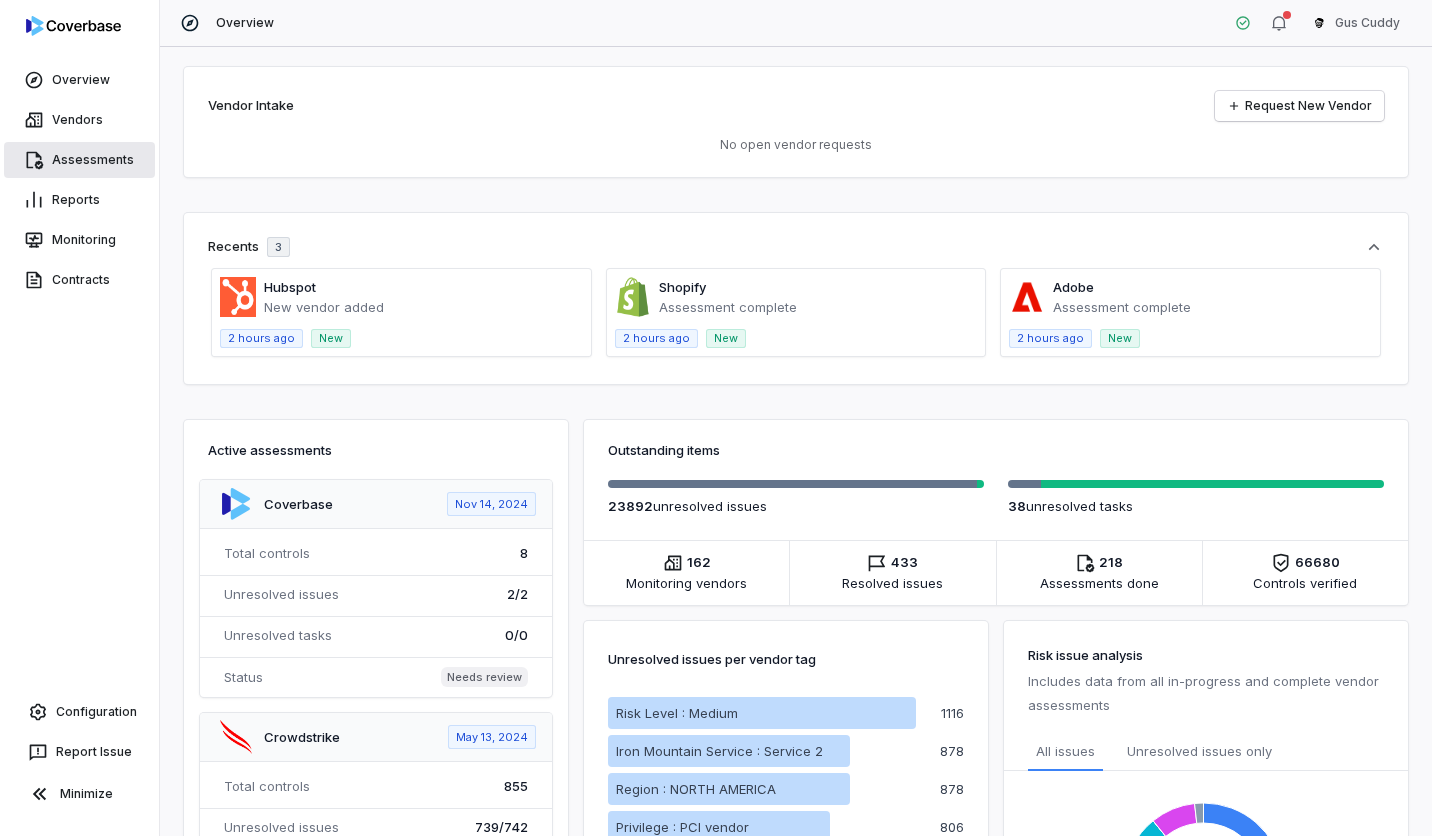 click on "Assessments" at bounding box center (79, 160) 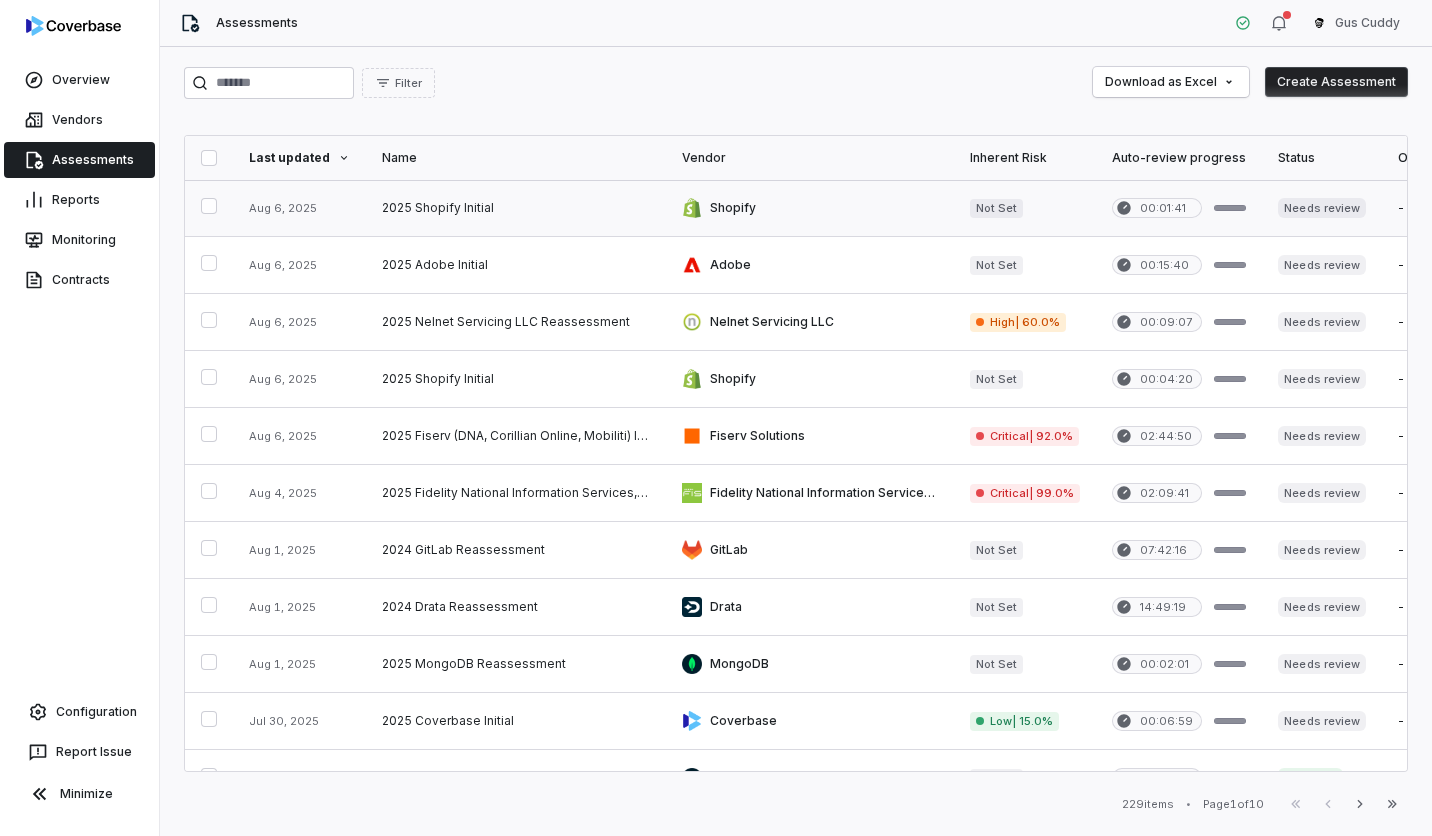 click at bounding box center [299, 208] 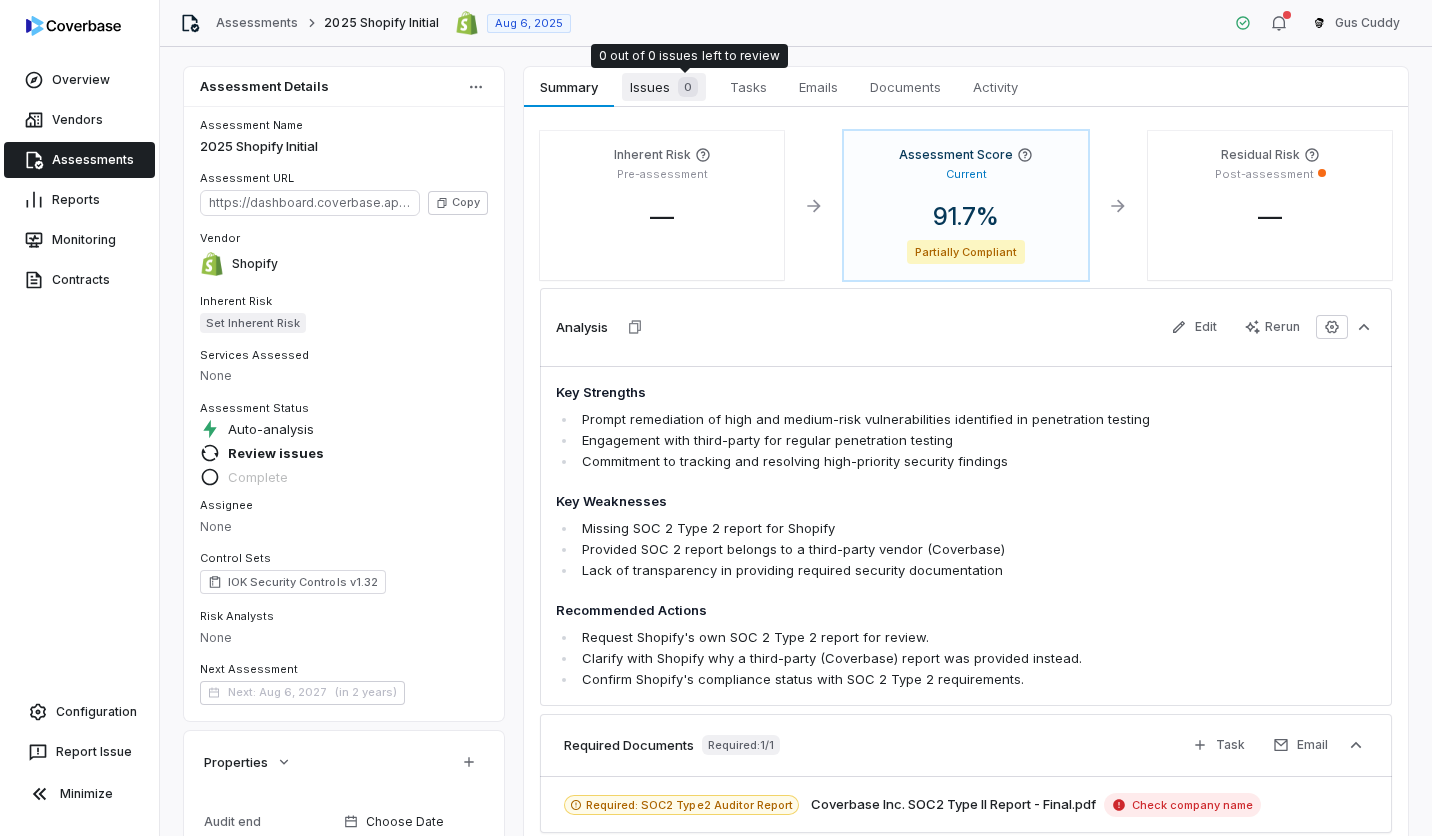 click on "0" at bounding box center [688, 87] 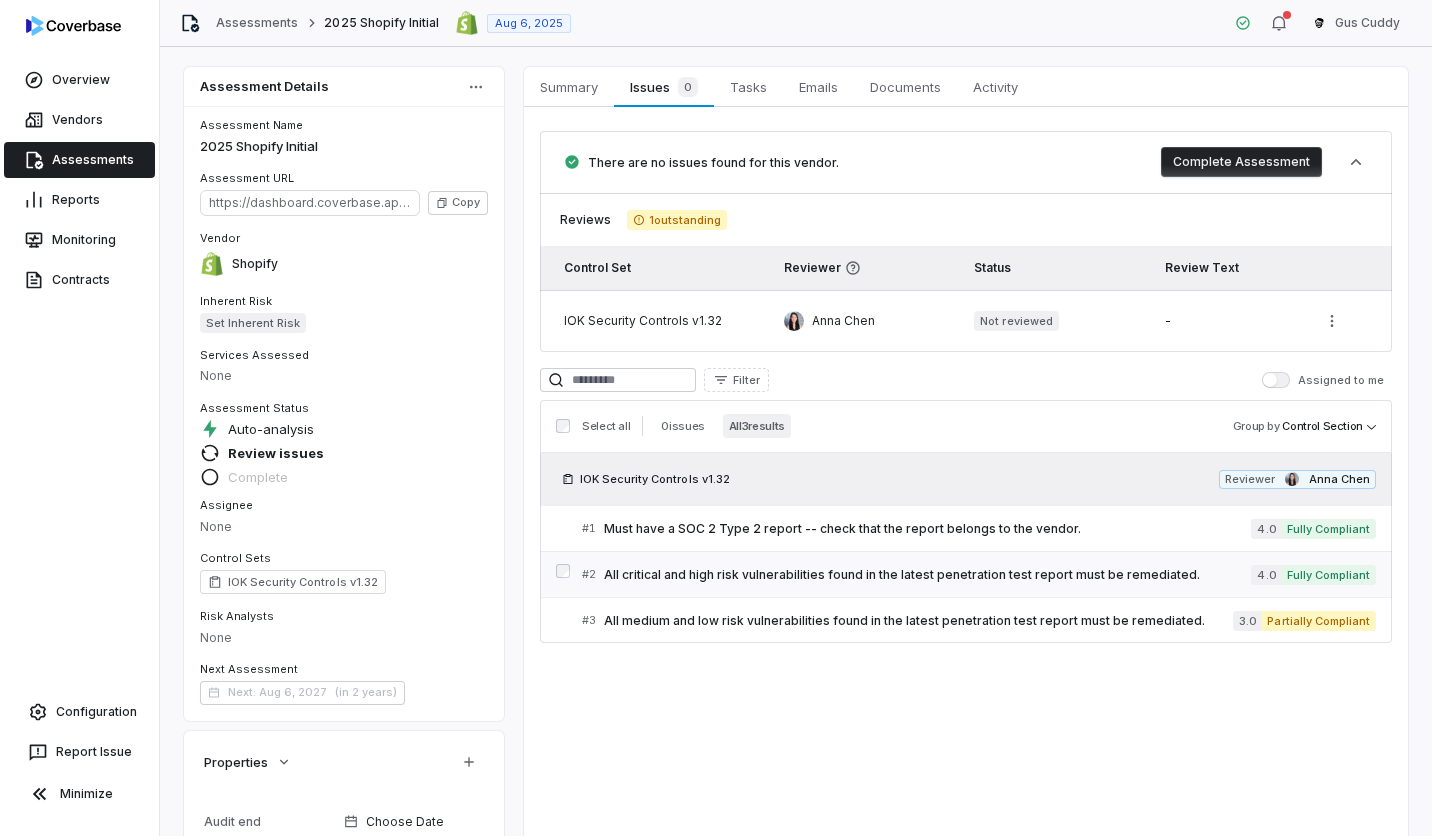 click on "# 2 All critical and high risk vulnerabilities found in the latest penetration test report must be remediated. 4.0 Fully Compliant" at bounding box center [979, 574] 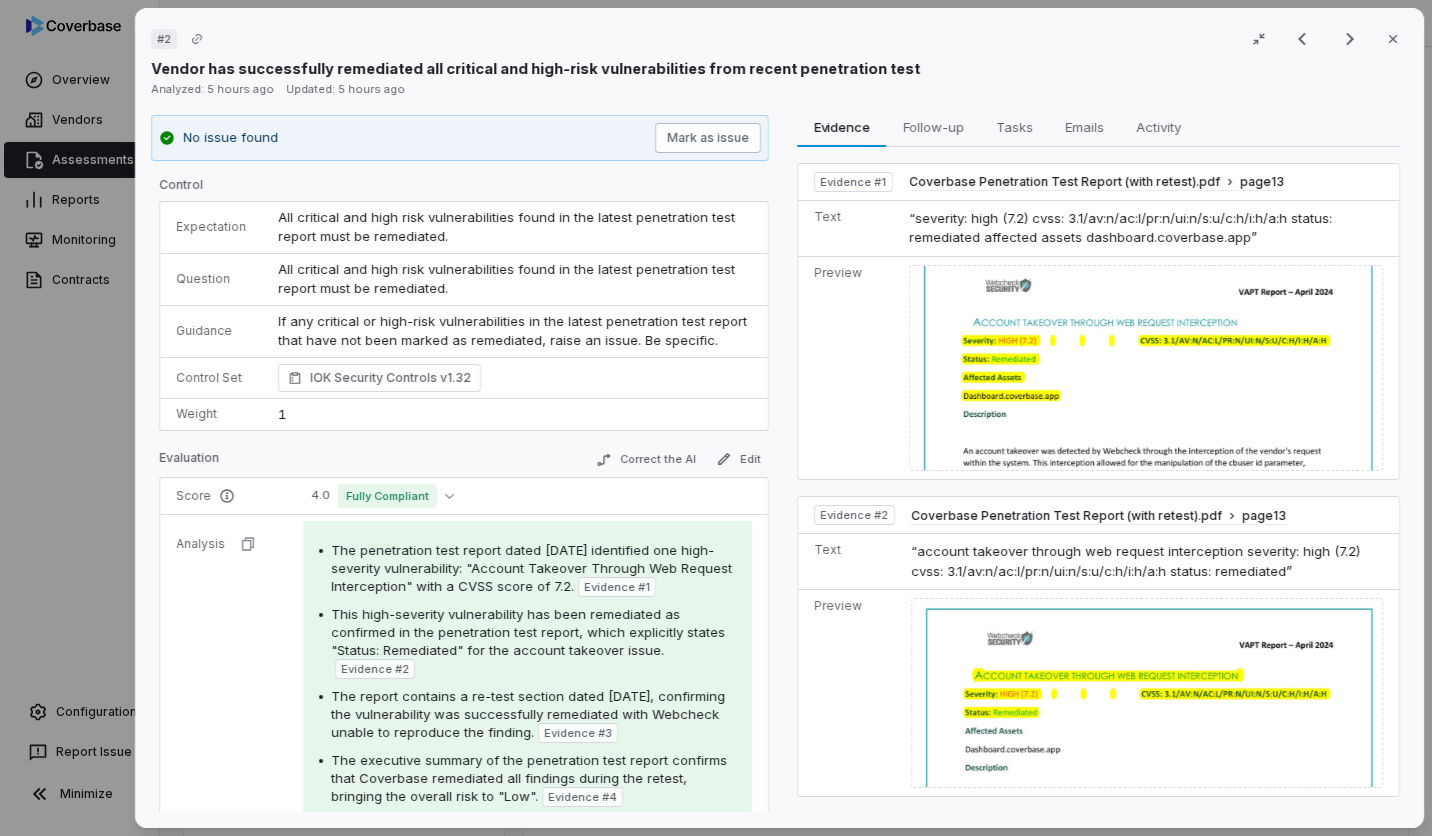 click on "Mark as issue" at bounding box center [709, 138] 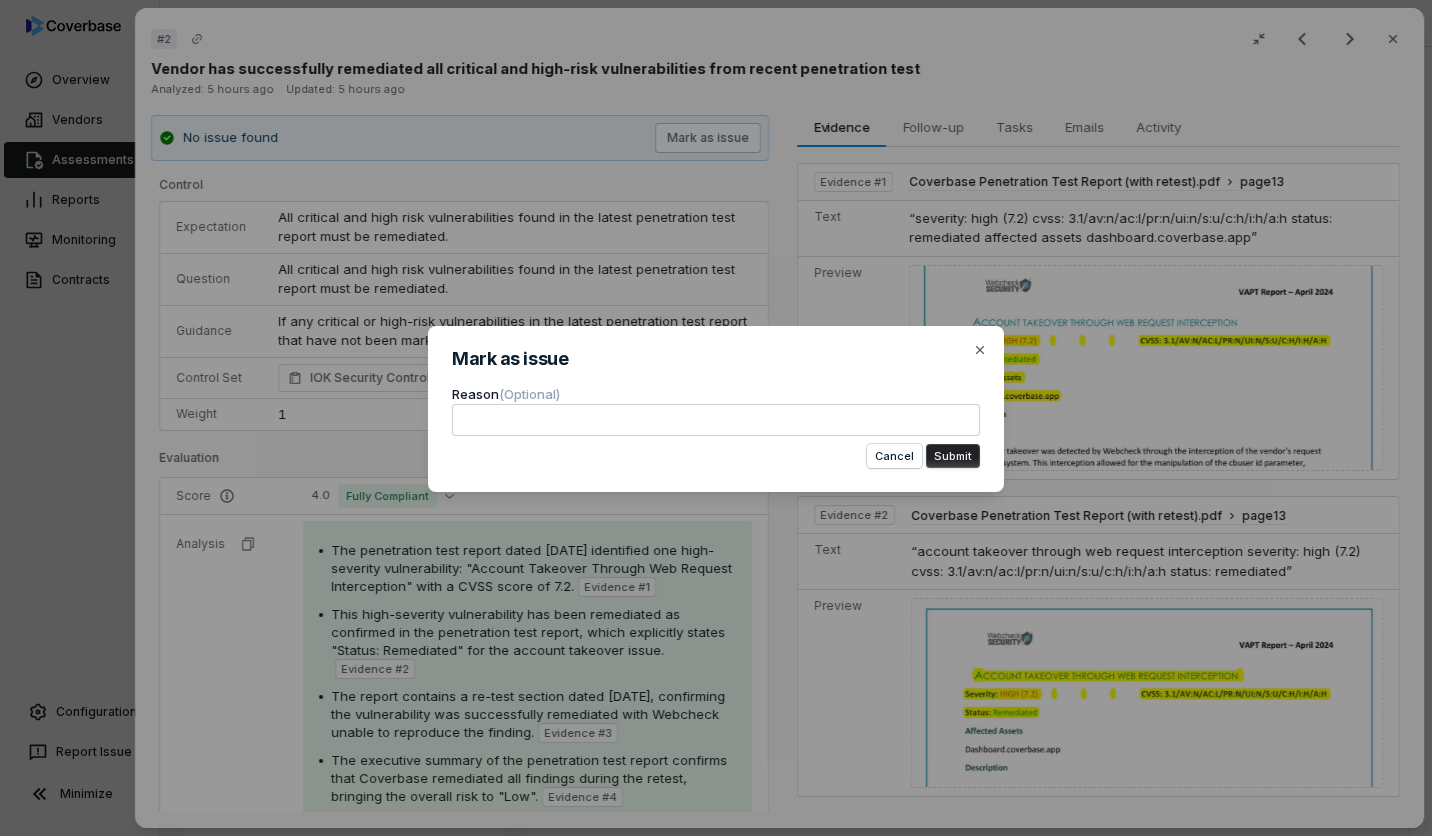 click on "Mark as issue Reason  (Optional) Cancel Submit Close" at bounding box center (716, 418) 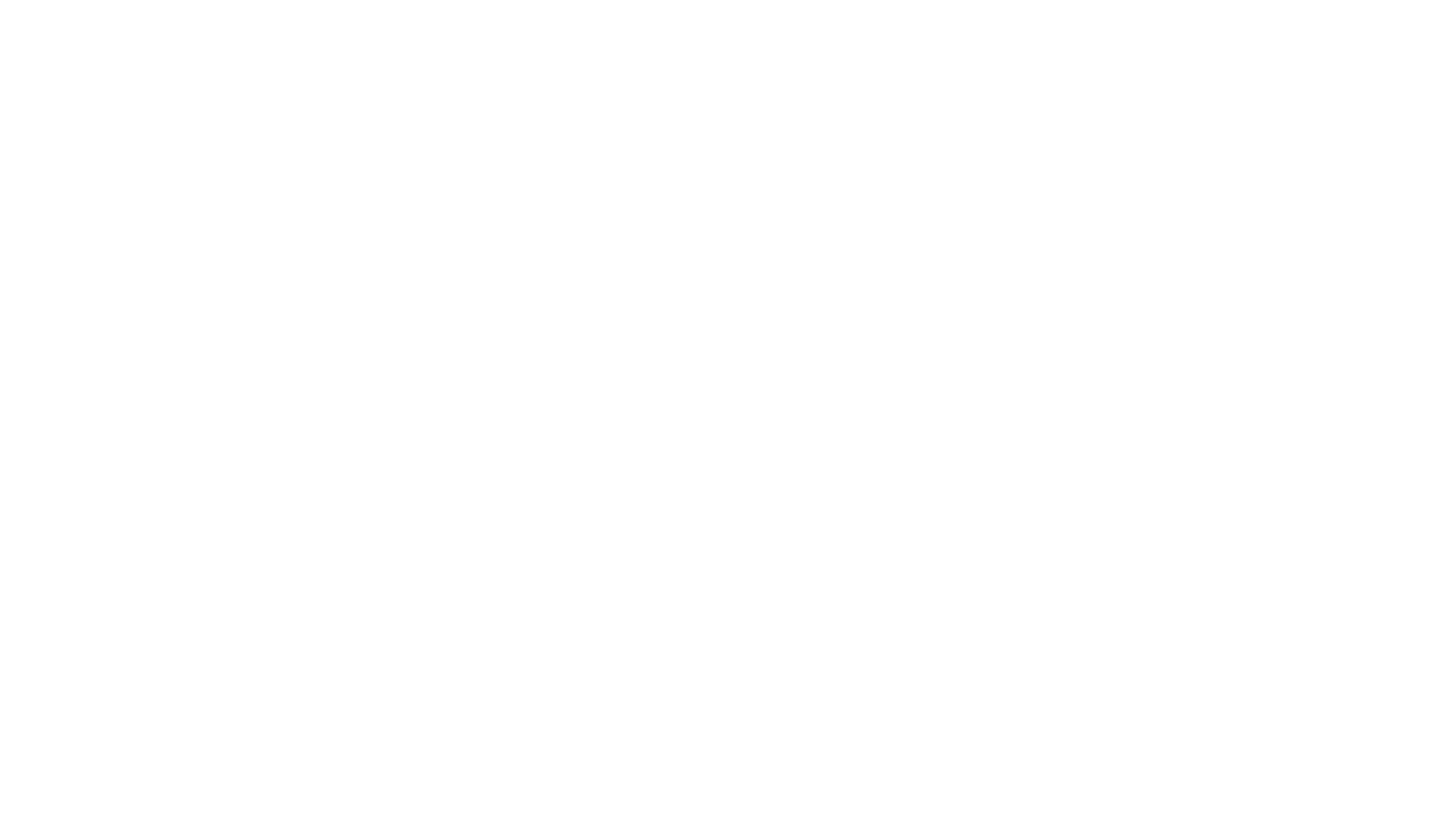 scroll, scrollTop: 0, scrollLeft: 0, axis: both 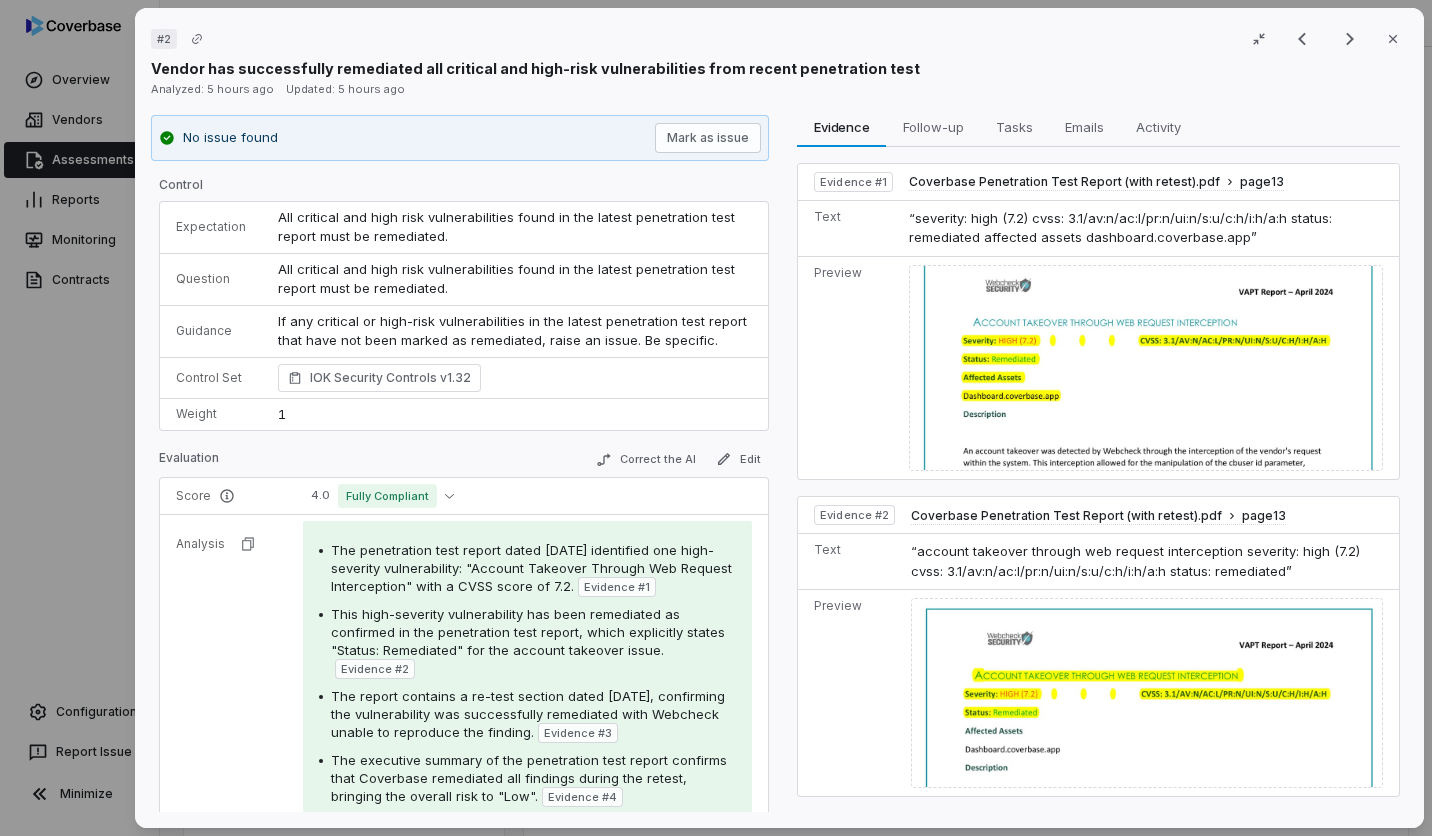 click on "No issue found Mark as issue" at bounding box center [460, 138] 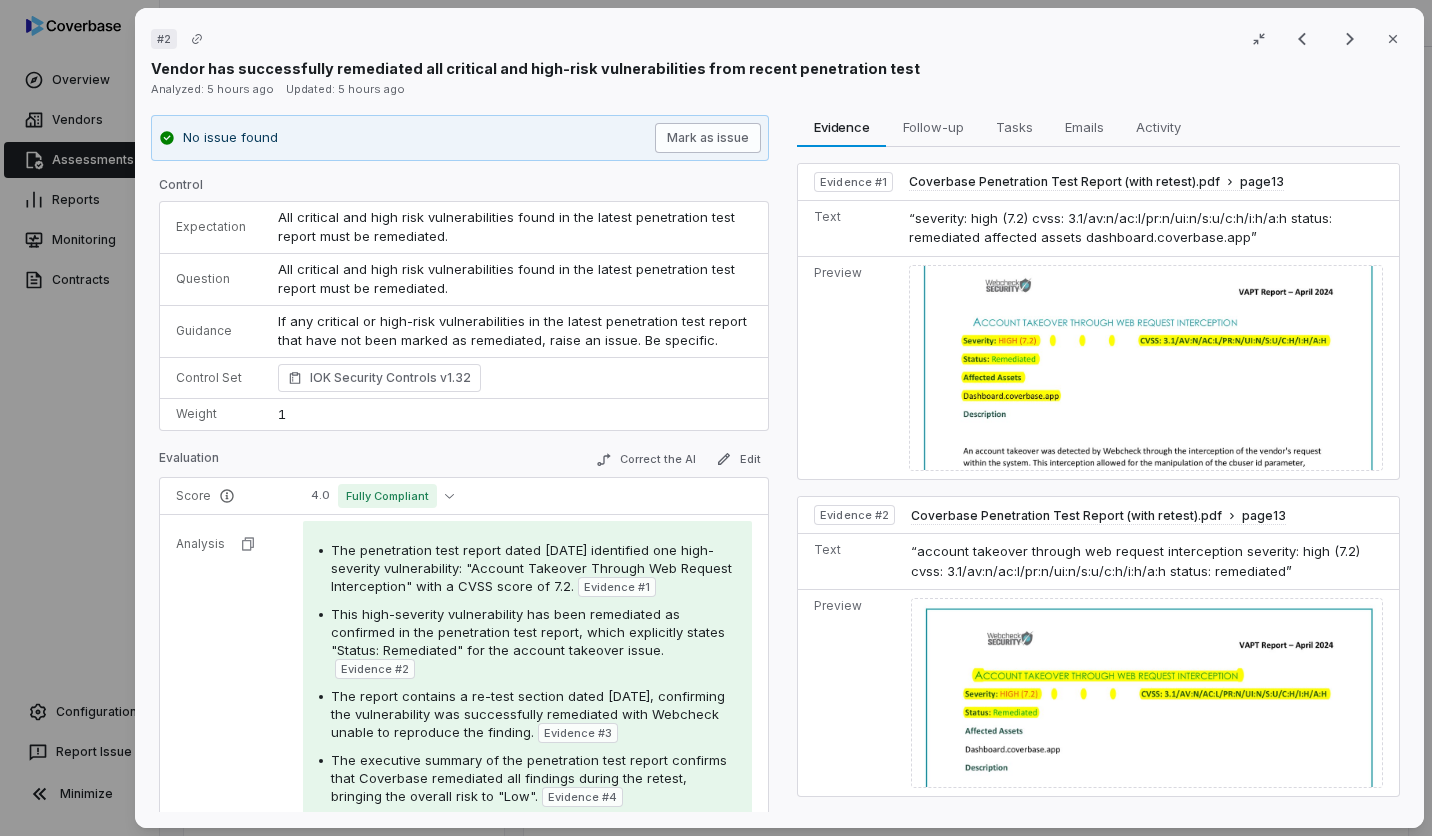 click on "Mark as issue" at bounding box center [709, 138] 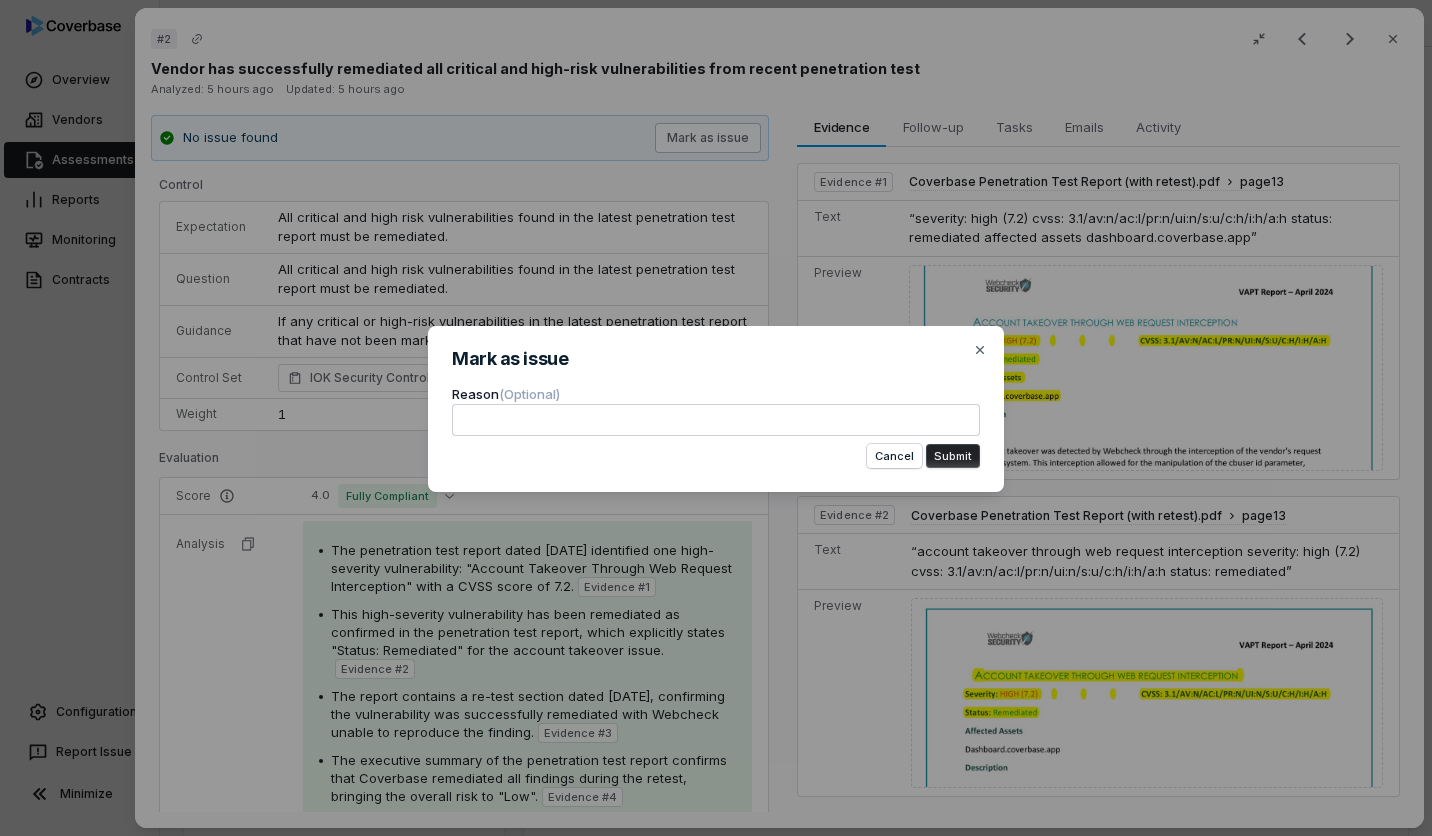 type 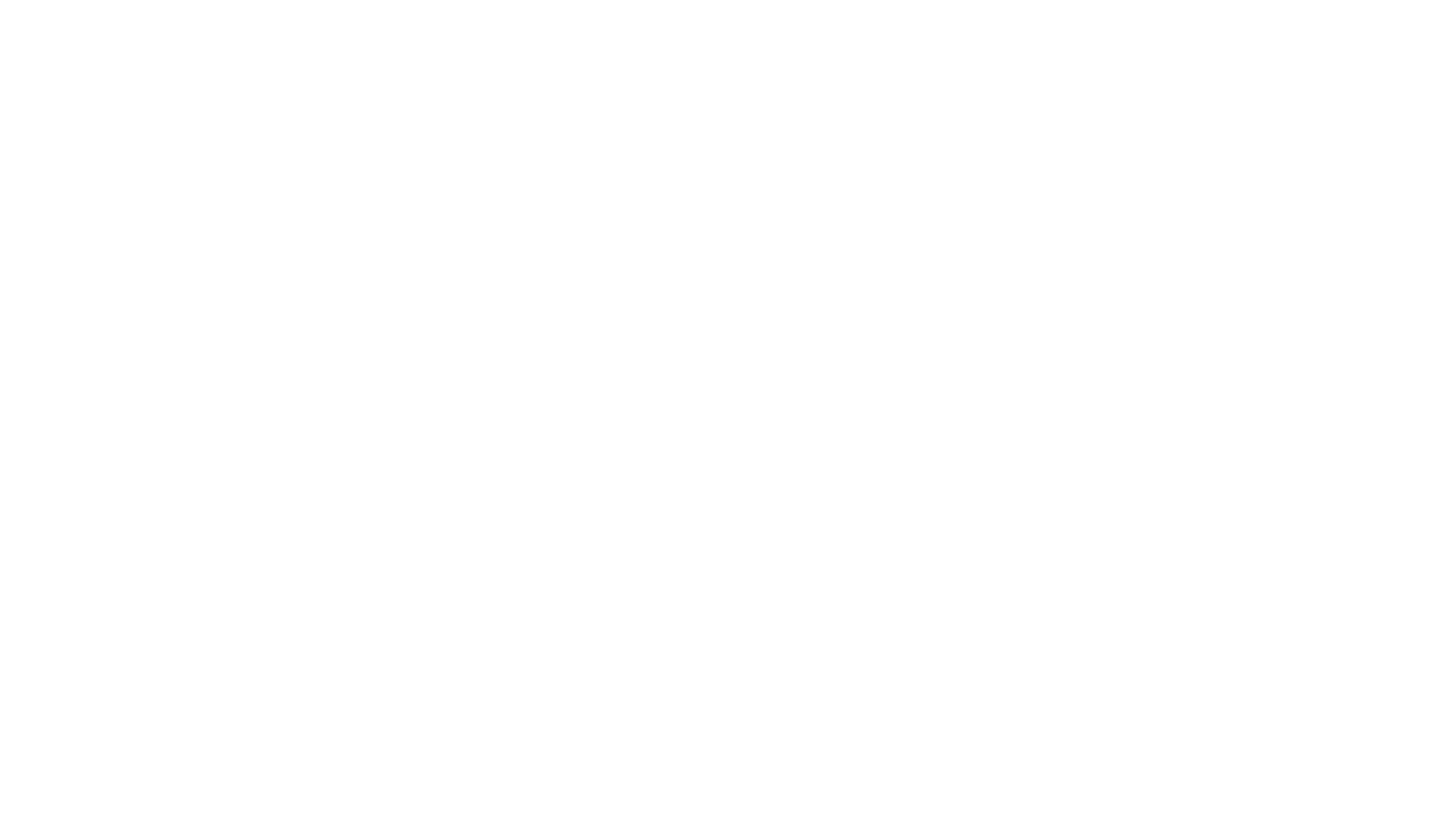 scroll, scrollTop: 0, scrollLeft: 0, axis: both 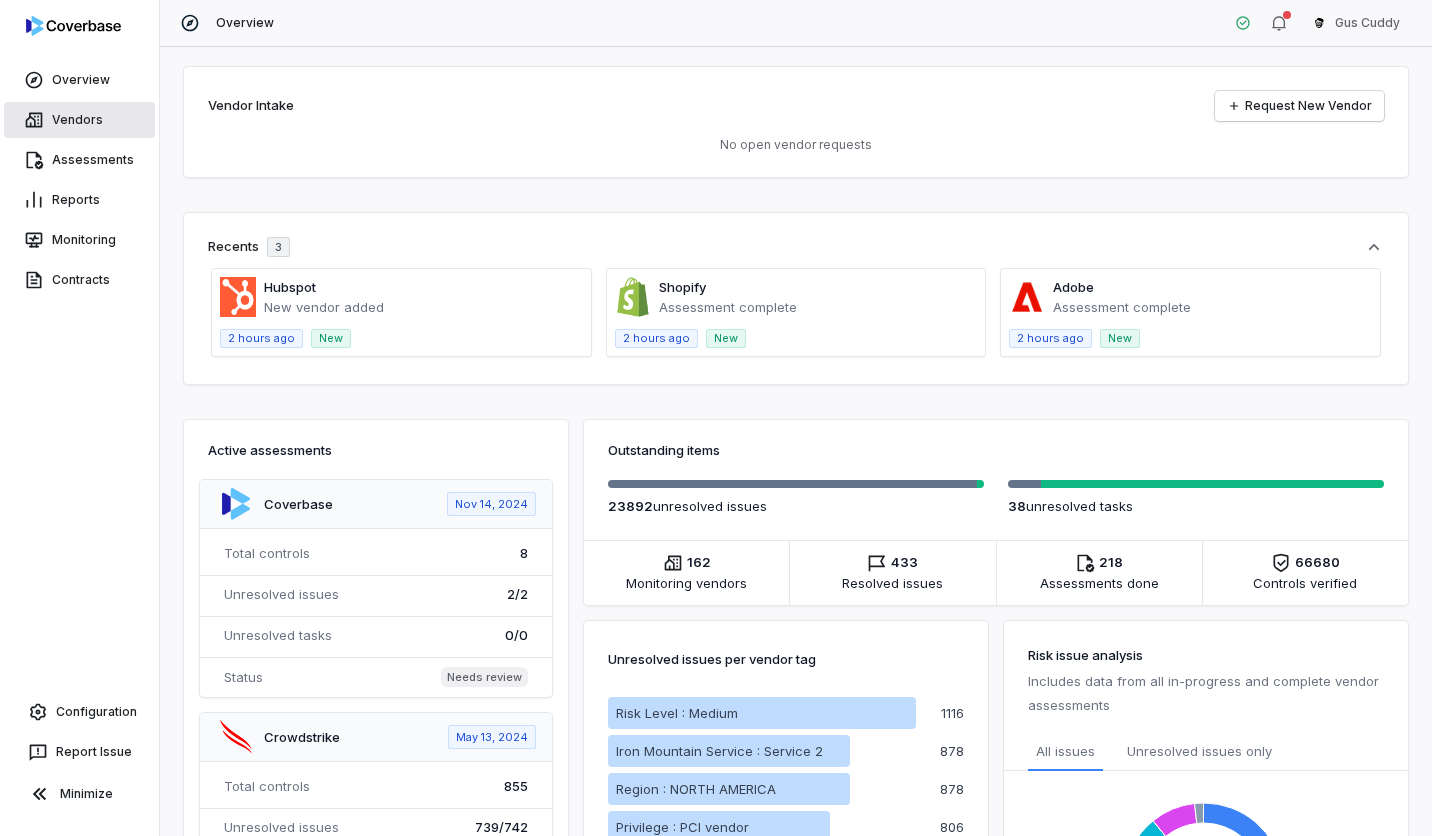 click on "Vendors" at bounding box center (79, 120) 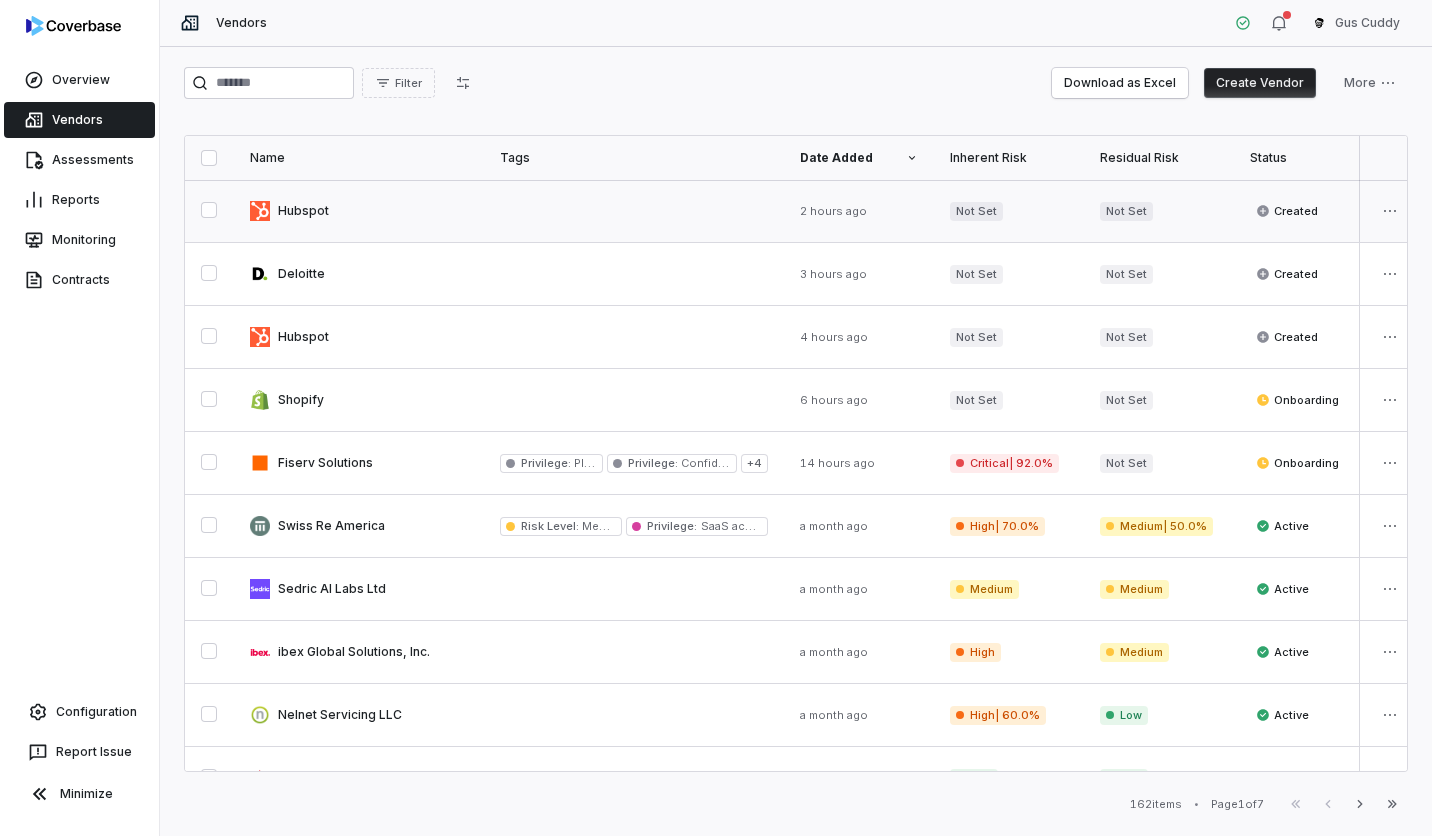 click at bounding box center (359, 211) 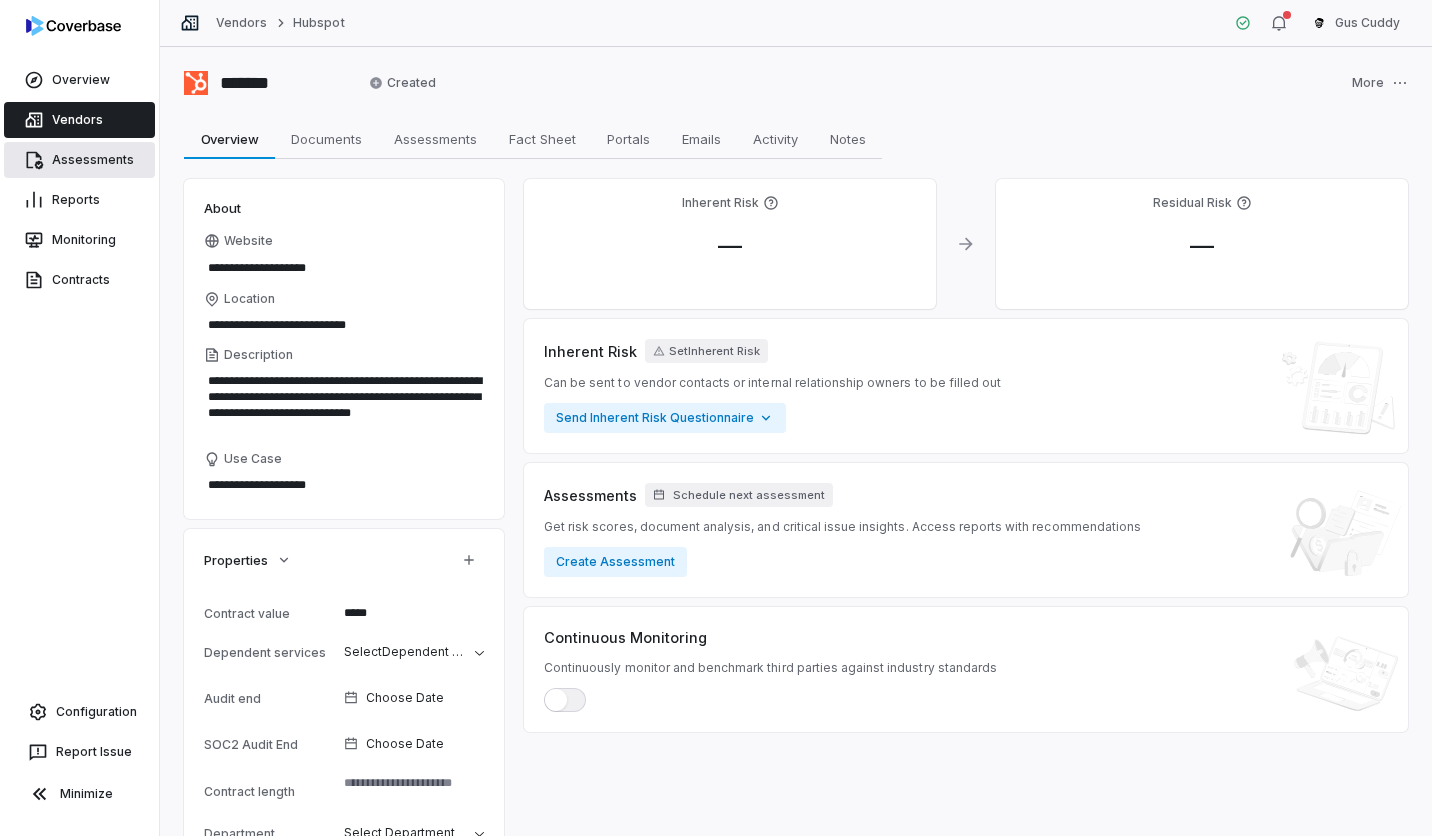 click on "Assessments" at bounding box center [79, 160] 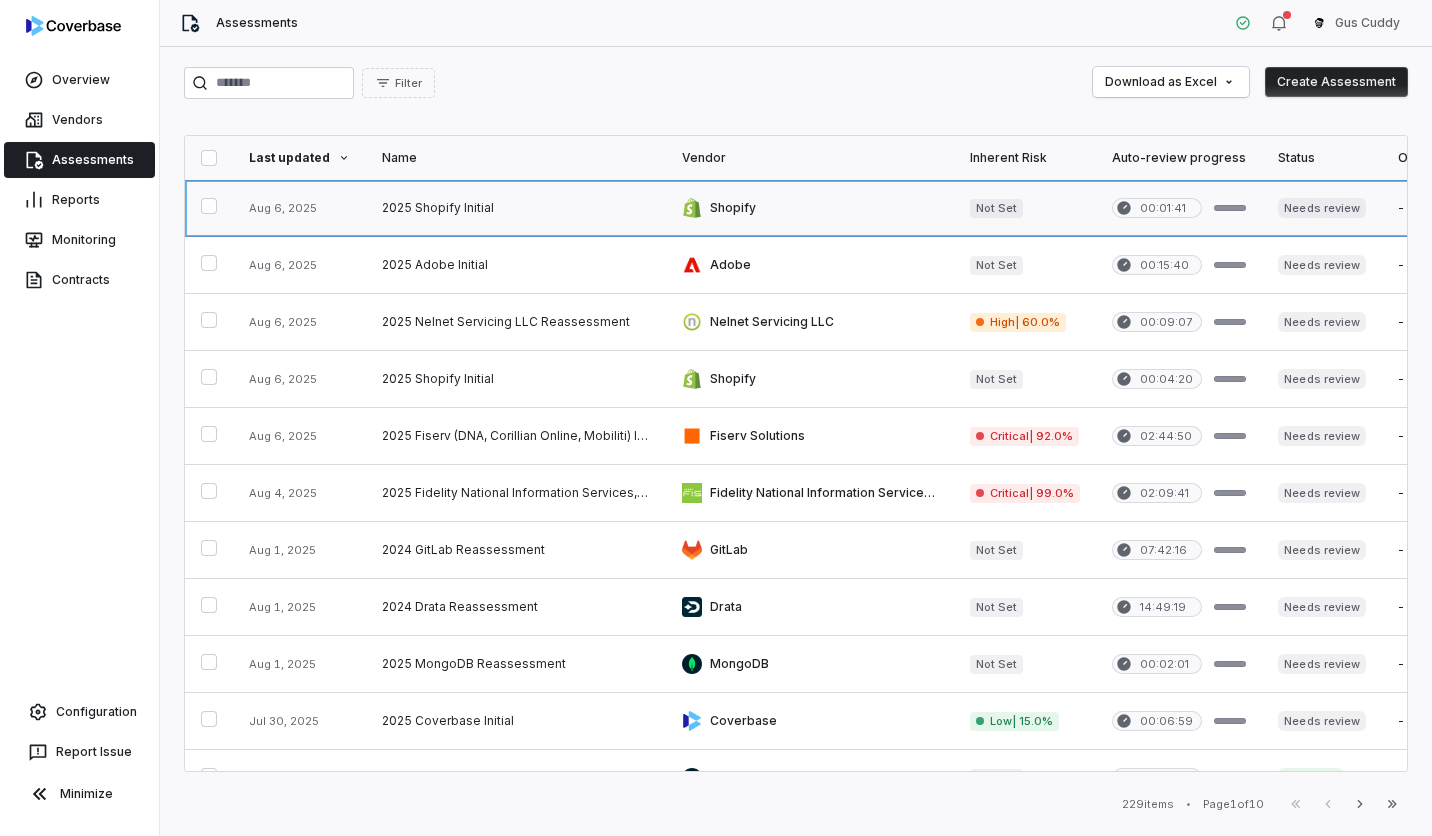 click at bounding box center [516, 208] 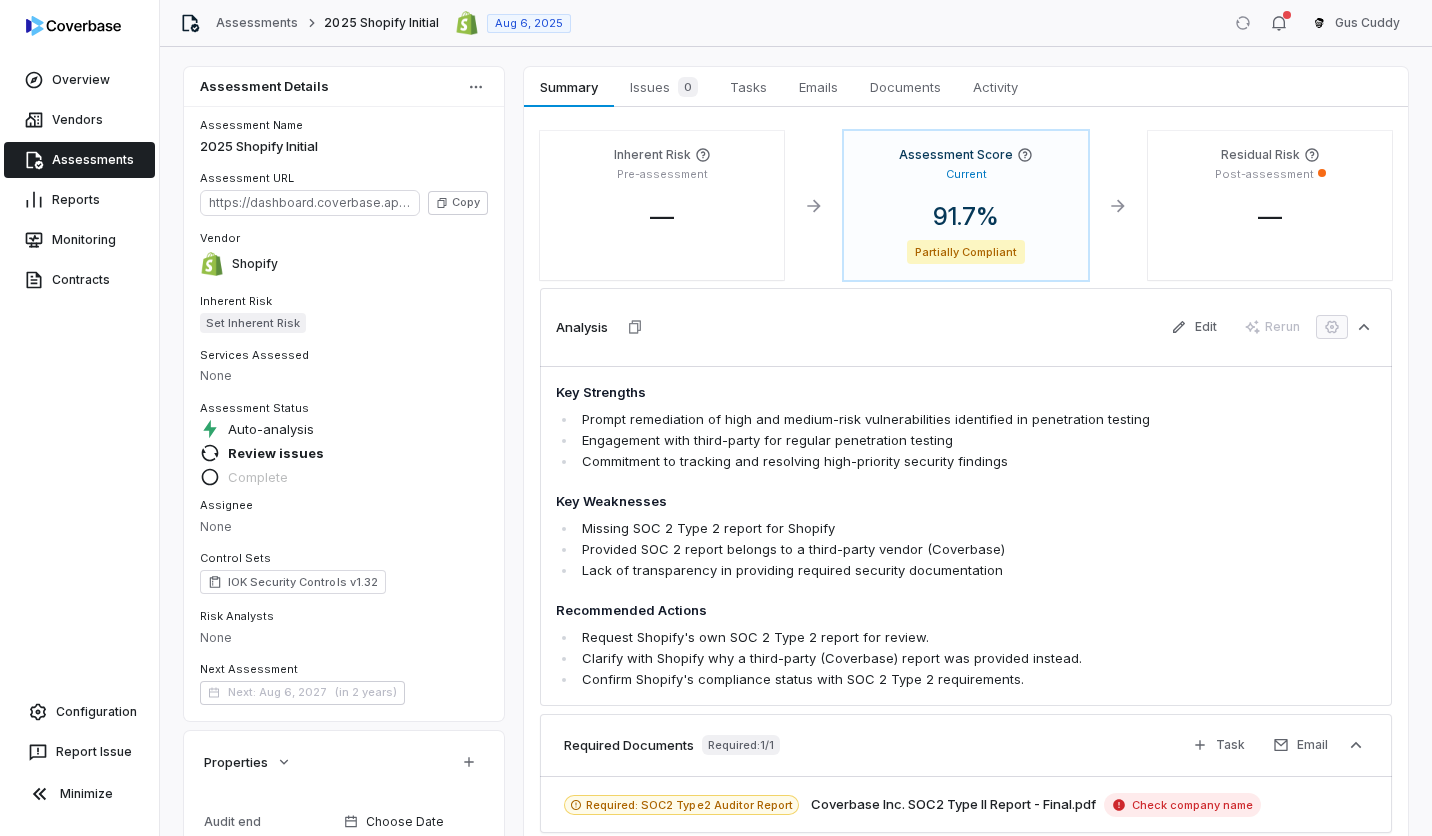 click on "Issues 0" at bounding box center [664, 87] 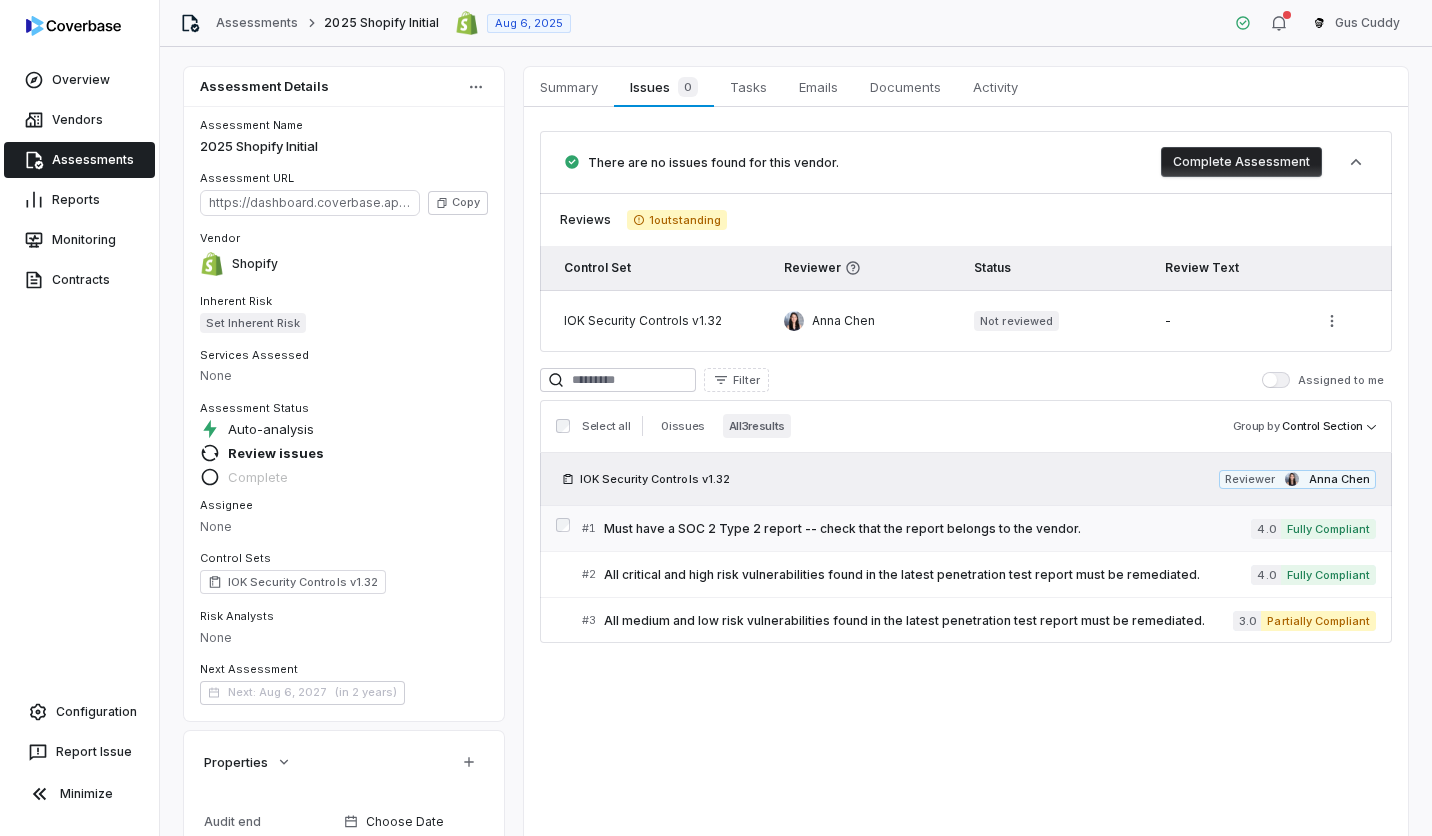 click on "# 1 Must have a SOC 2 Type 2 report -- check that the report belongs to the vendor. 4.0 Fully Compliant" at bounding box center (966, 528) 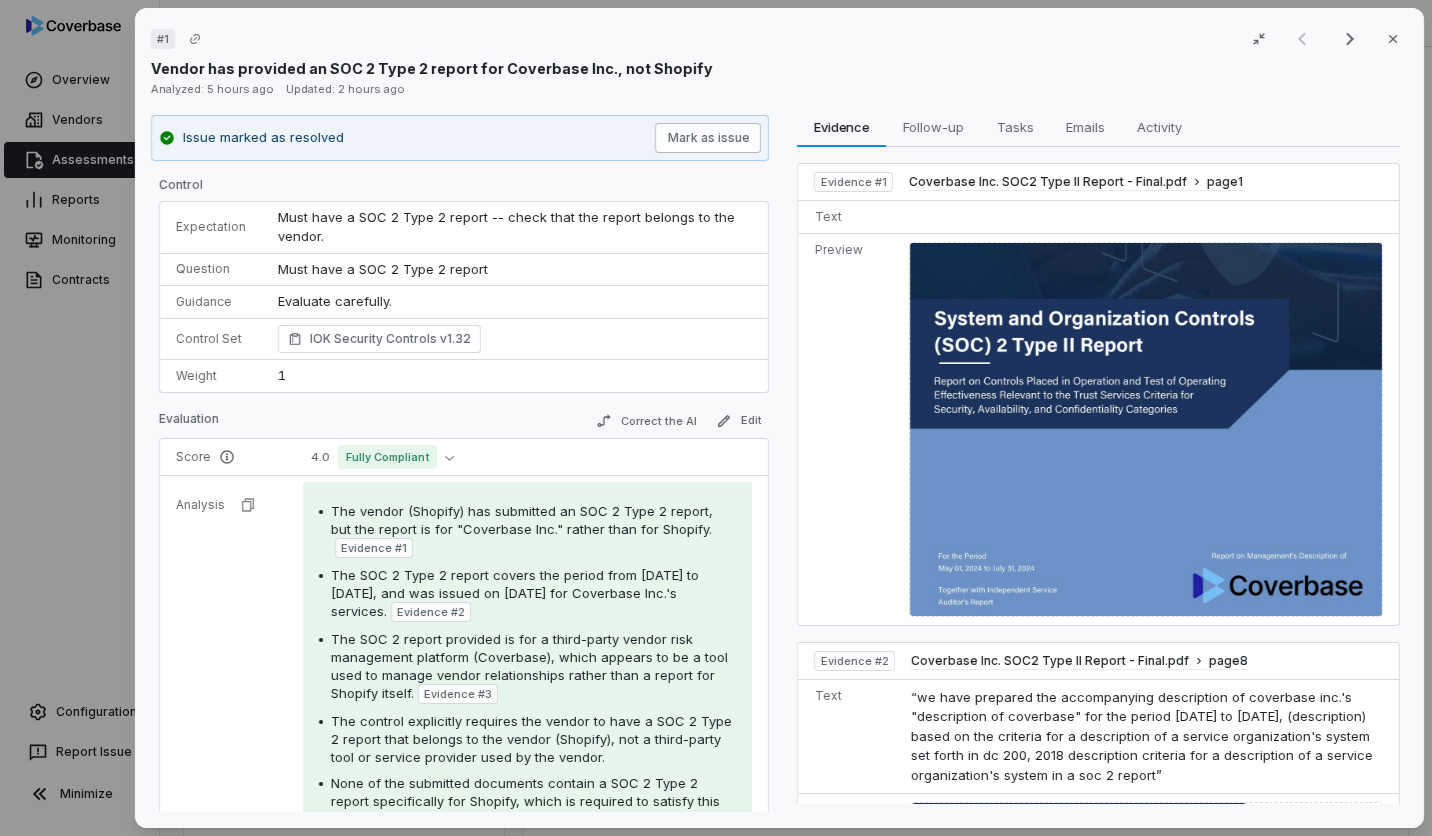 click on "Mark as issue" at bounding box center (709, 138) 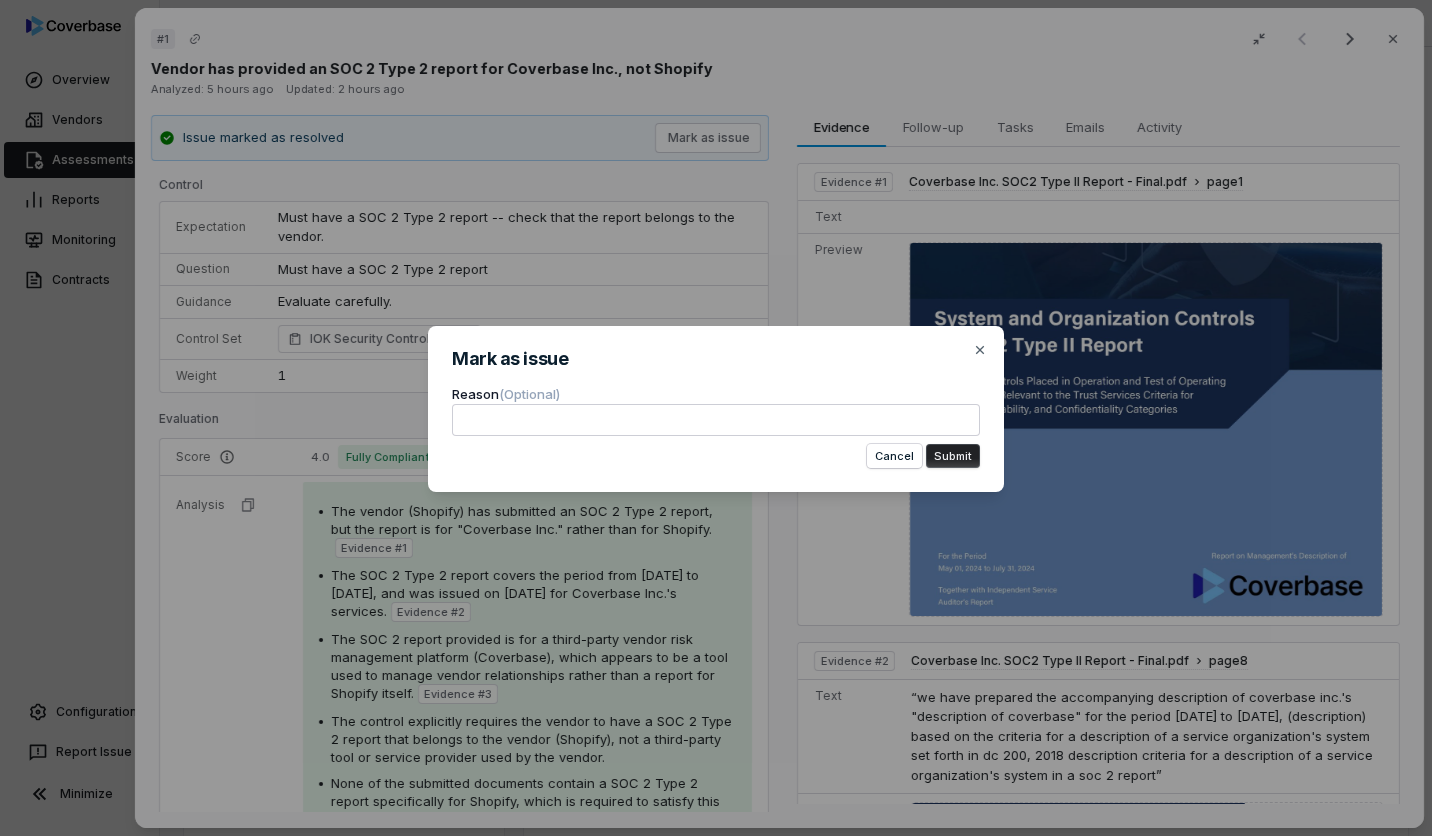 click on "Mark as issue Reason  (Optional) Cancel Submit Close" at bounding box center (716, 418) 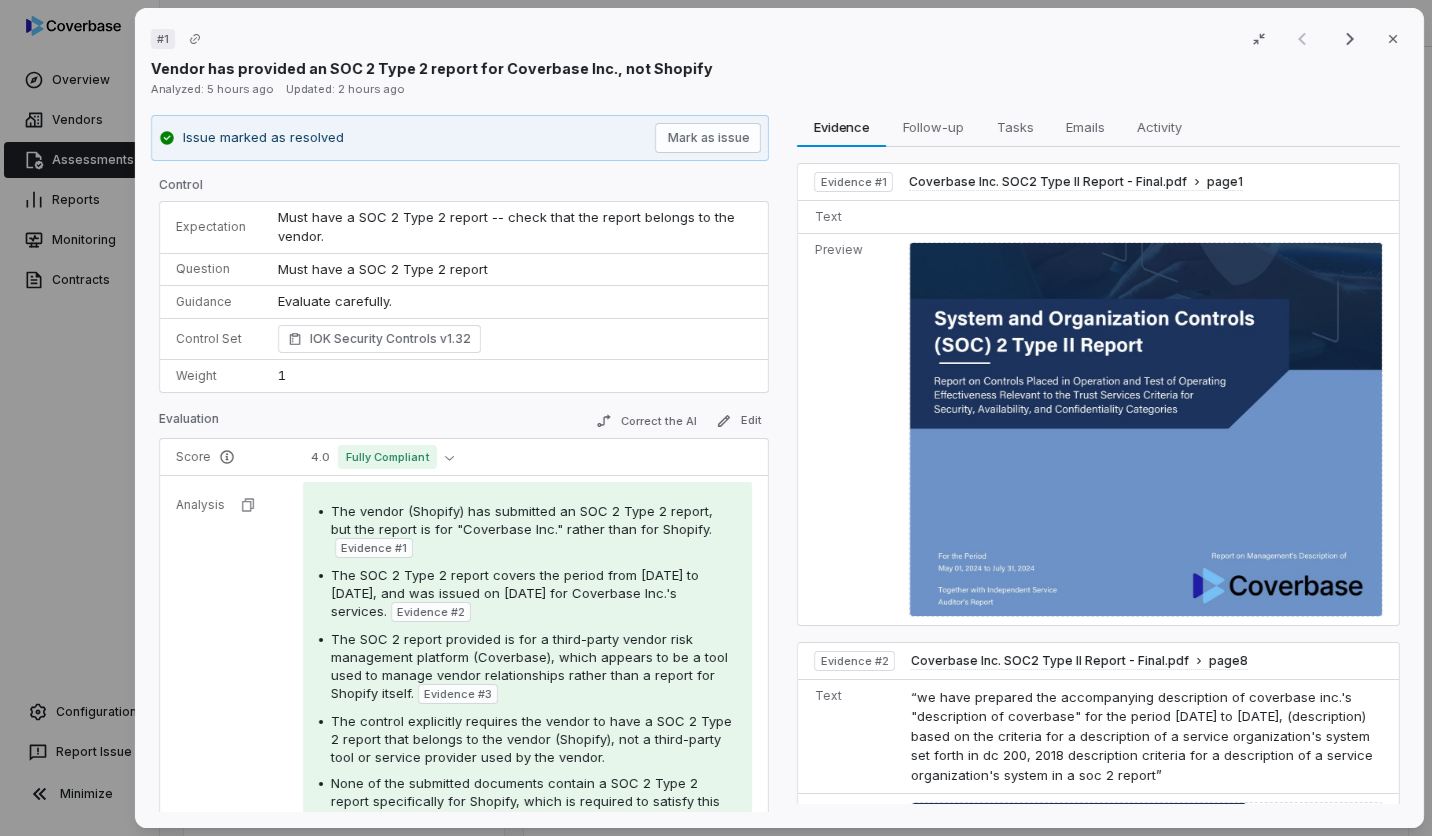 click on "Issue marked as resolved Mark as issue Control Expectation Must have a SOC 2 Type 2 report -- check that the report belongs to the vendor. Question Must have a SOC 2 Type 2 report Guidance Evaluate carefully. Evaluate carefully. Control Set IOK Security Controls v1.32 Weight 1 Evaluation Correct the AI Edit   Score 4.0 Fully Compliant Analysis The vendor (Shopify) has submitted an SOC 2 Type 2 report, but the report is for "Coverbase Inc." rather than for Shopify. Evidence # 1 The SOC 2 Type 2 report covers the period from May 01, 2024 to July 31, 2024, and was issued on September 5, 2024 for Coverbase Inc.'s services. Evidence # 2 The SOC 2 report provided is for a third-party vendor risk management platform (Coverbase), which appears to be a tool used to manage vendor relationships rather than a report for Shopify itself. Evidence # 3 The control explicitly requires the vendor to have a SOC 2 Type 2 report that belongs to the vendor (Shopify), not a third-party tool or service provider used by the vendor." at bounding box center (460, 464) 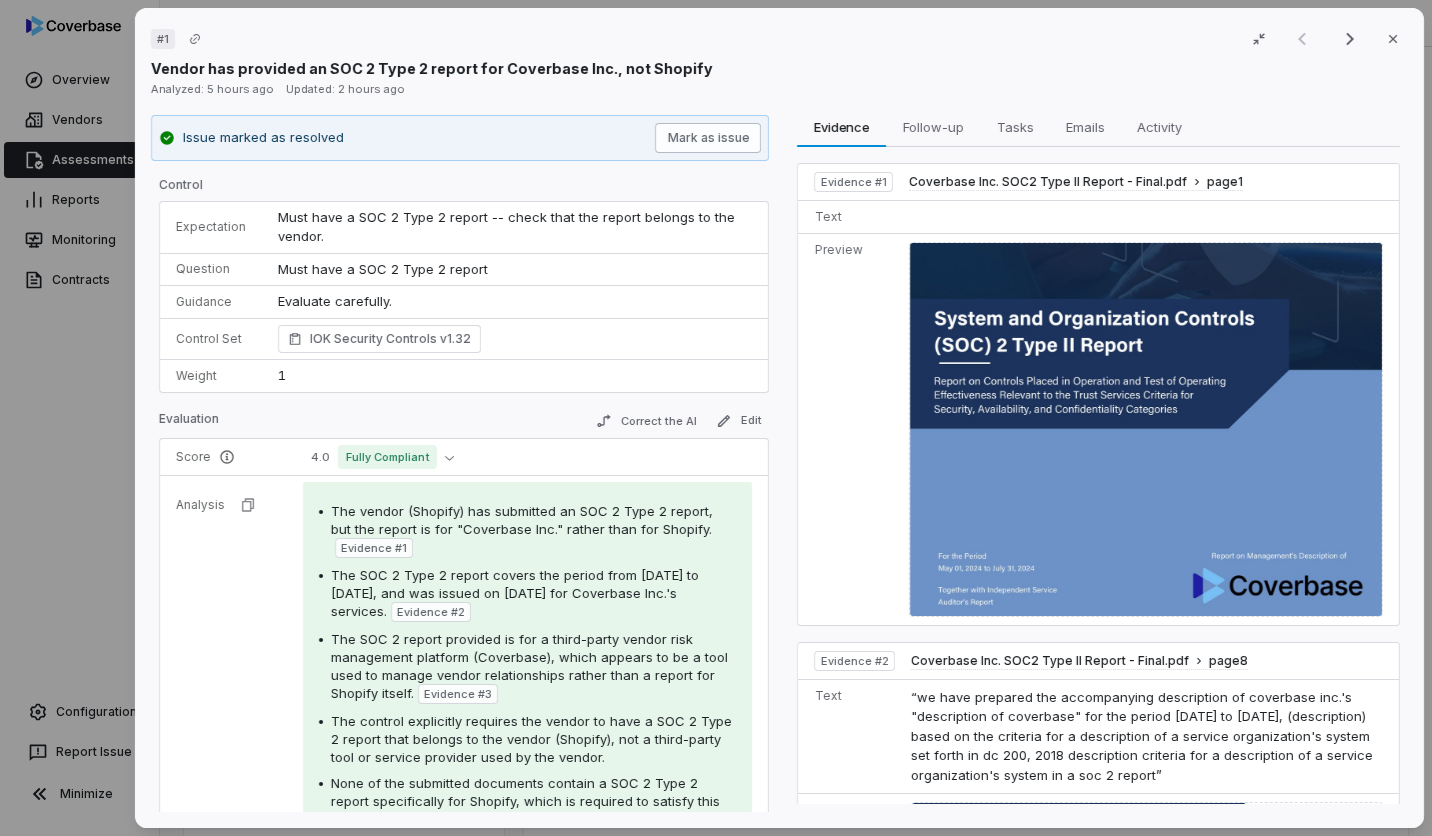 click on "Mark as issue" at bounding box center (709, 138) 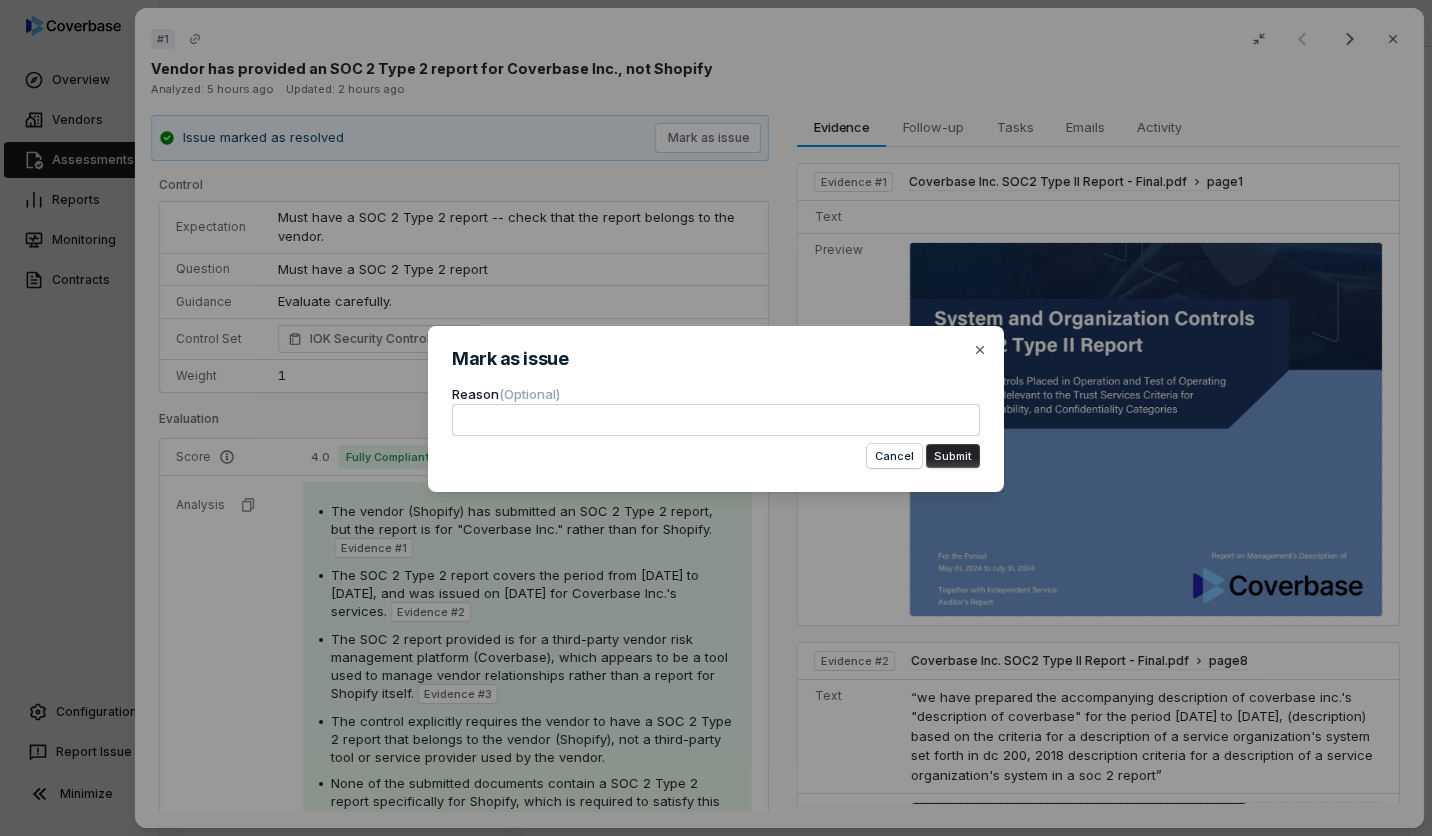 click on "Mark as issue Reason  (Optional) Cancel Submit Close" at bounding box center [716, 418] 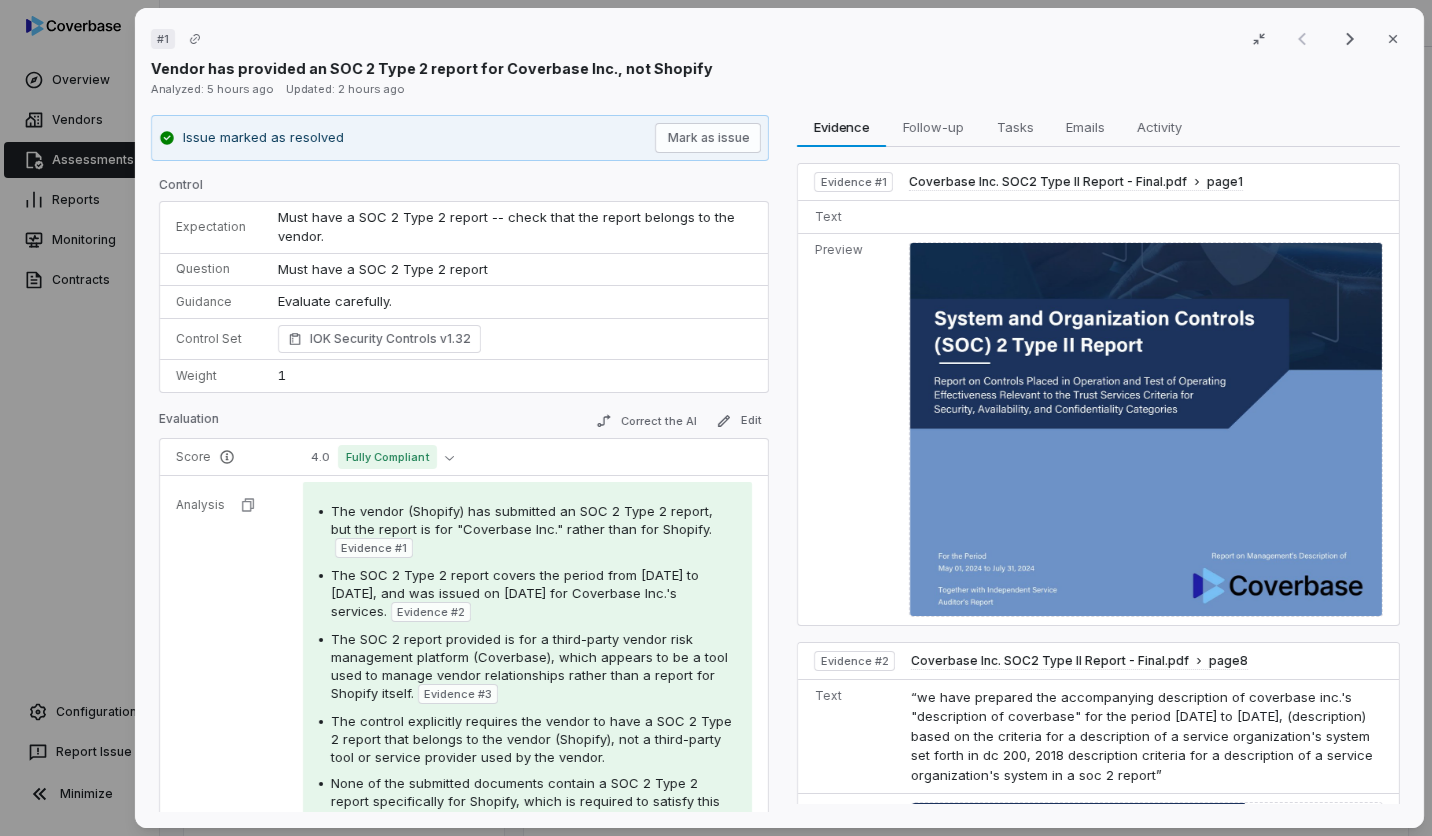 click on "# 1 Result 1 of 3 Close Vendor has provided an SOC 2 Type 2 report for Coverbase Inc., not Shopify Analyzed: [TIME] ago Updated: [TIME] ago Issue marked as resolved Mark as issue Control Expectation Must have a SOC 2 Type 2 report -- check that the report belongs to the vendor. Question Must have a SOC 2 Type 2 report Guidance Evaluate carefully. Evaluate carefully. Control Set IOK Security Controls v1.32 Weight 1 Evaluation Correct the AI Edit   Score 4.0 Fully Compliant Analysis The vendor (Shopify) has submitted an SOC 2 Type 2 report, but the report is for "Coverbase Inc." rather than for Shopify. Evidence # 1 The SOC 2 Type 2 report covers the period from [DATE] to [DATE], and was issued on [DATE] for Coverbase Inc.'s services. Evidence # 2 The SOC 2 report provided is for a third-party vendor risk management platform (Coverbase), which appears to be a tool used to manage vendor relationships rather than a report for Shopify itself. Evidence # 3 Category Missing document Notes" at bounding box center [779, 418] 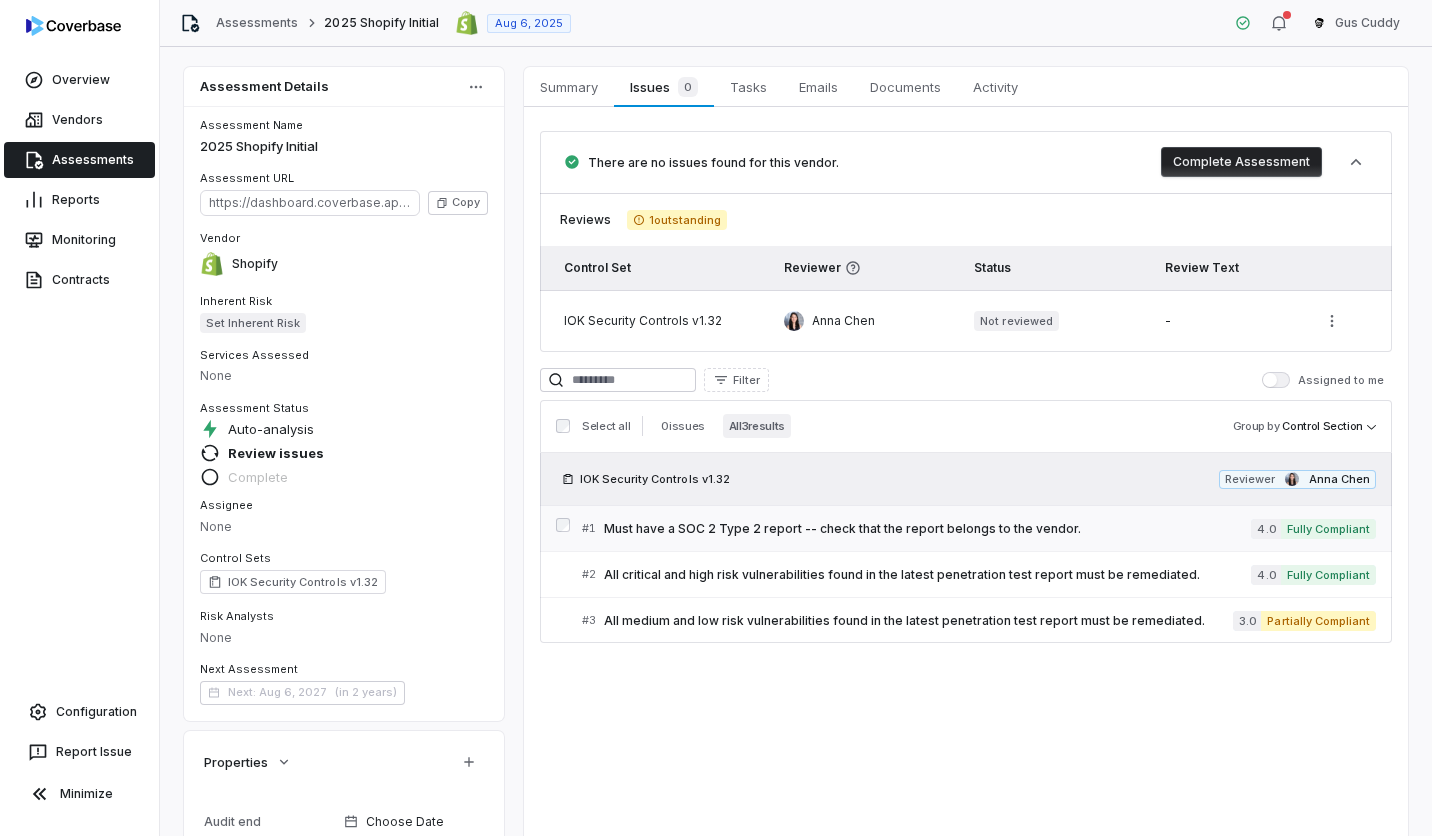 click on "Must have a SOC 2 Type 2 report -- check that the report belongs to the vendor." at bounding box center [927, 529] 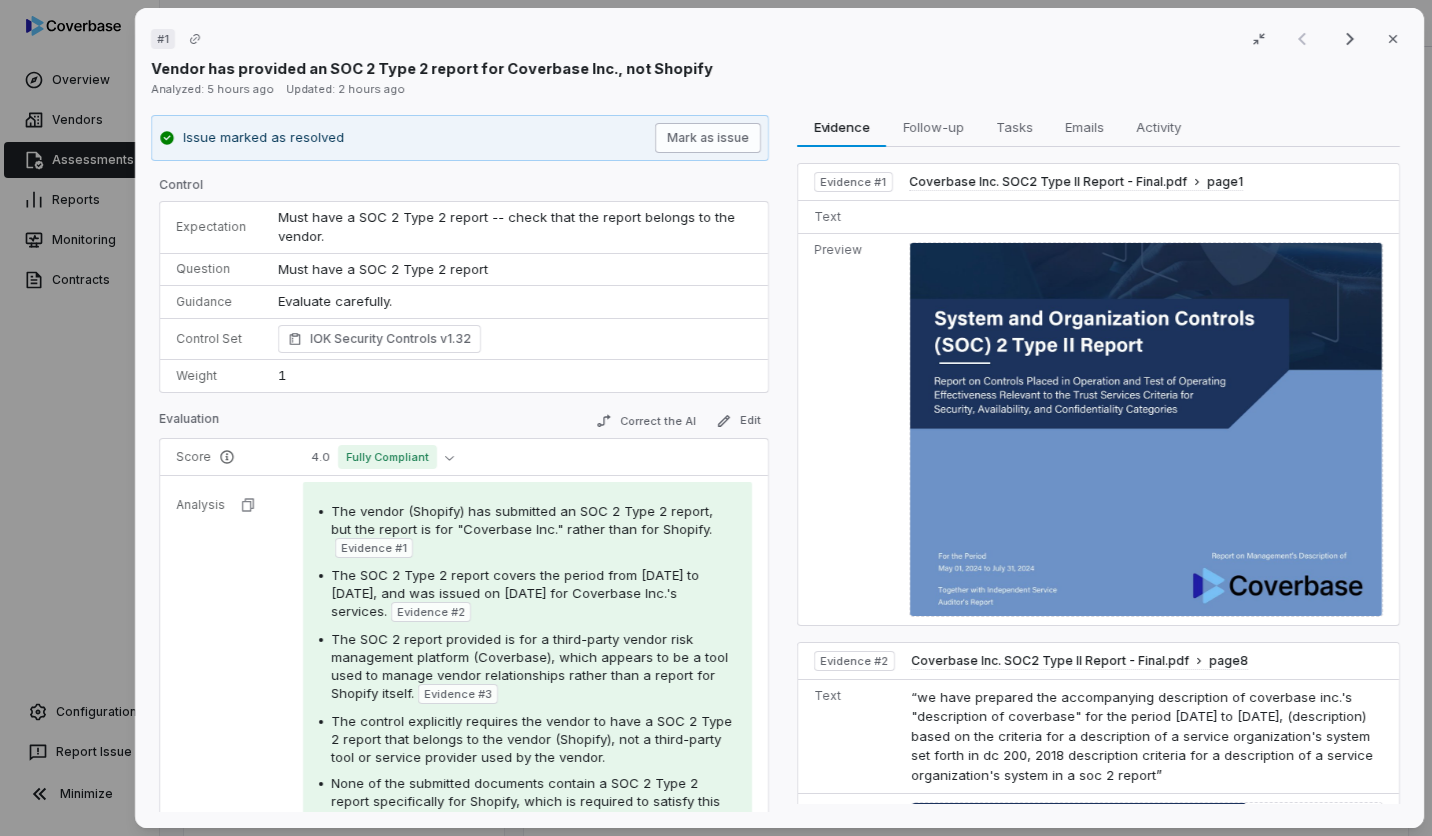 click on "Mark as issue" at bounding box center (709, 138) 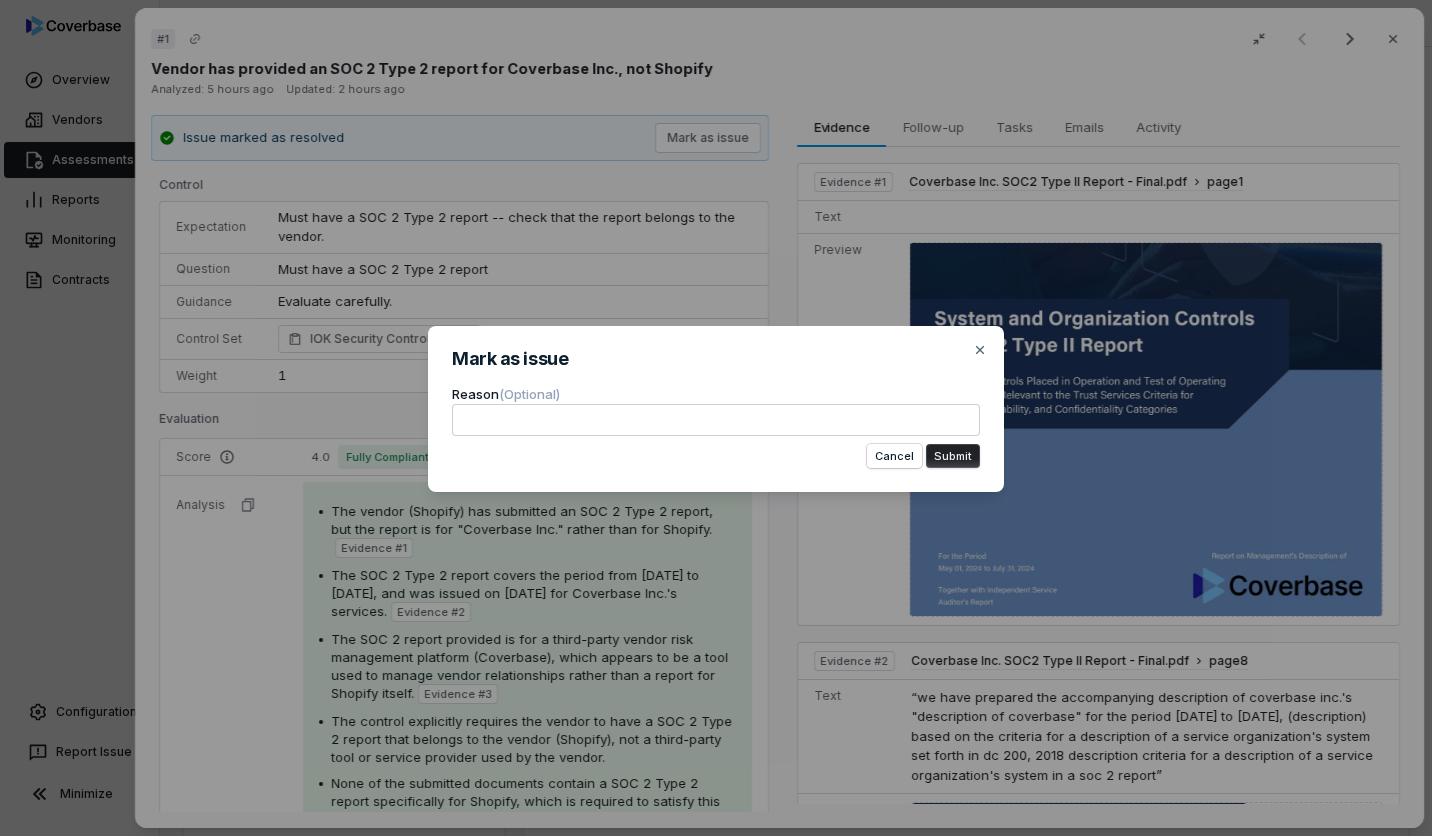 click on "Mark as issue Reason  (Optional) Cancel Submit Close" at bounding box center (716, 418) 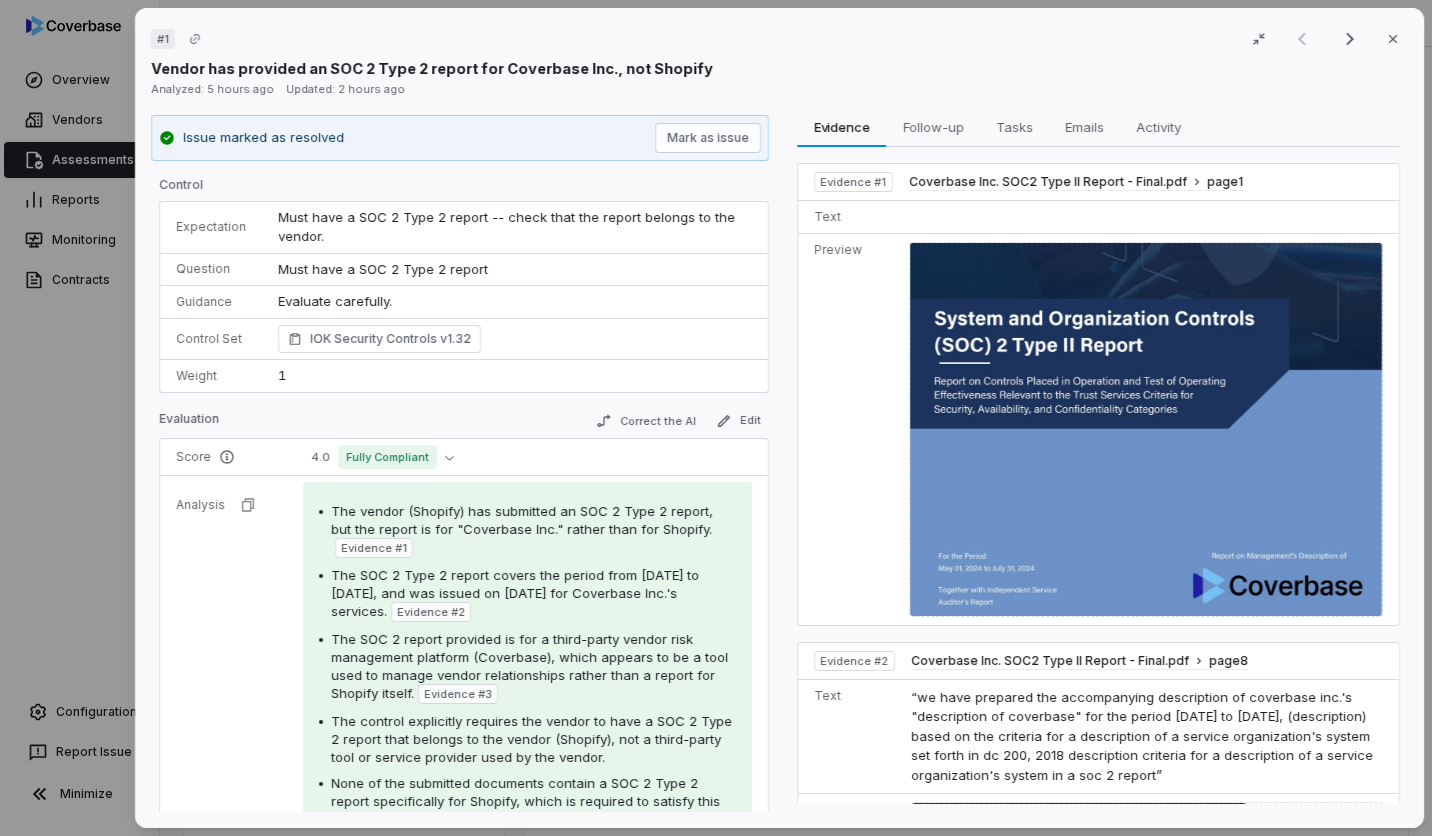 click on "Mark as issue" at bounding box center (709, 138) 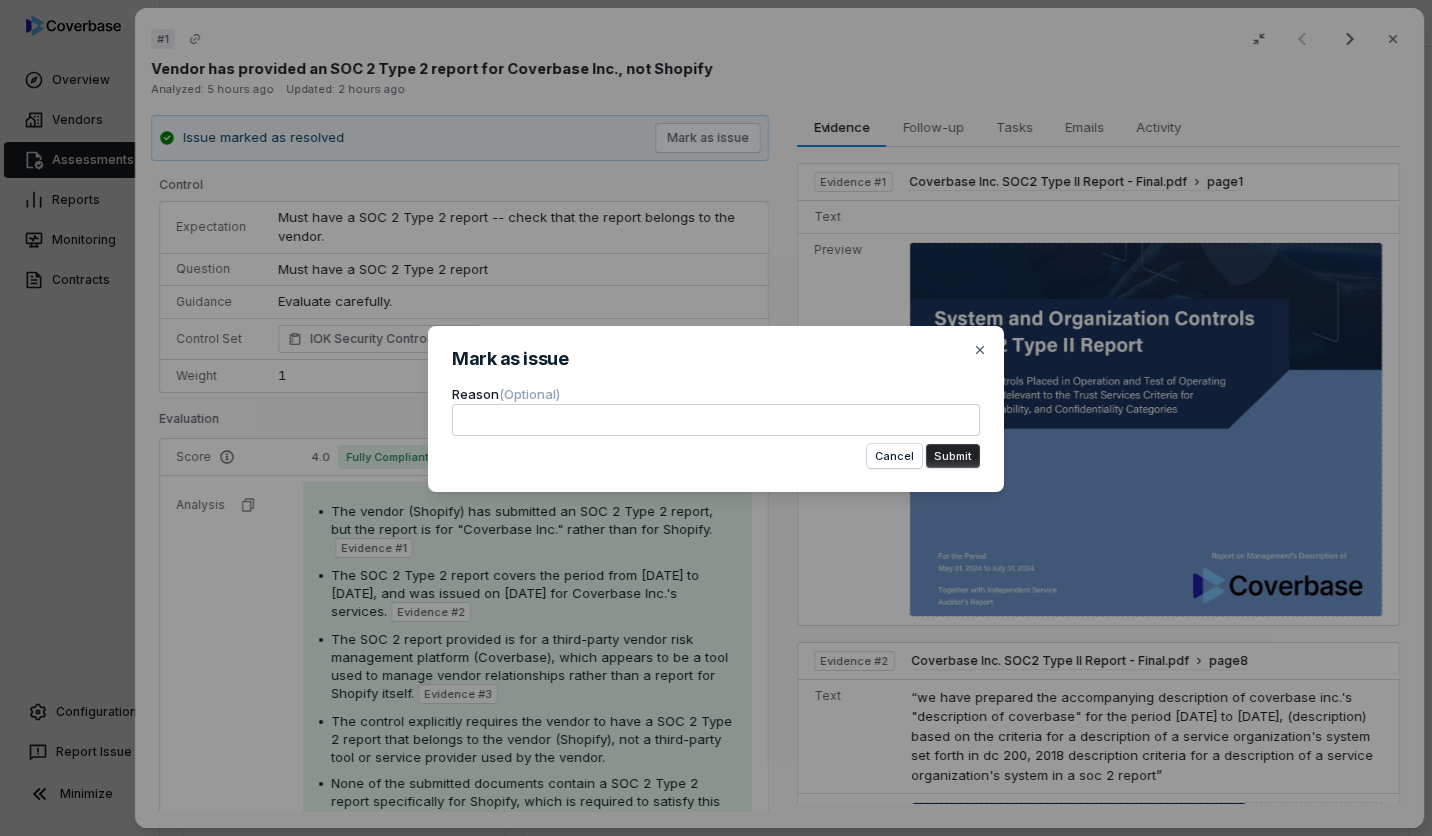 click on "Mark as issue Reason  (Optional) Cancel Submit Close" at bounding box center (716, 418) 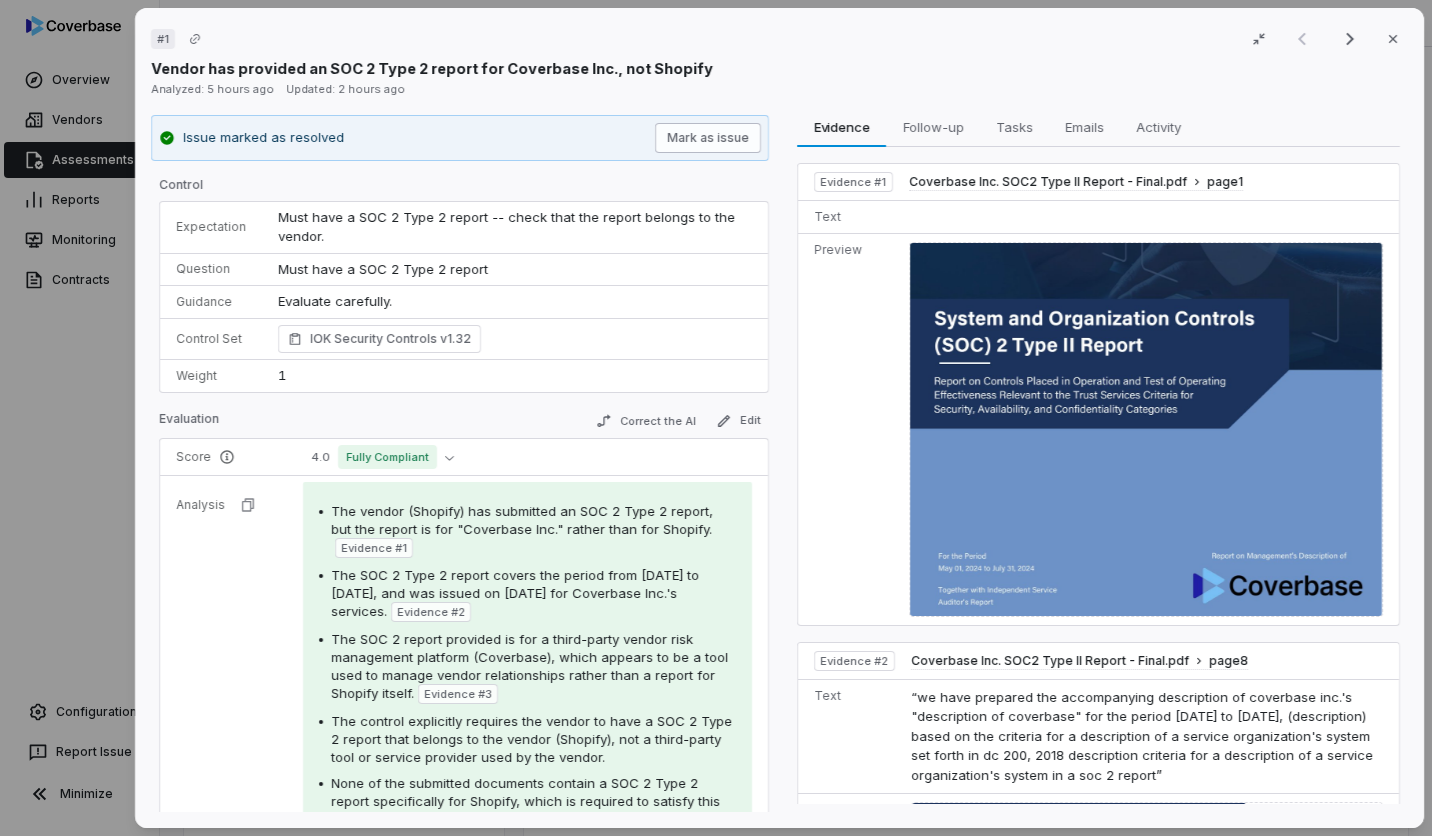 click on "Mark as issue" at bounding box center (709, 138) 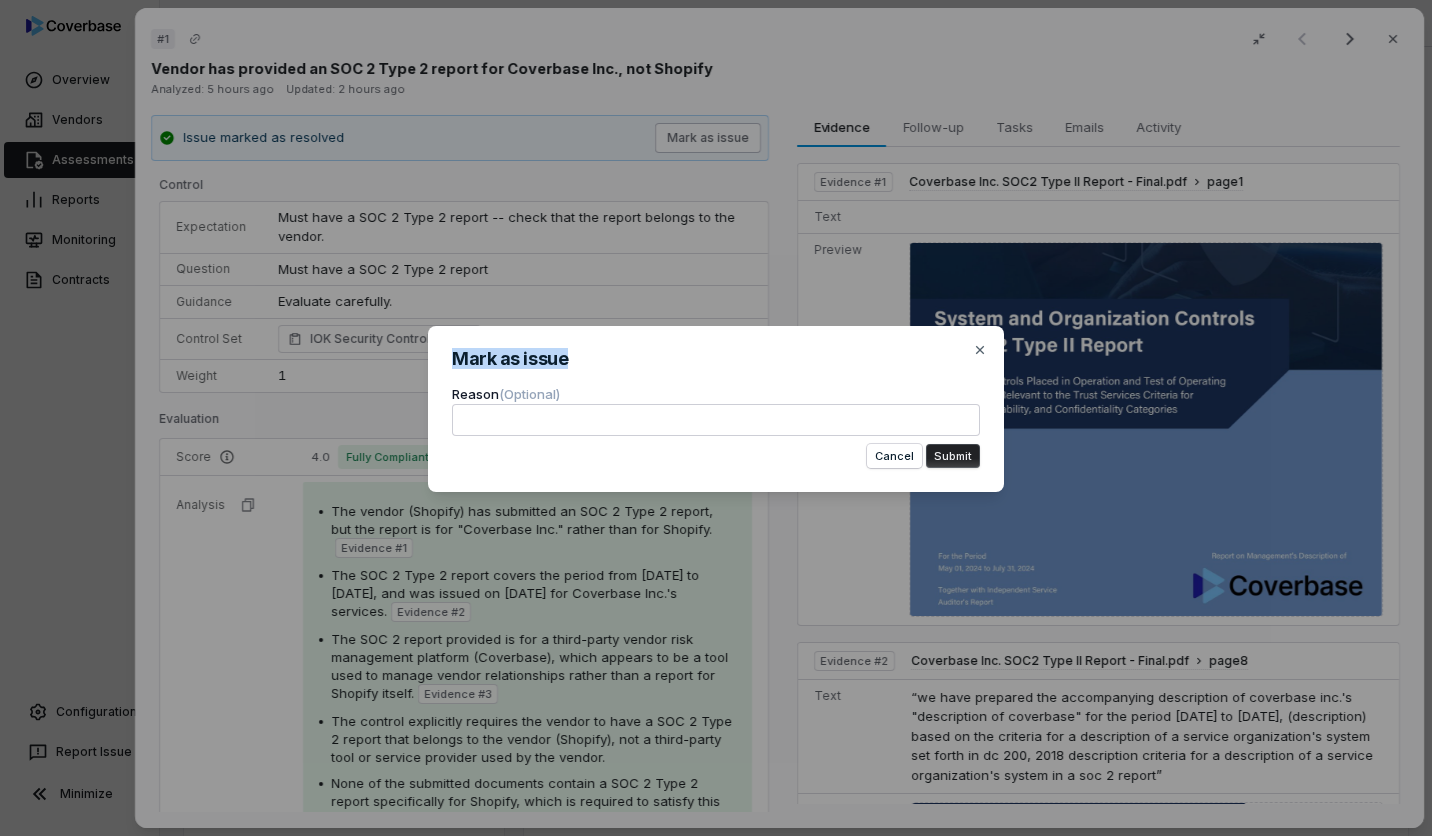 click on "Mark as issue Reason  (Optional) Cancel Submit Close" at bounding box center (716, 418) 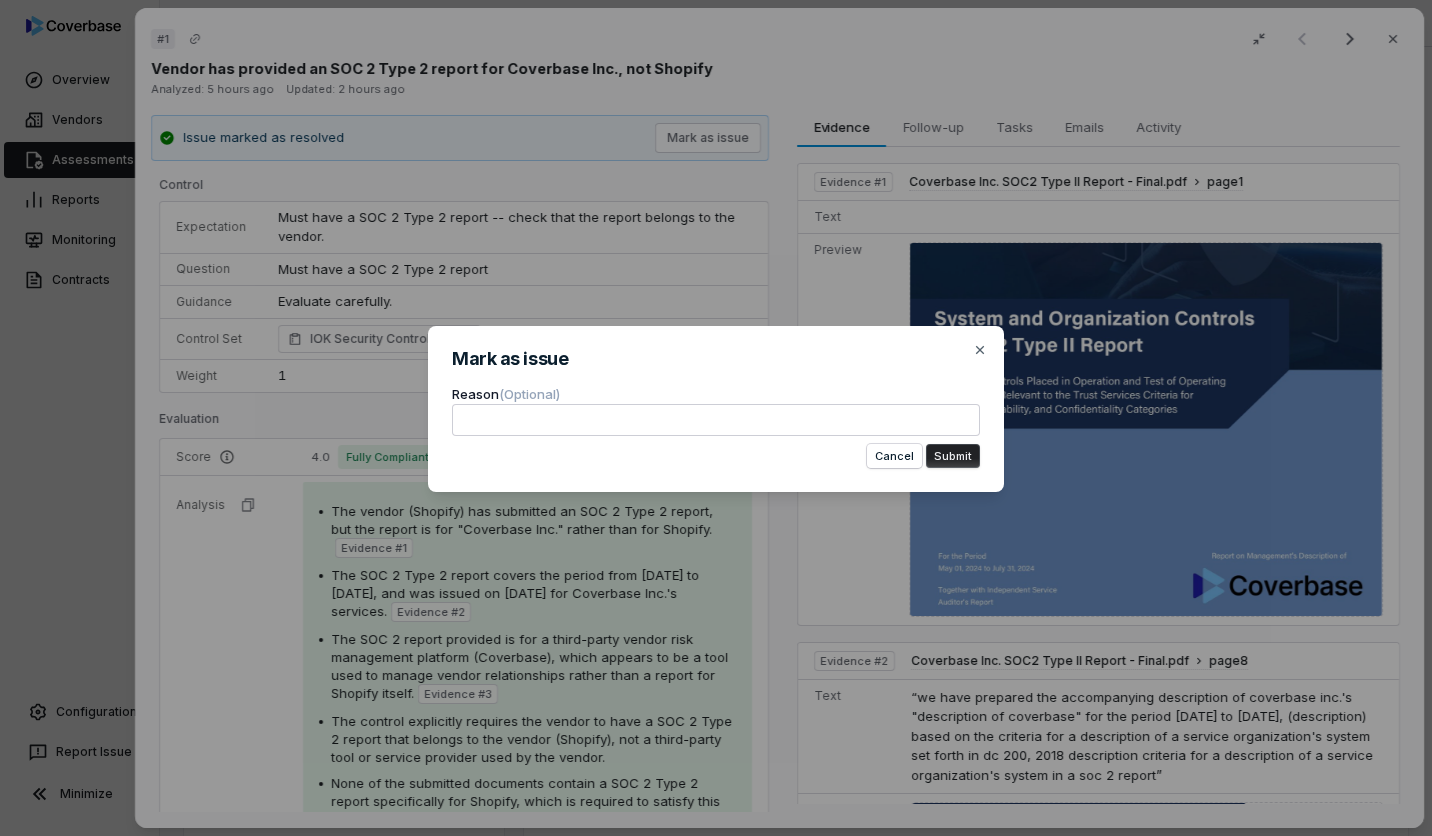 click on "Mark as issue Reason  (Optional) Cancel Submit Close" at bounding box center [716, 418] 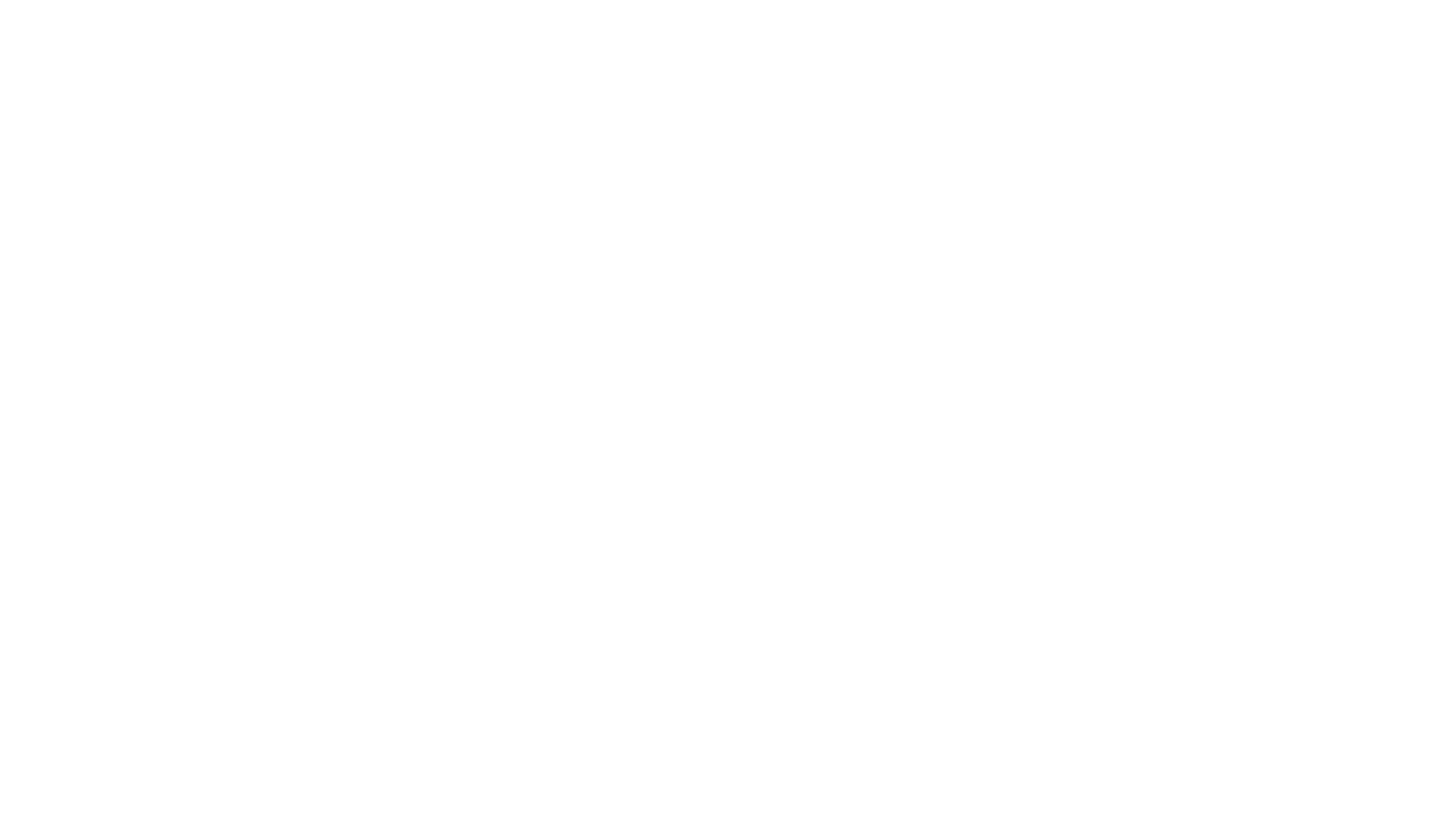 scroll, scrollTop: 0, scrollLeft: 0, axis: both 